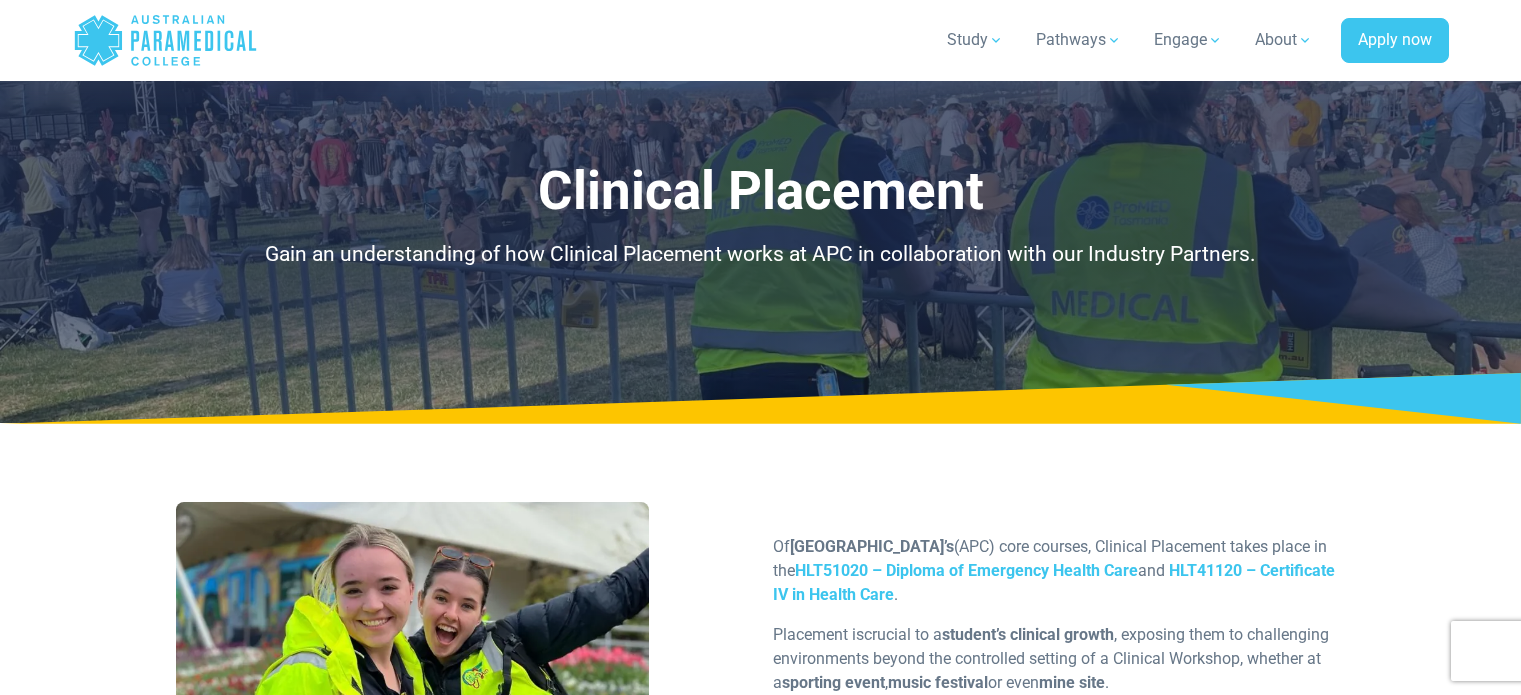 scroll, scrollTop: 1252, scrollLeft: 0, axis: vertical 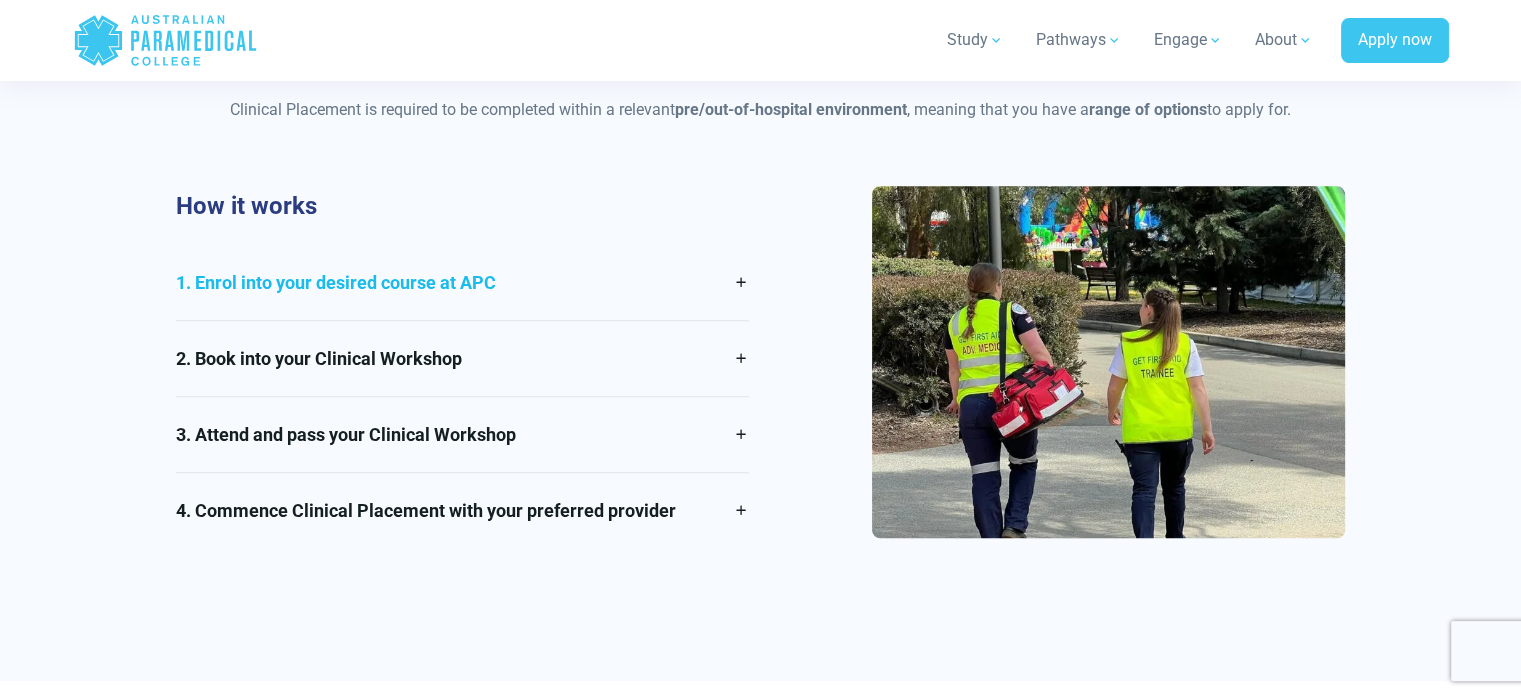 click on "1. Enrol into your desired course at APC" at bounding box center (462, 282) 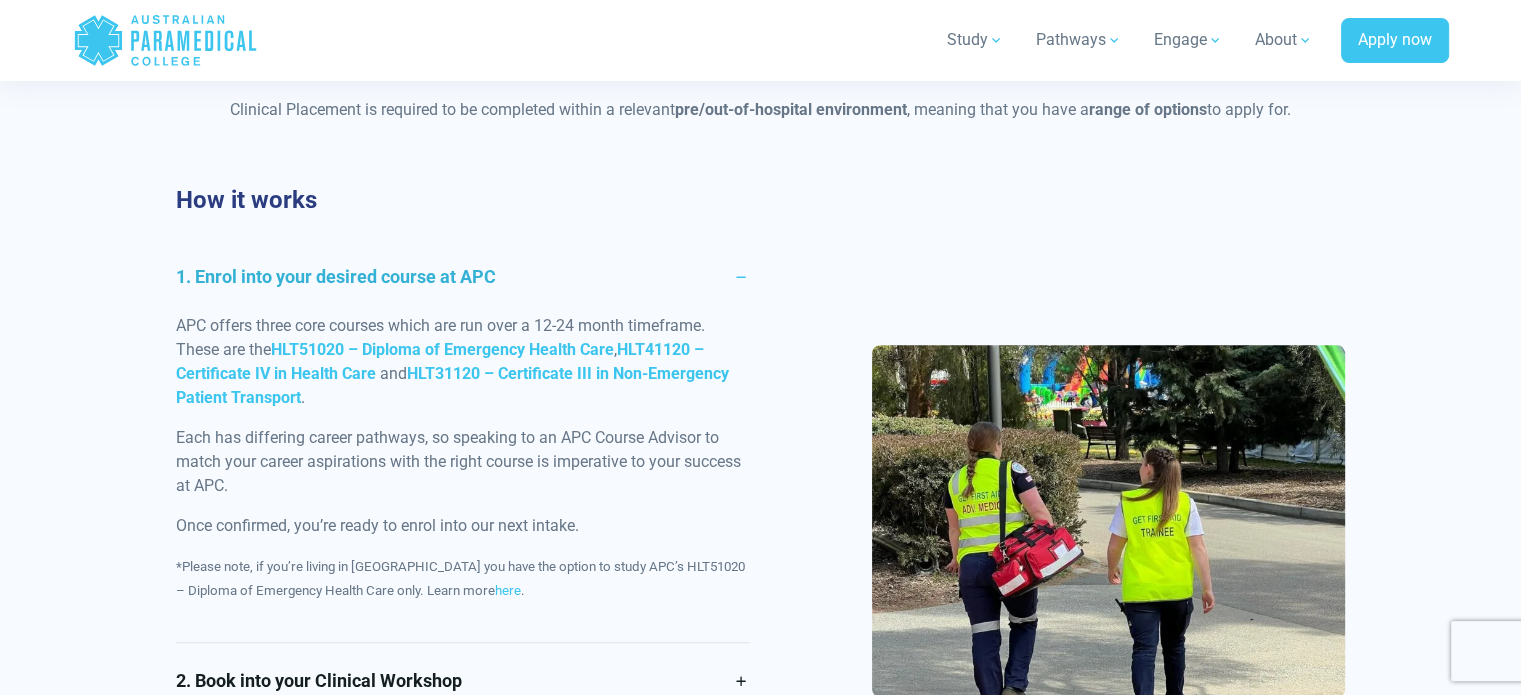 click on "1. Enrol into your desired course at APC" at bounding box center (462, 276) 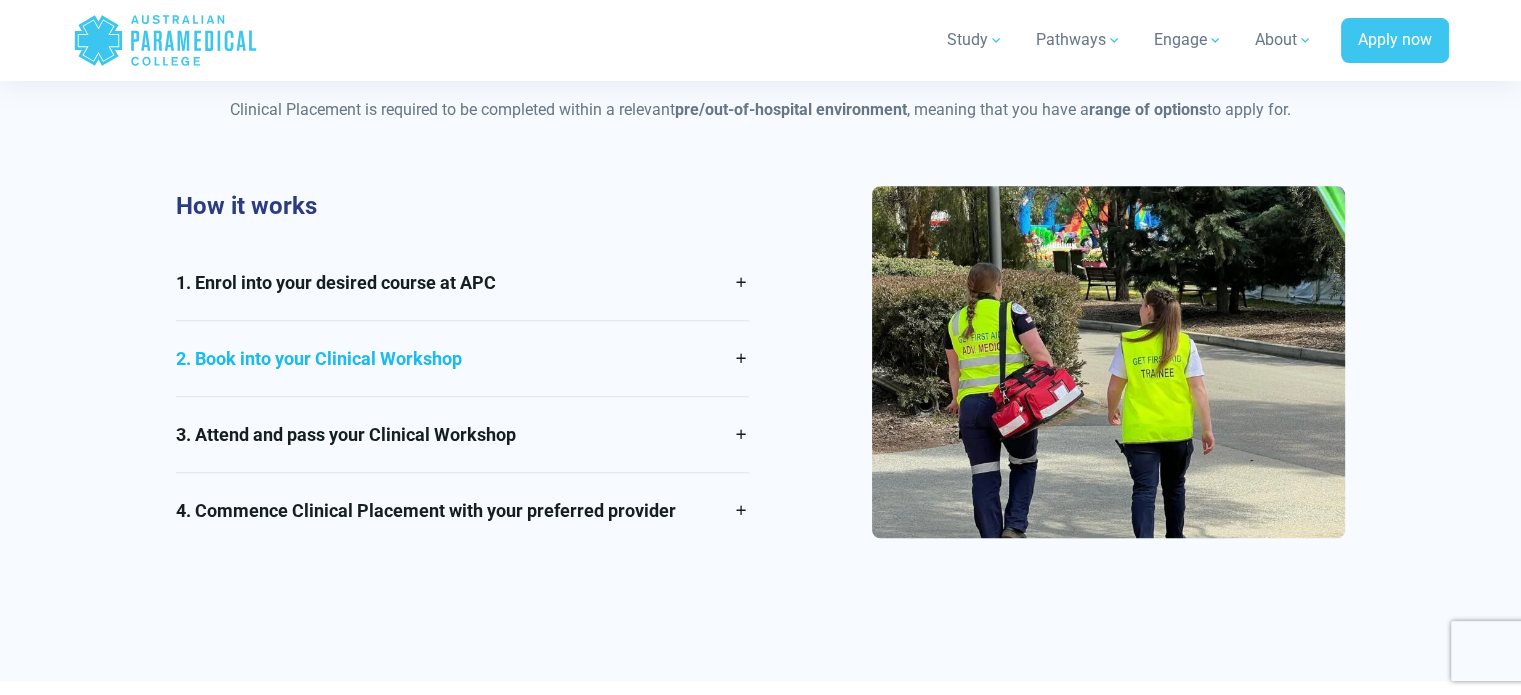 click on "2. Book into your Clinical Workshop" at bounding box center [462, 358] 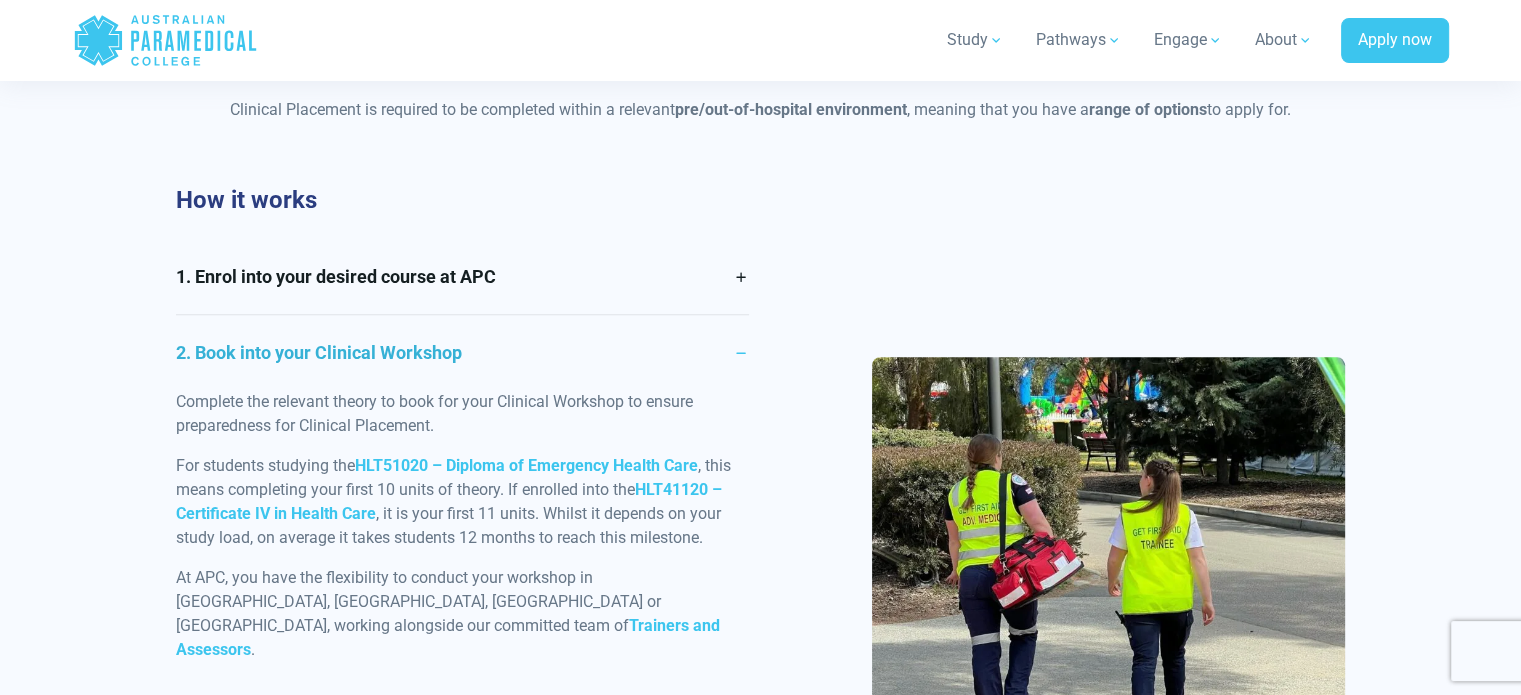click on "2. Book into your Clinical Workshop" at bounding box center (462, 352) 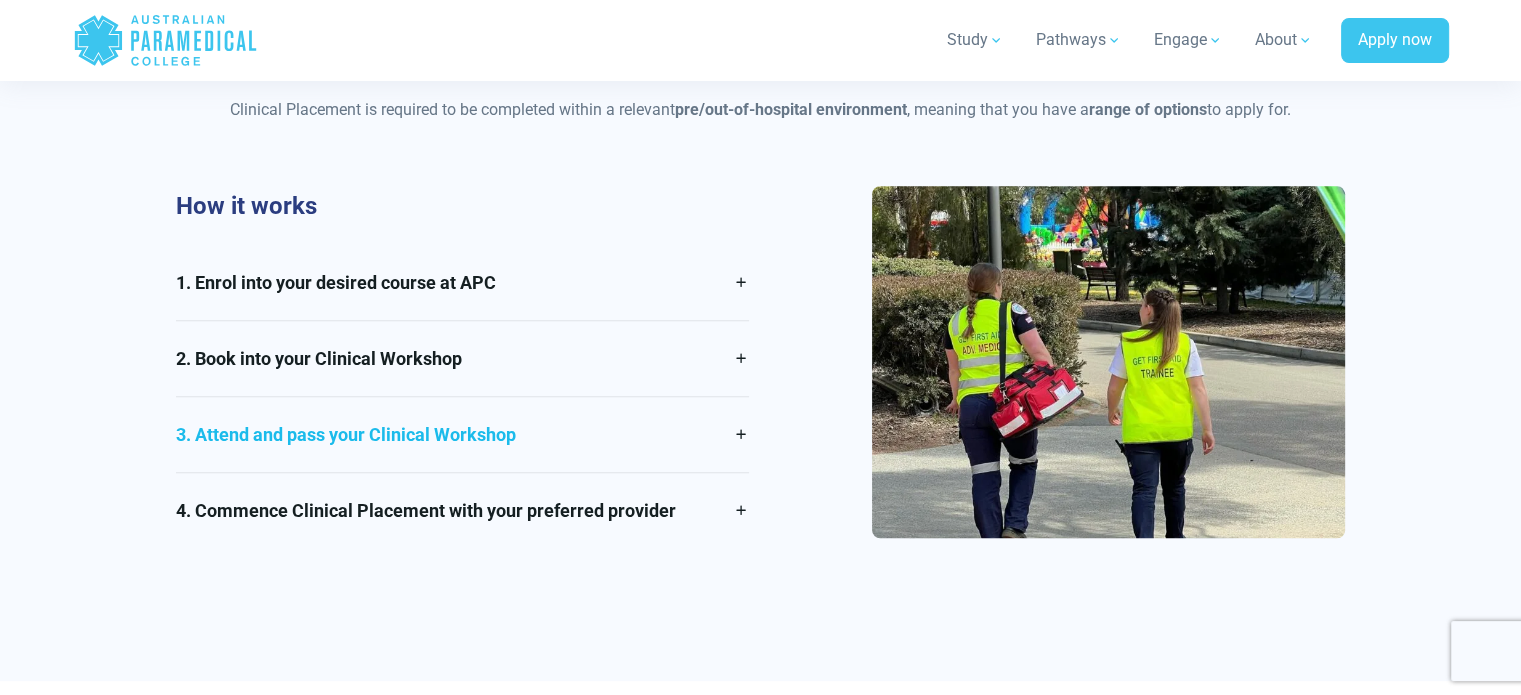 click on "3. Attend and pass your Clinical Workshop" at bounding box center [462, 434] 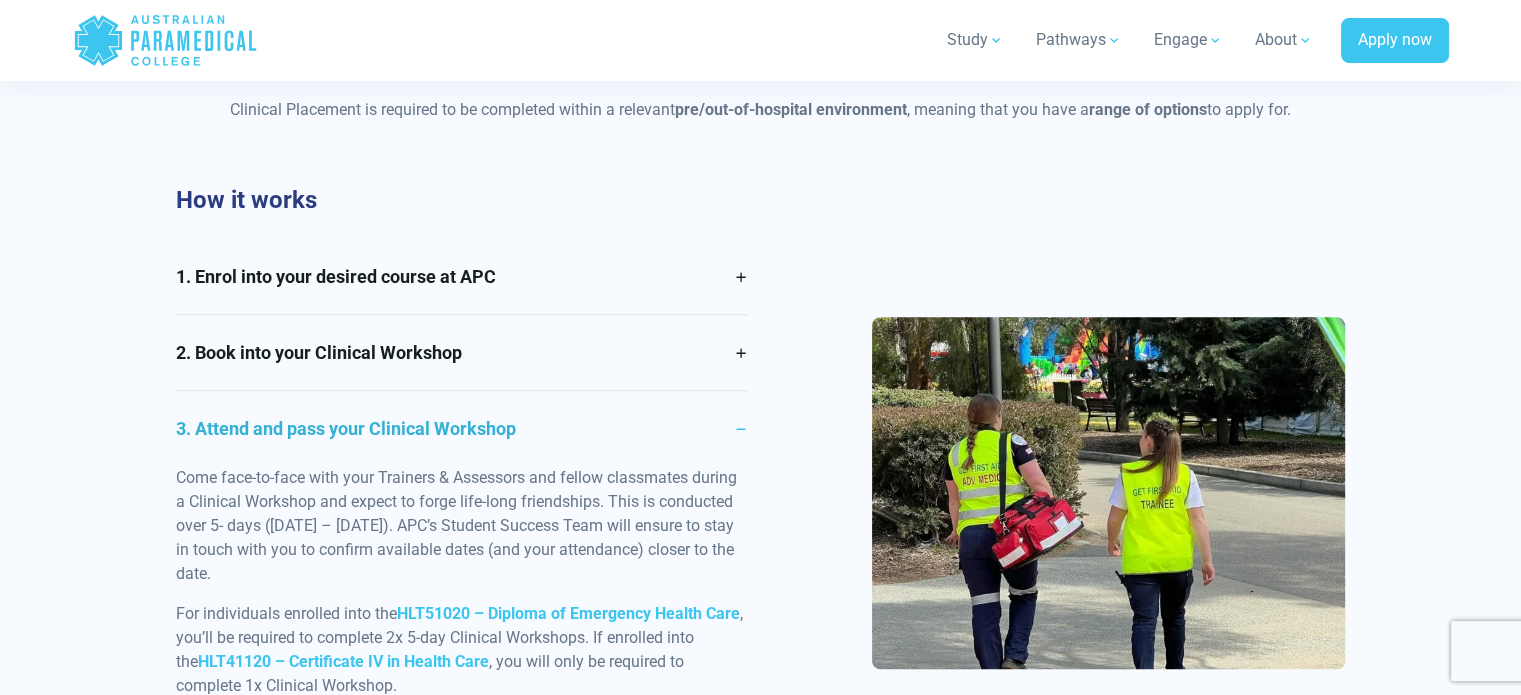 click on "3. Attend and pass your Clinical Workshop" at bounding box center (462, 428) 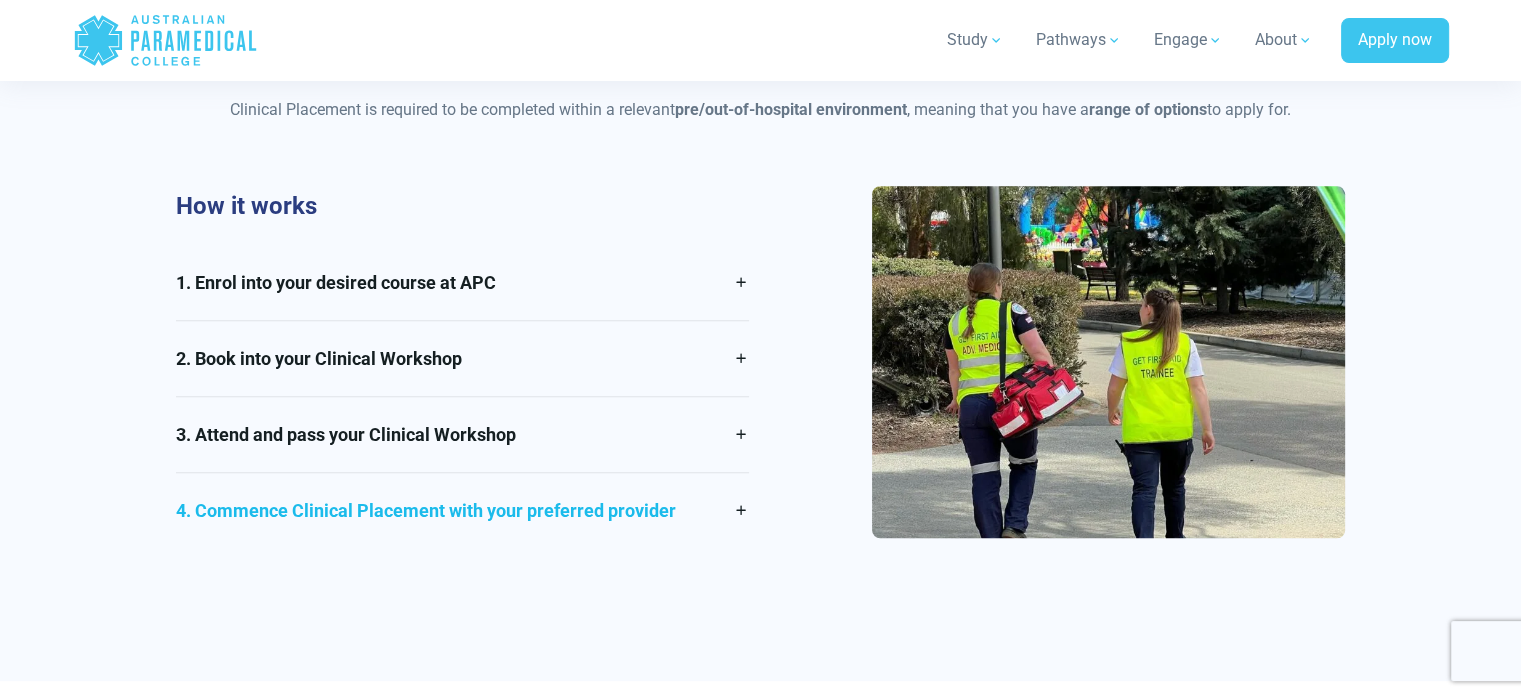 click on "4. Commence Clinical Placement with your preferred provider" at bounding box center [462, 510] 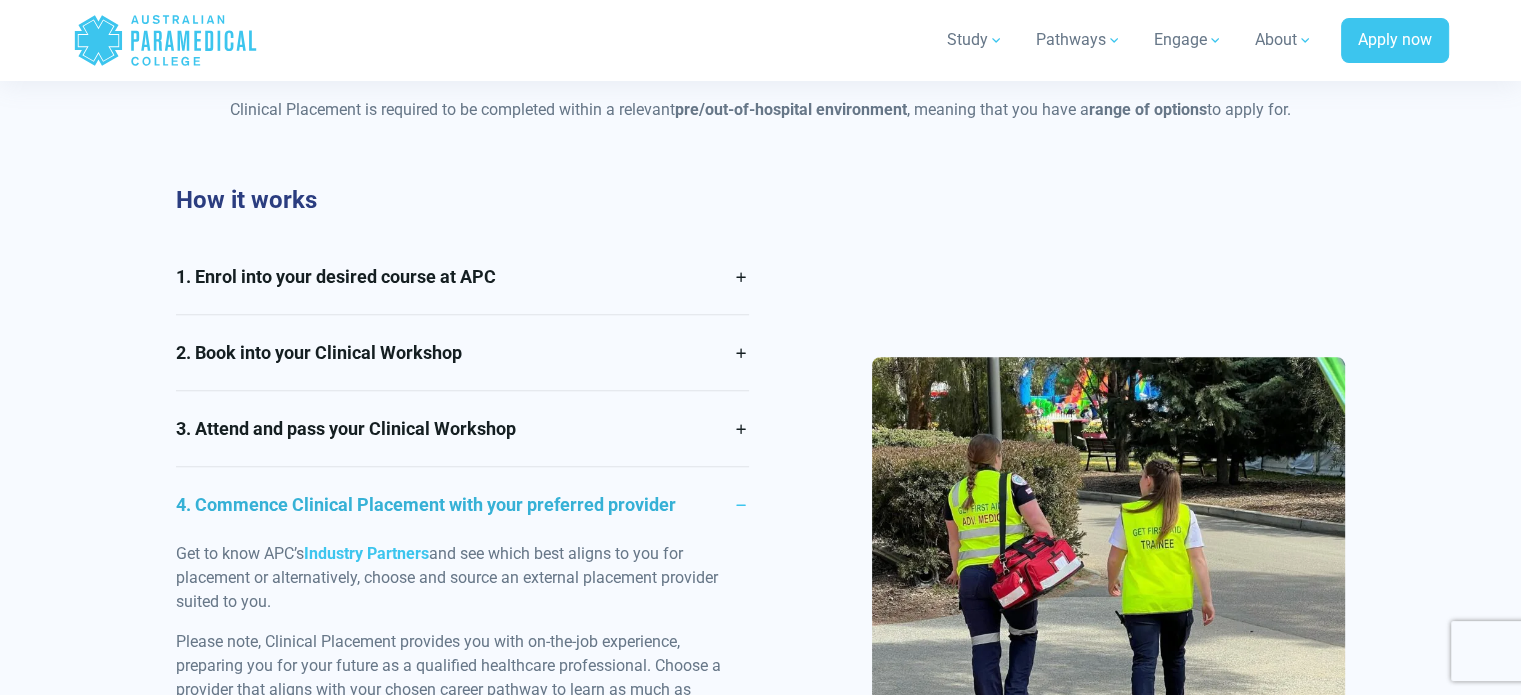 click on "4. Commence Clinical Placement with your preferred provider" at bounding box center (462, 504) 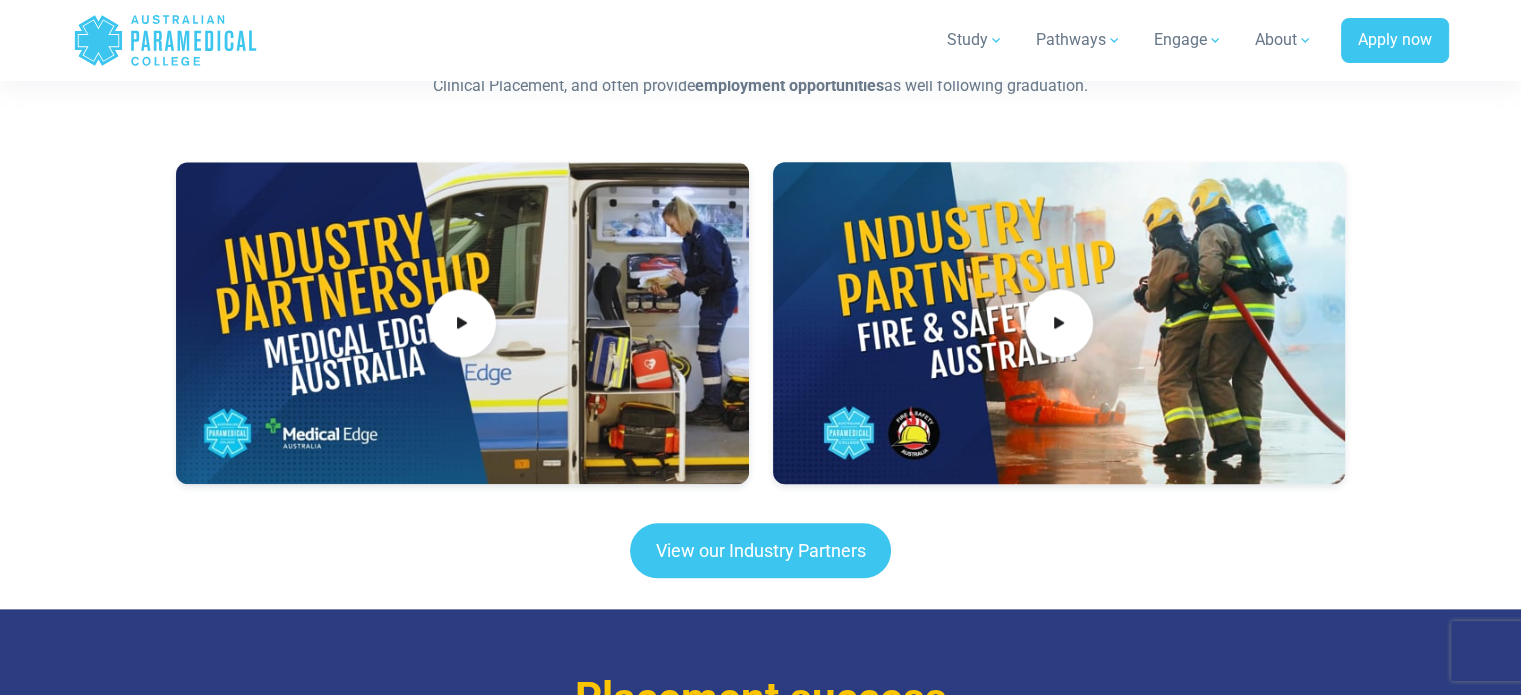 scroll, scrollTop: 2204, scrollLeft: 0, axis: vertical 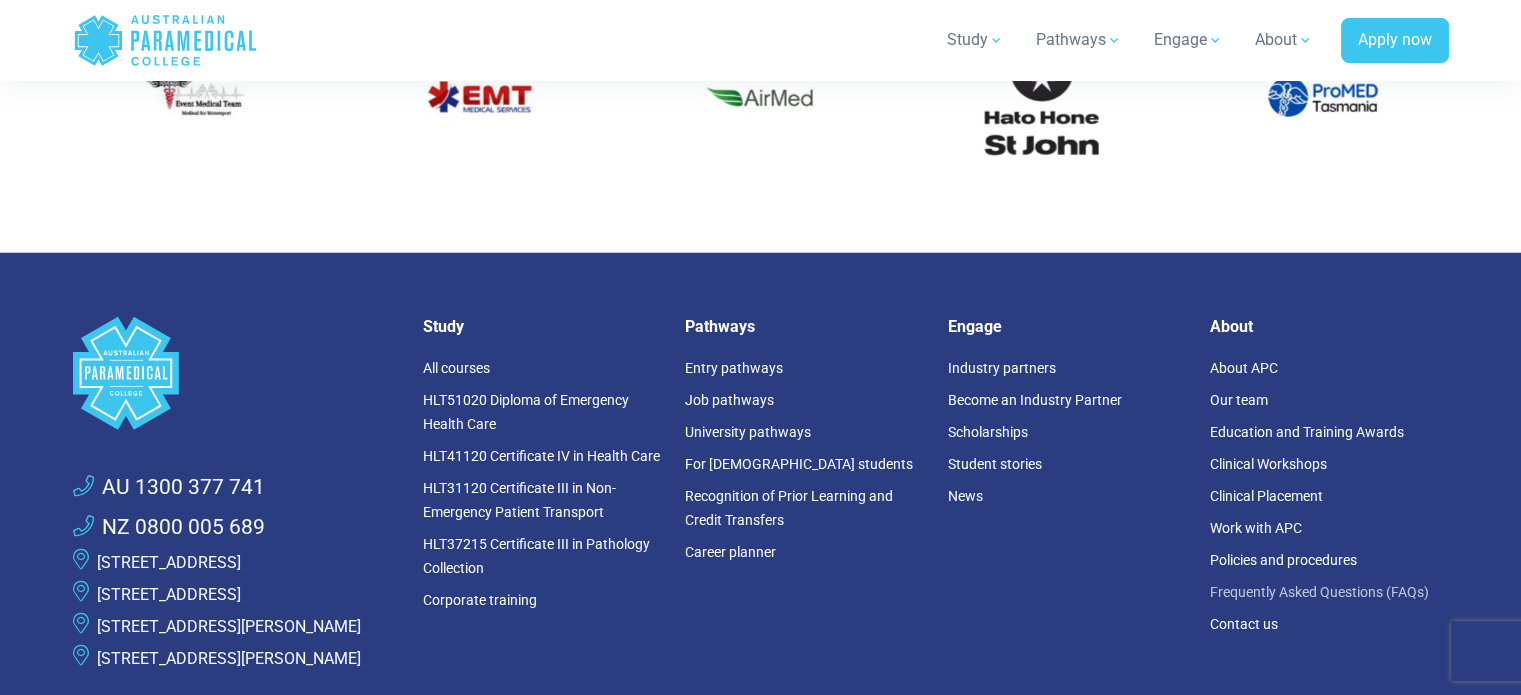 click on "Frequently Asked Questions (FAQs)" at bounding box center [1319, 592] 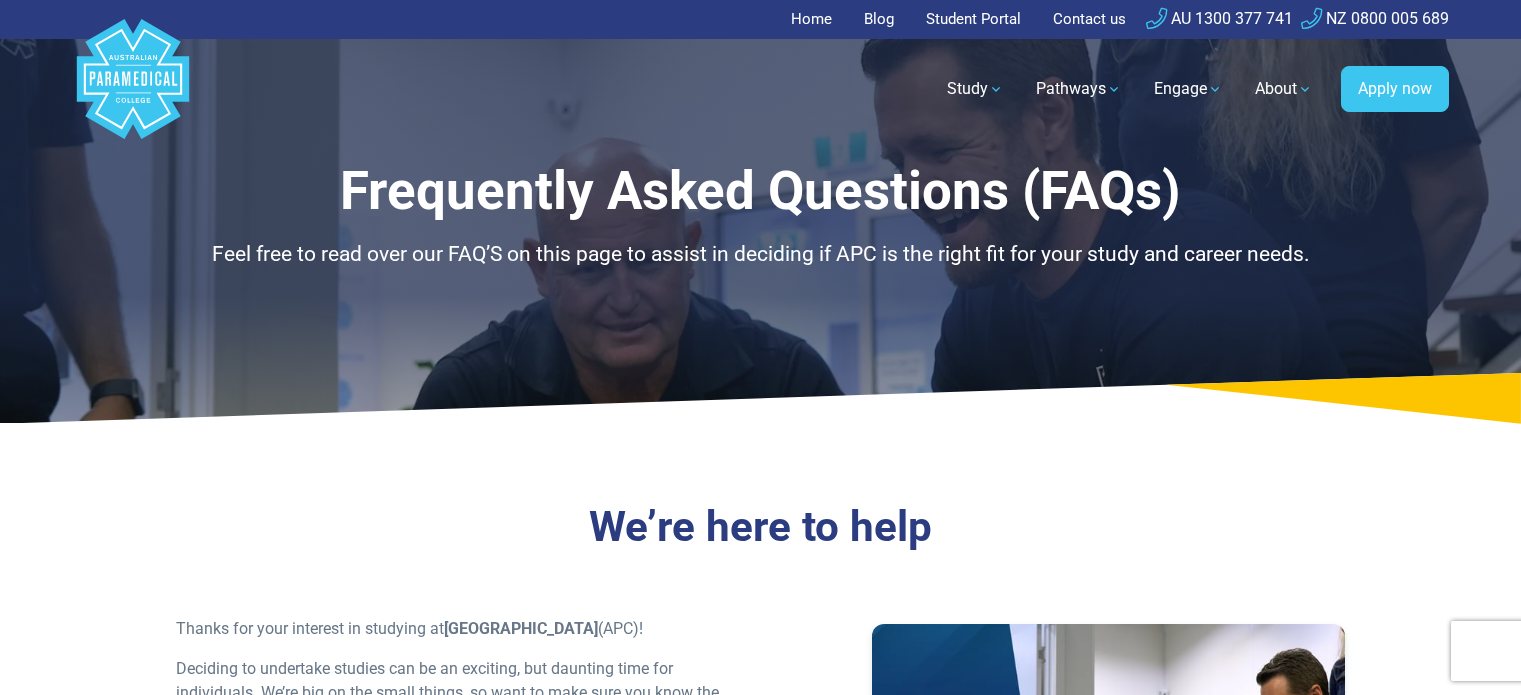 scroll, scrollTop: 0, scrollLeft: 0, axis: both 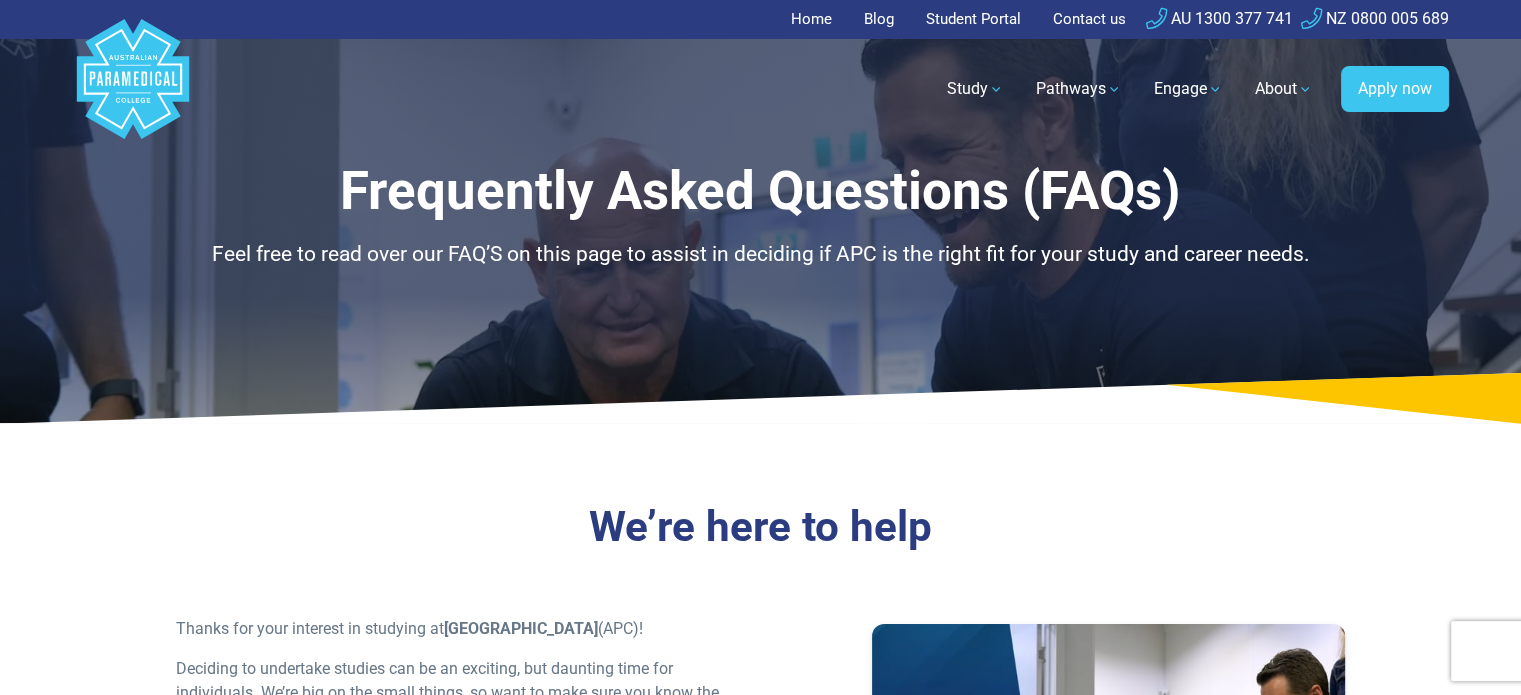 drag, startPoint x: 1533, startPoint y: 7, endPoint x: 1535, endPoint y: 52, distance: 45.044422 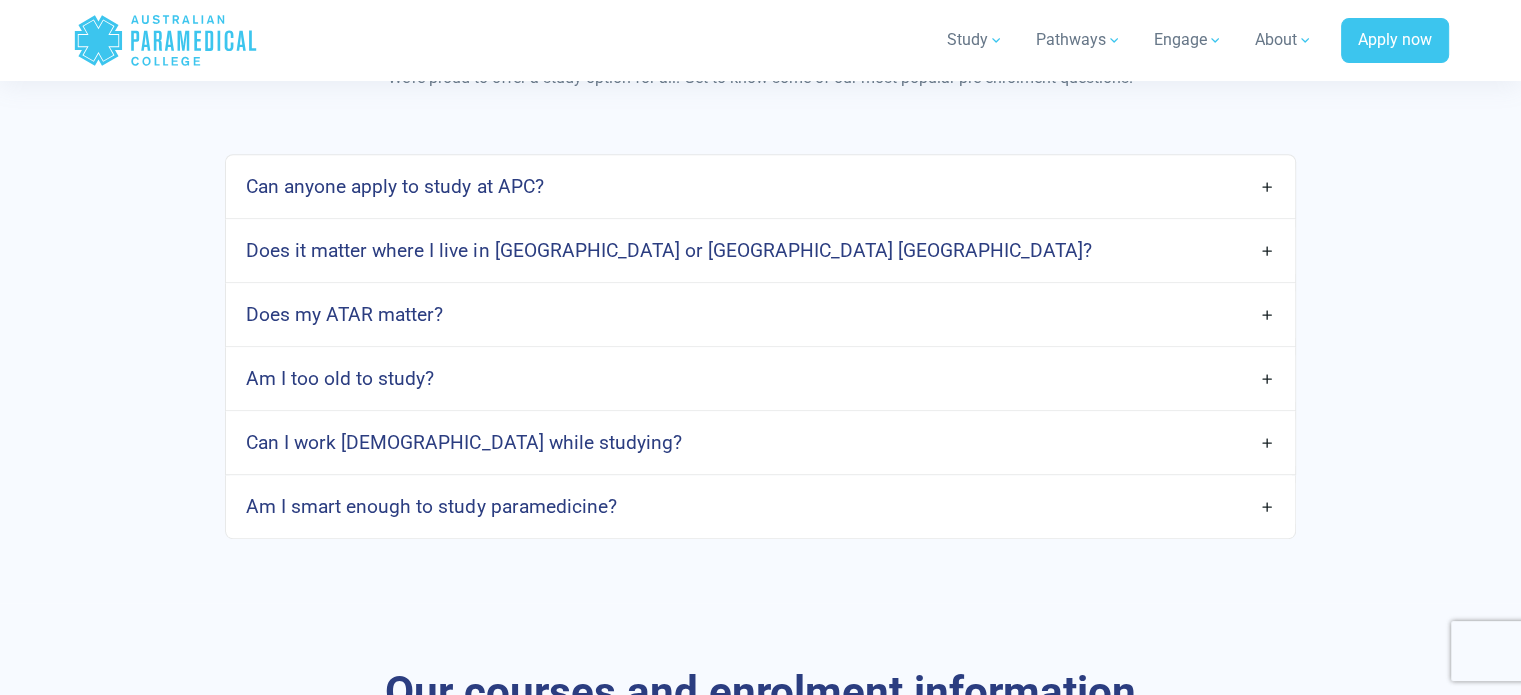 scroll, scrollTop: 1040, scrollLeft: 0, axis: vertical 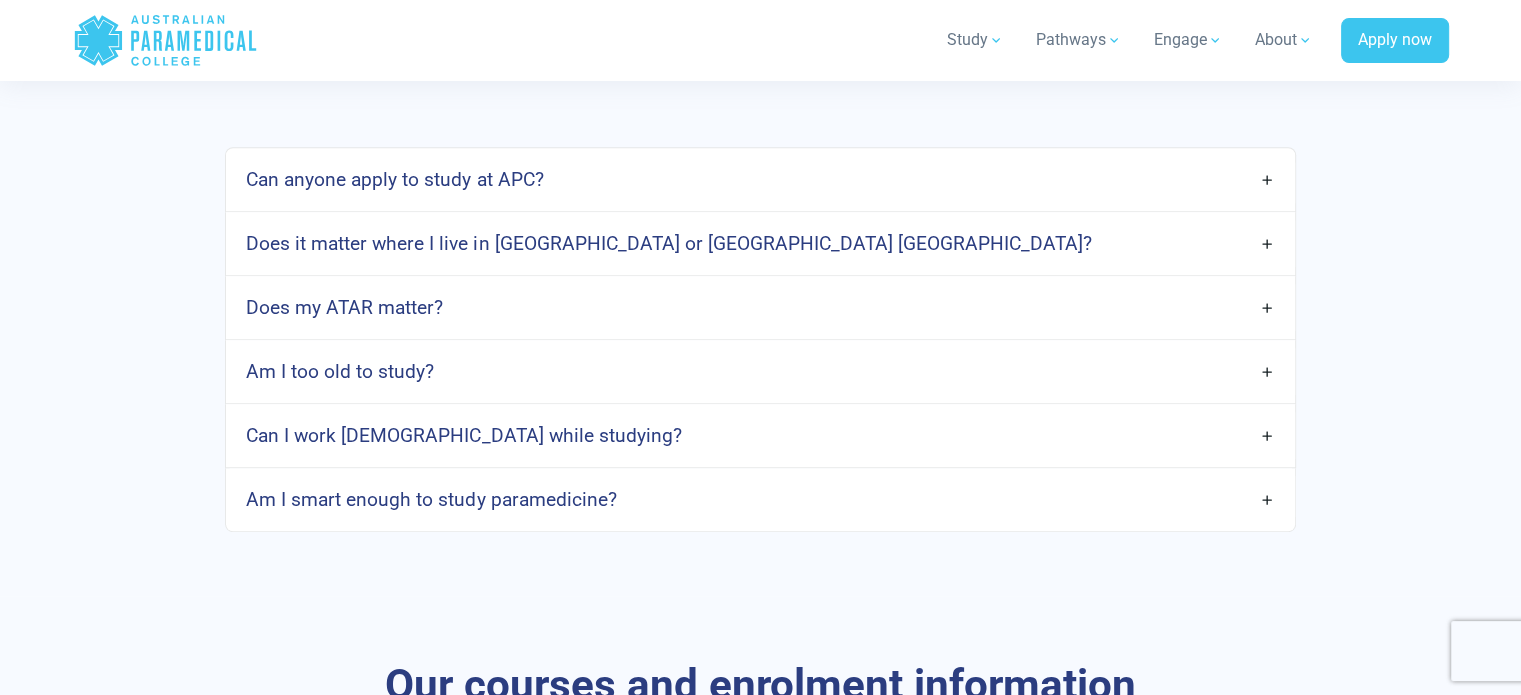 click on "Am I too old to study?" at bounding box center (760, 371) 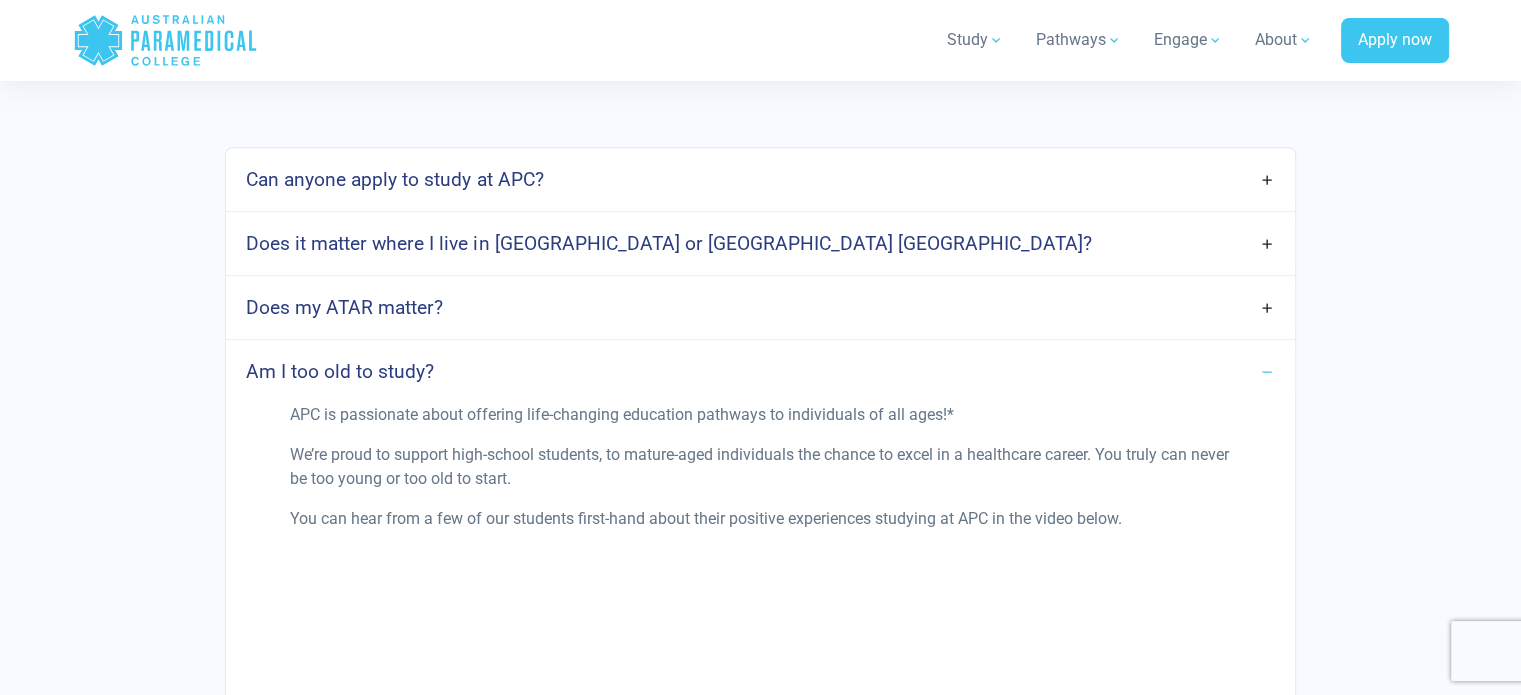 click on "Am I too old to study?" at bounding box center (340, 371) 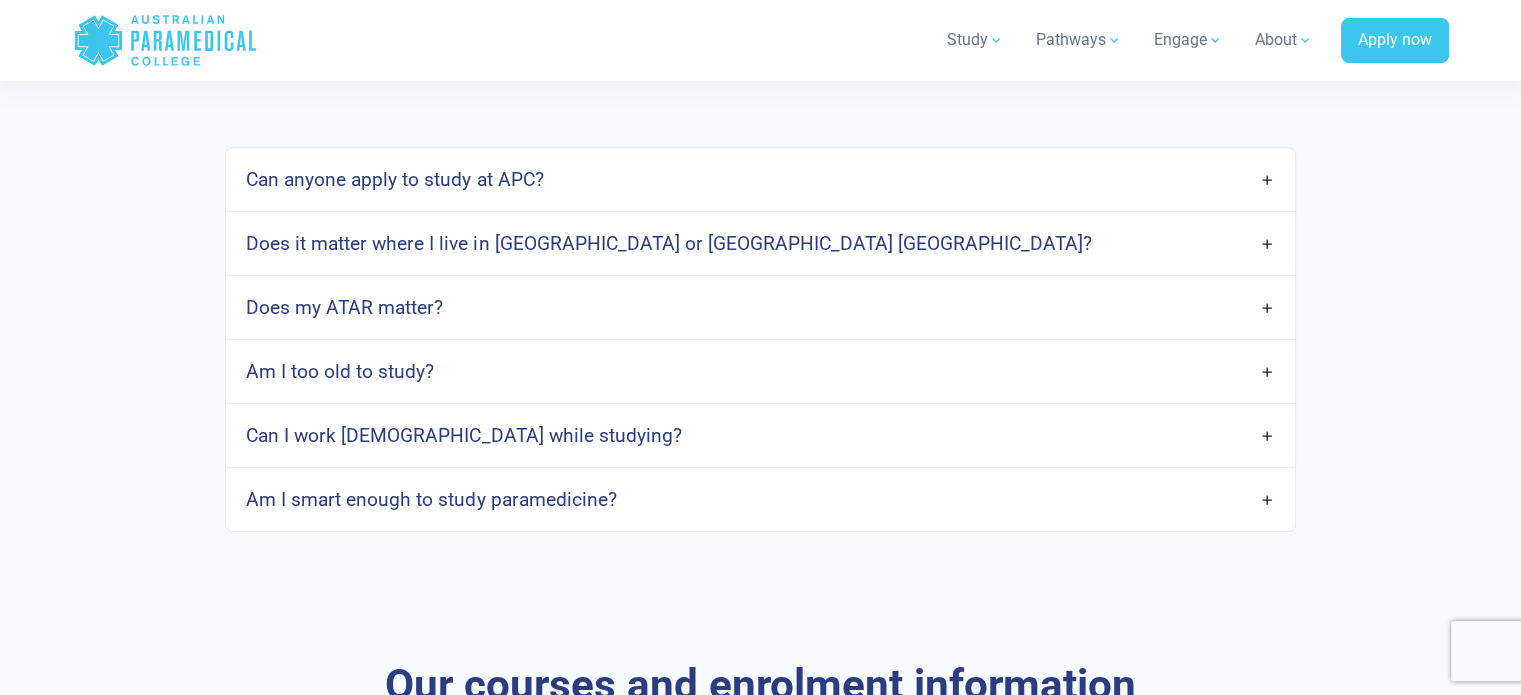 click on "Am I smart enough to study paramedicine?" at bounding box center [431, 499] 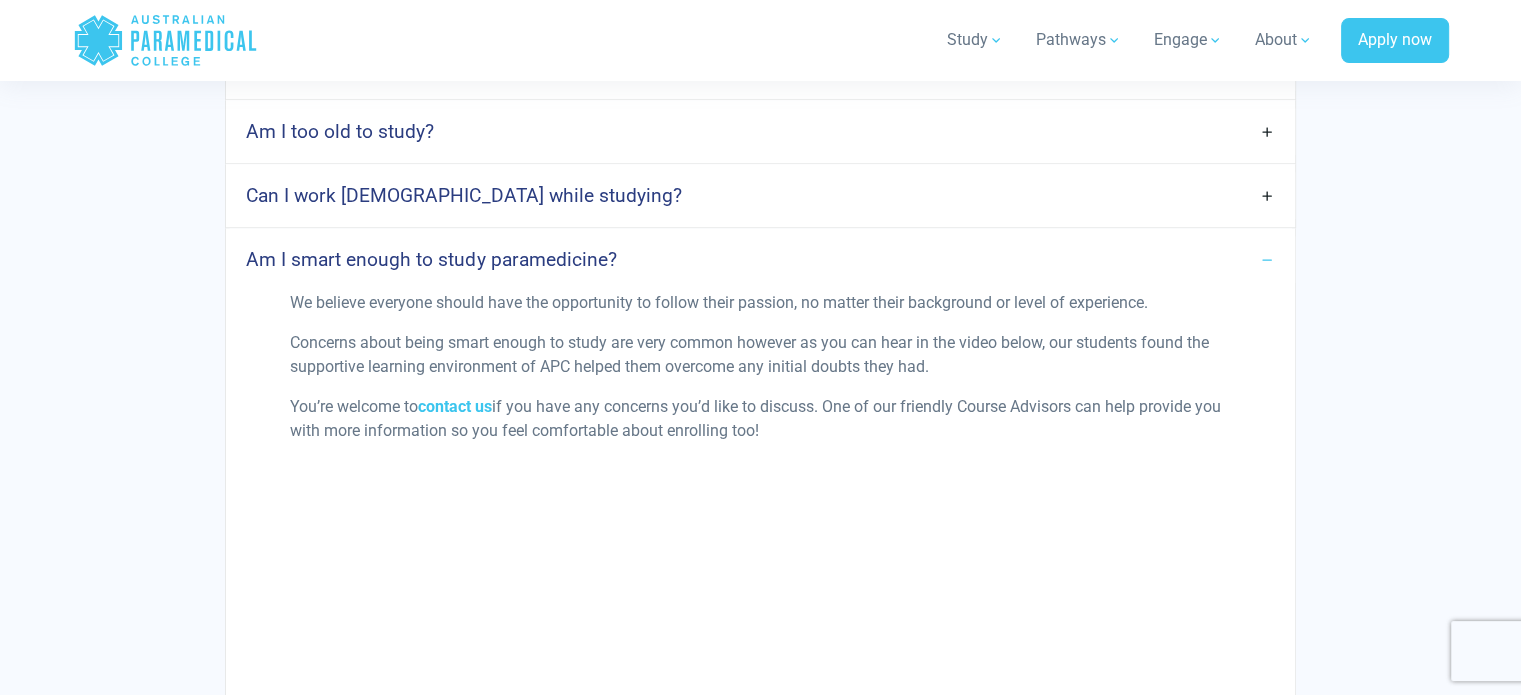 scroll, scrollTop: 1240, scrollLeft: 0, axis: vertical 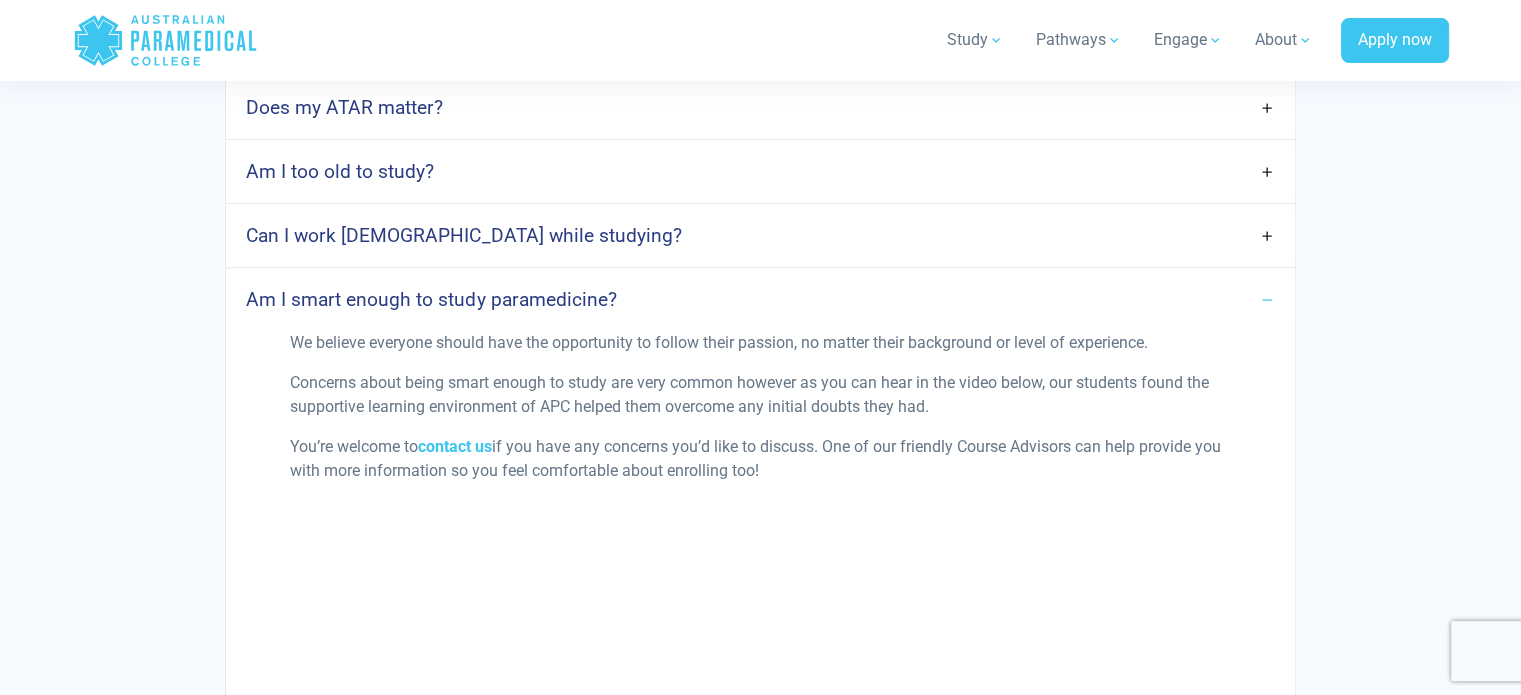click on "We believe everyone should have the opportunity to follow their passion, no matter their background or level of experience.
Concerns about being smart enough to study are very common however as you can hear in the video below, our students found the supportive learning environment of APC helped them overcome any initial doubts they had.
You’re welcome to  contact us  if you have any concerns you’d like to discuss. One of our friendly Course Advisors can help provide you with more information so you feel comfortable about enrolling too!" at bounding box center [760, 606] 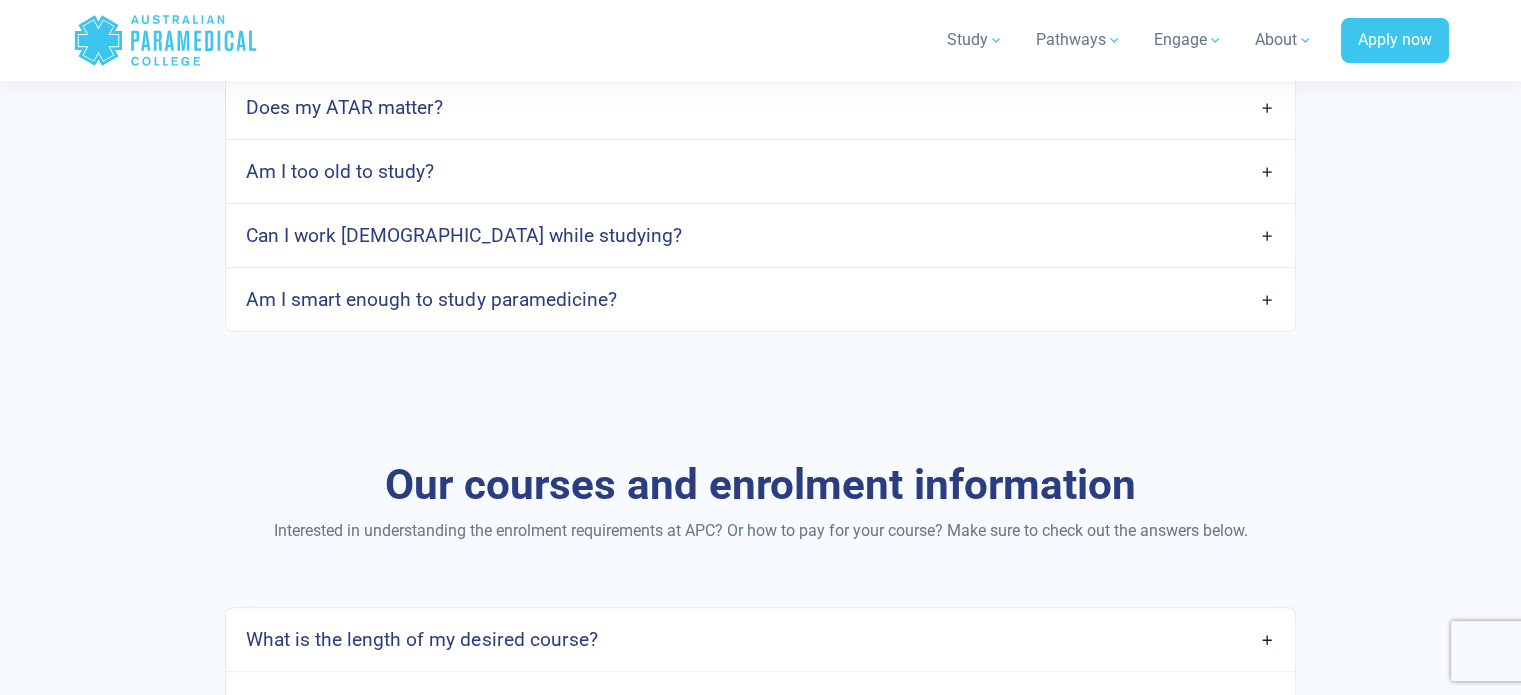click on "Am I smart enough to study paramedicine?" at bounding box center (431, 299) 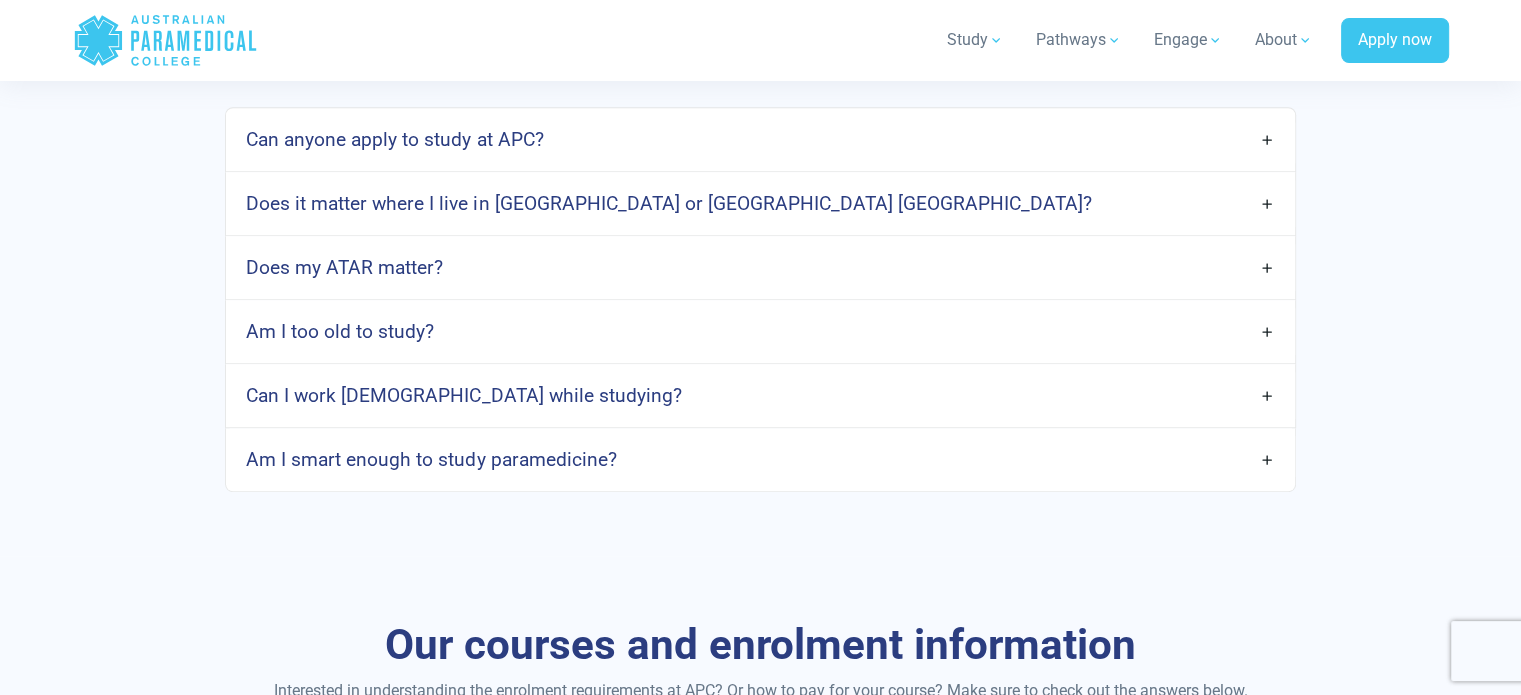 scroll, scrollTop: 1040, scrollLeft: 0, axis: vertical 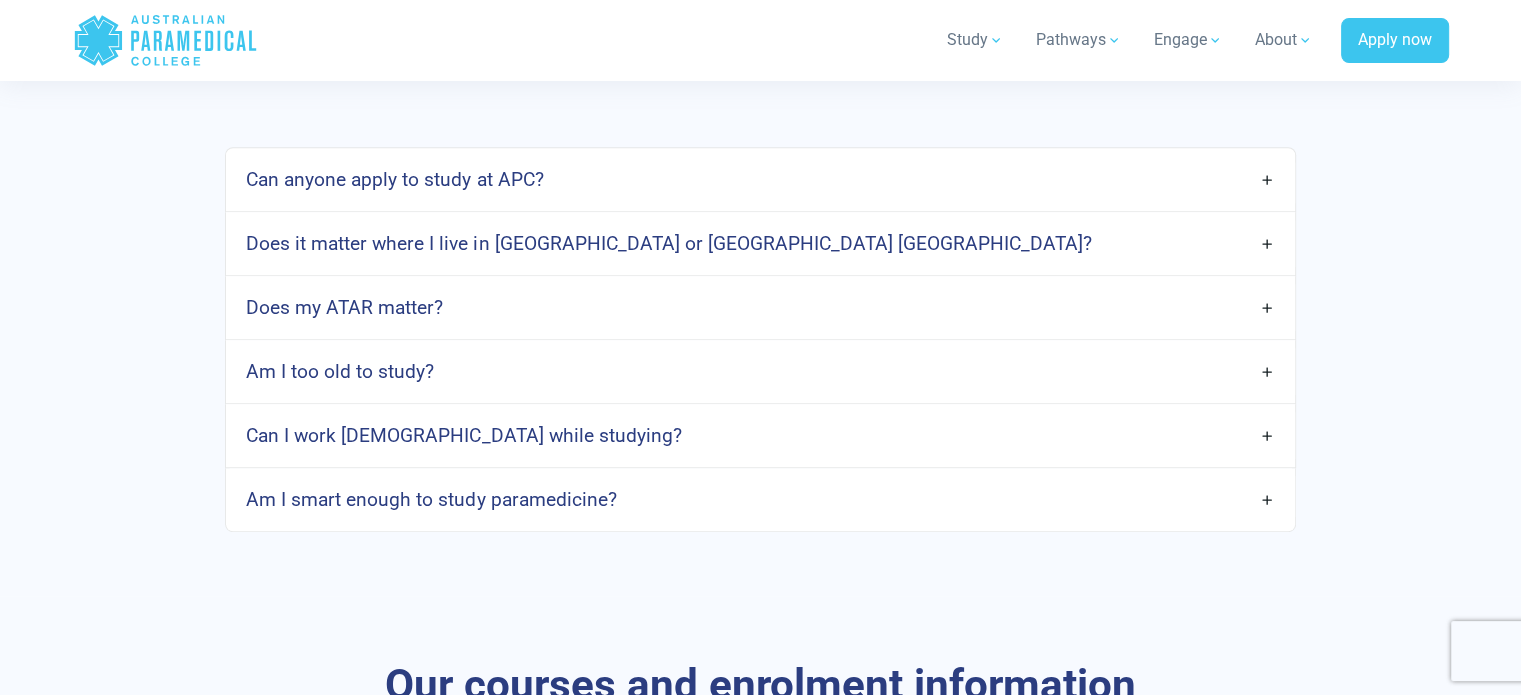 click on "Does my ATAR matter?" at bounding box center [760, 307] 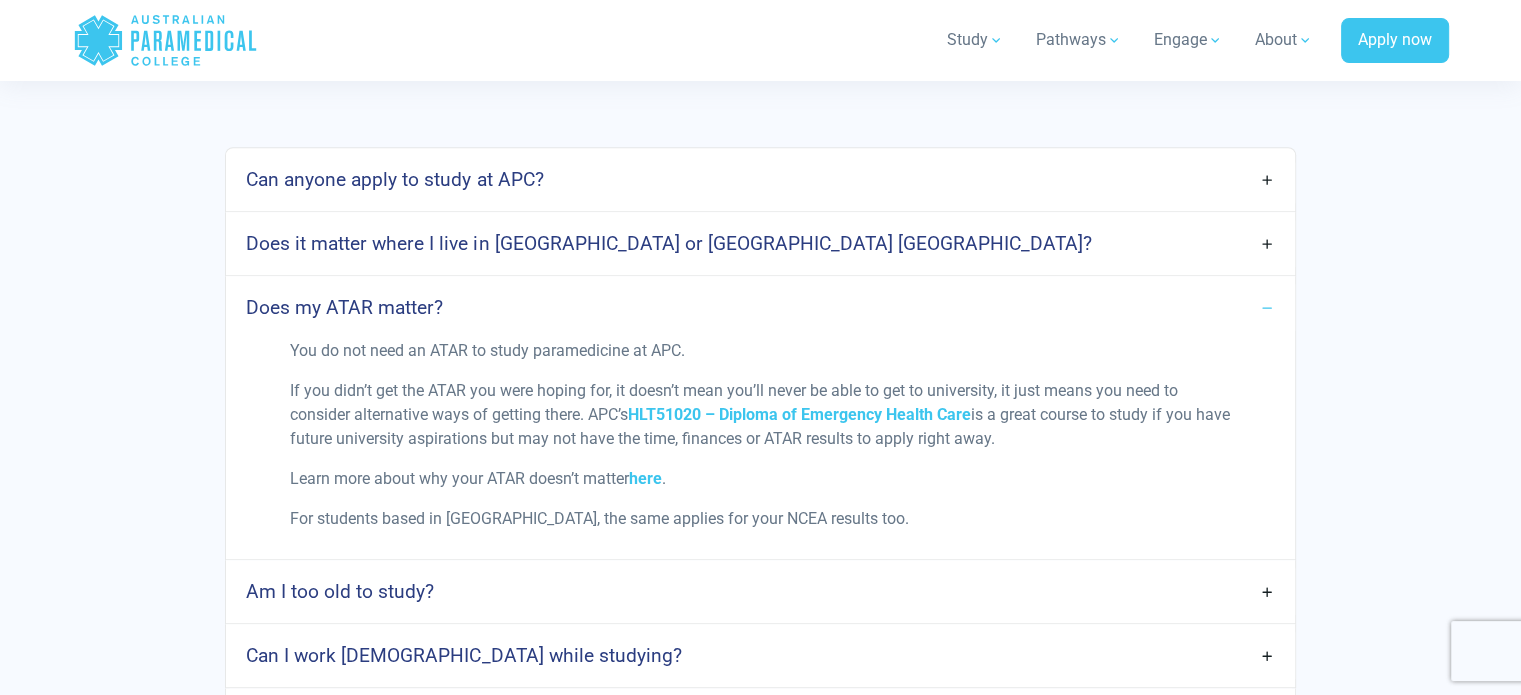 click on "Does my ATAR matter?" at bounding box center (760, 307) 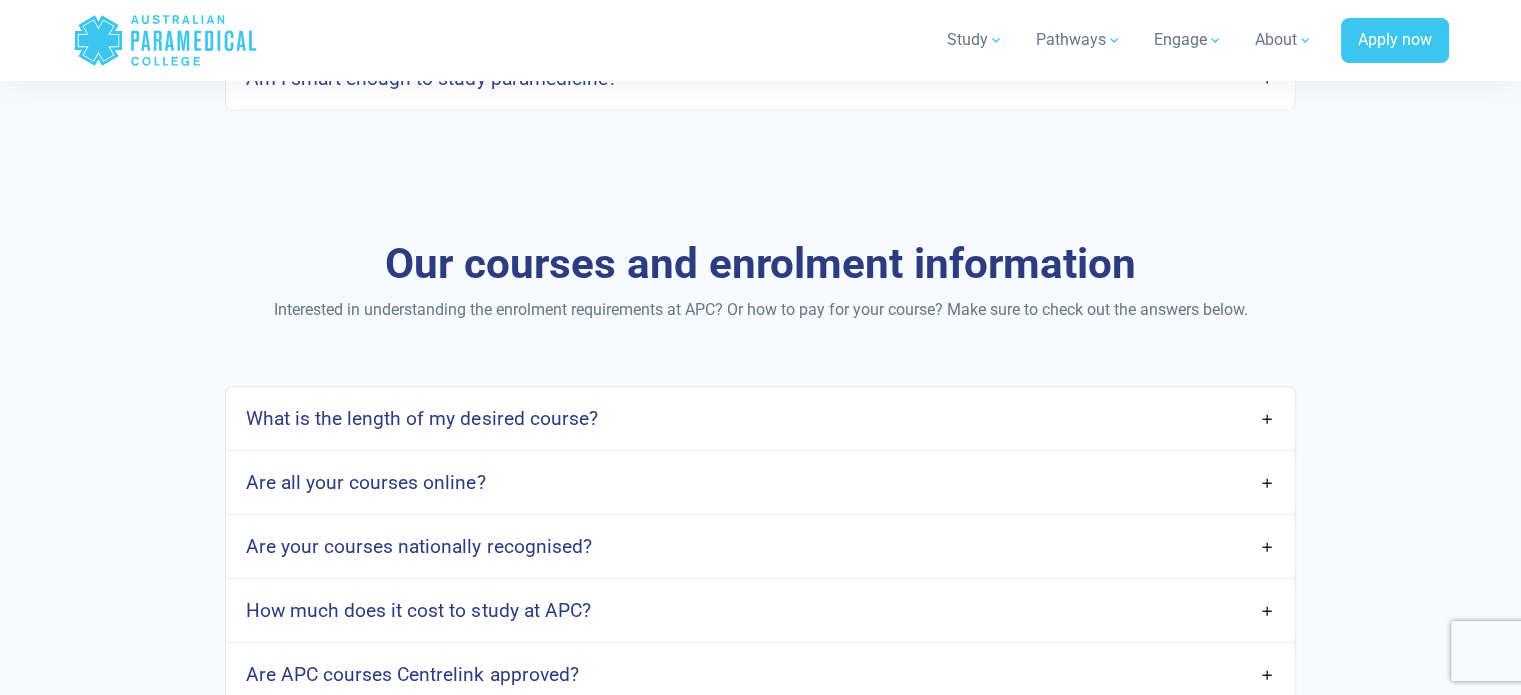 scroll, scrollTop: 1798, scrollLeft: 0, axis: vertical 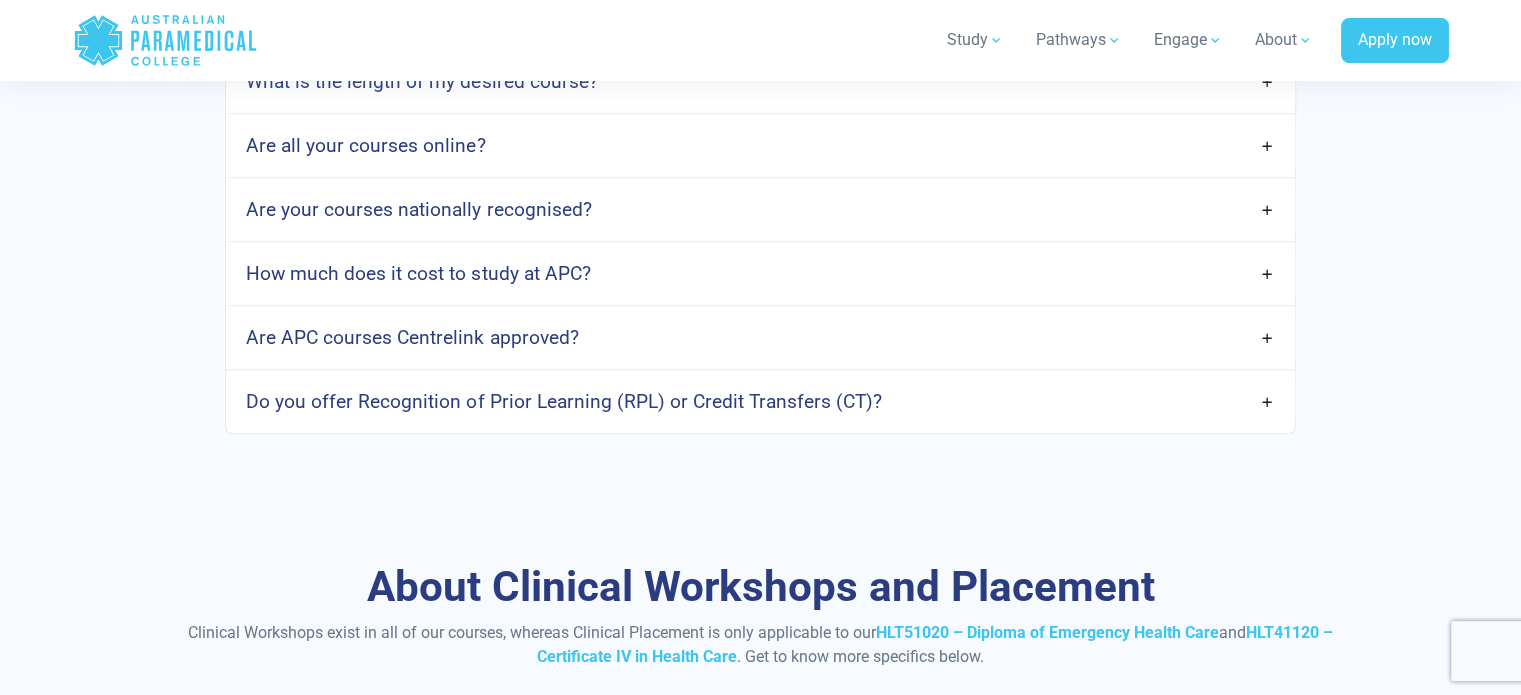click on "Are APC courses Centrelink approved?" at bounding box center (760, 337) 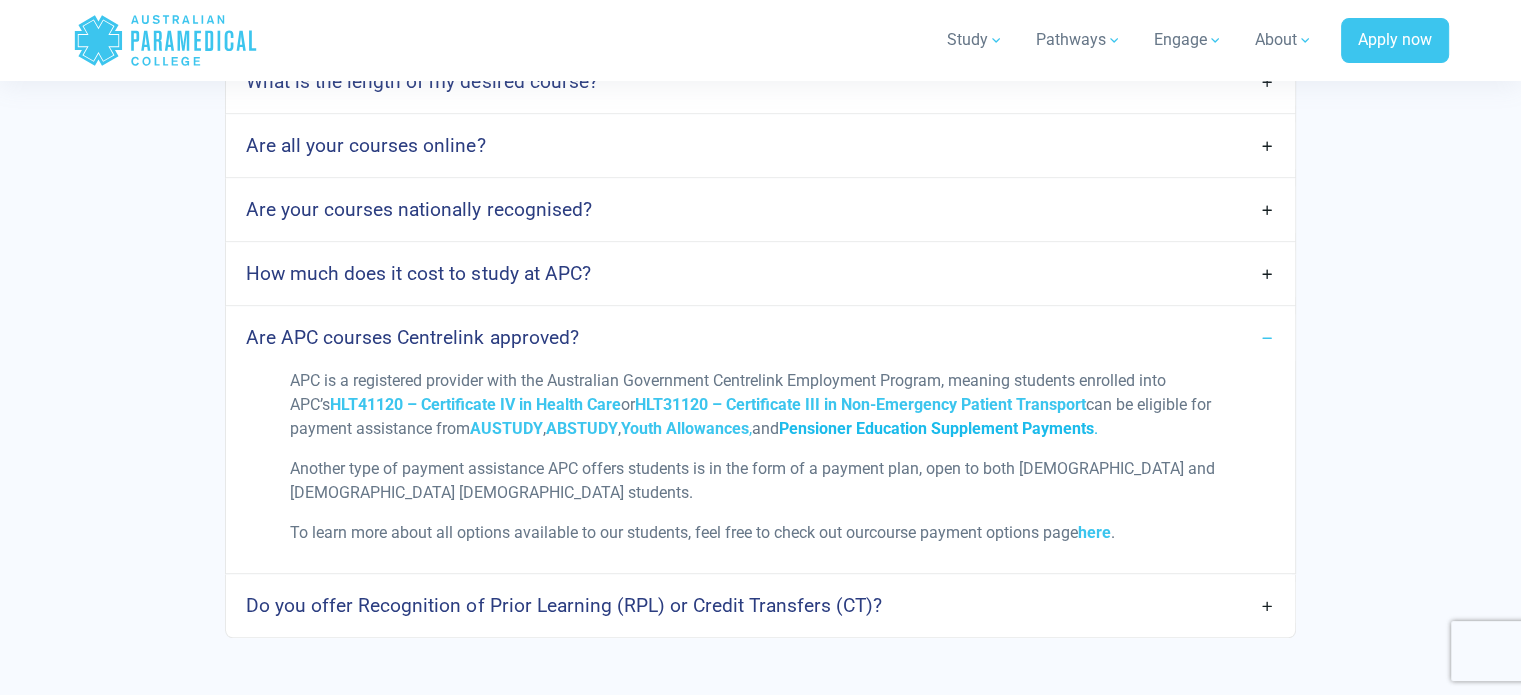 drag, startPoint x: 533, startPoint y: 423, endPoint x: 981, endPoint y: 426, distance: 448.01004 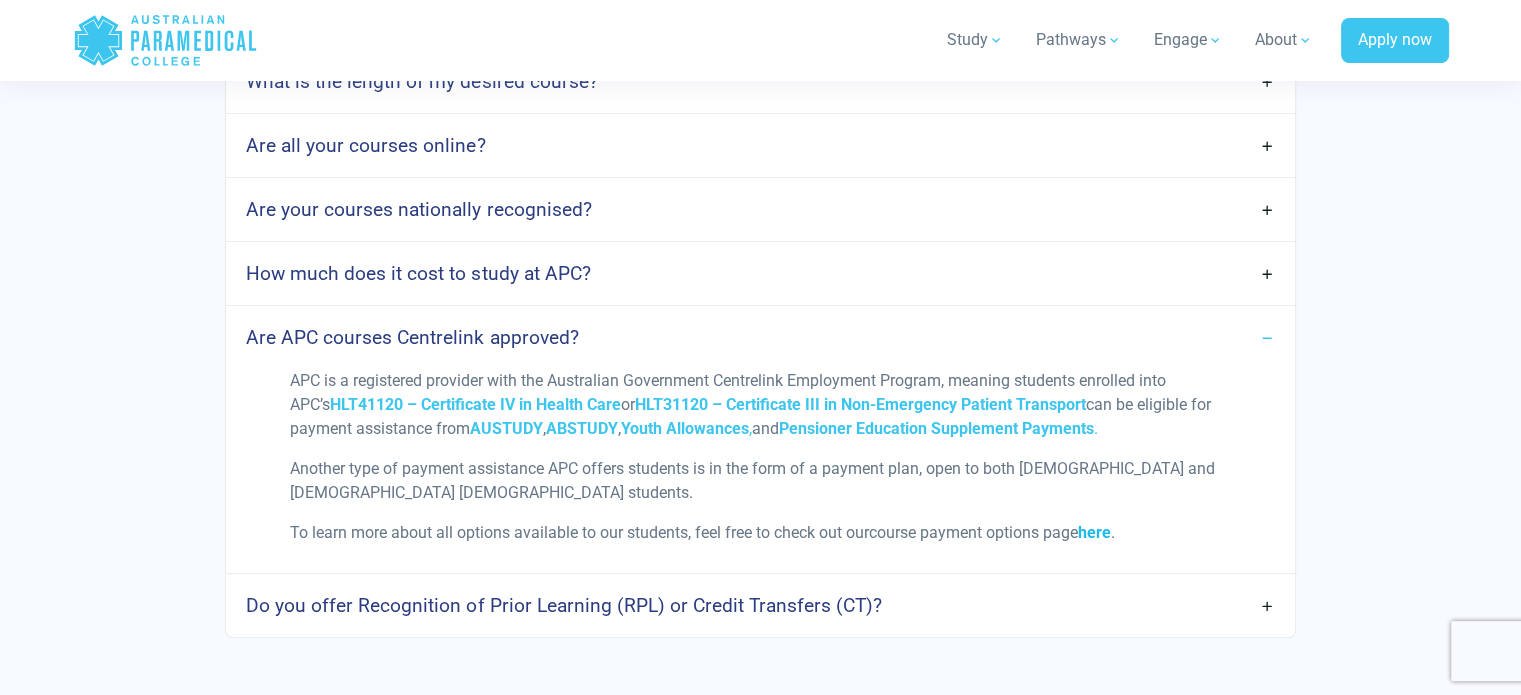 click on "here" at bounding box center (1094, 532) 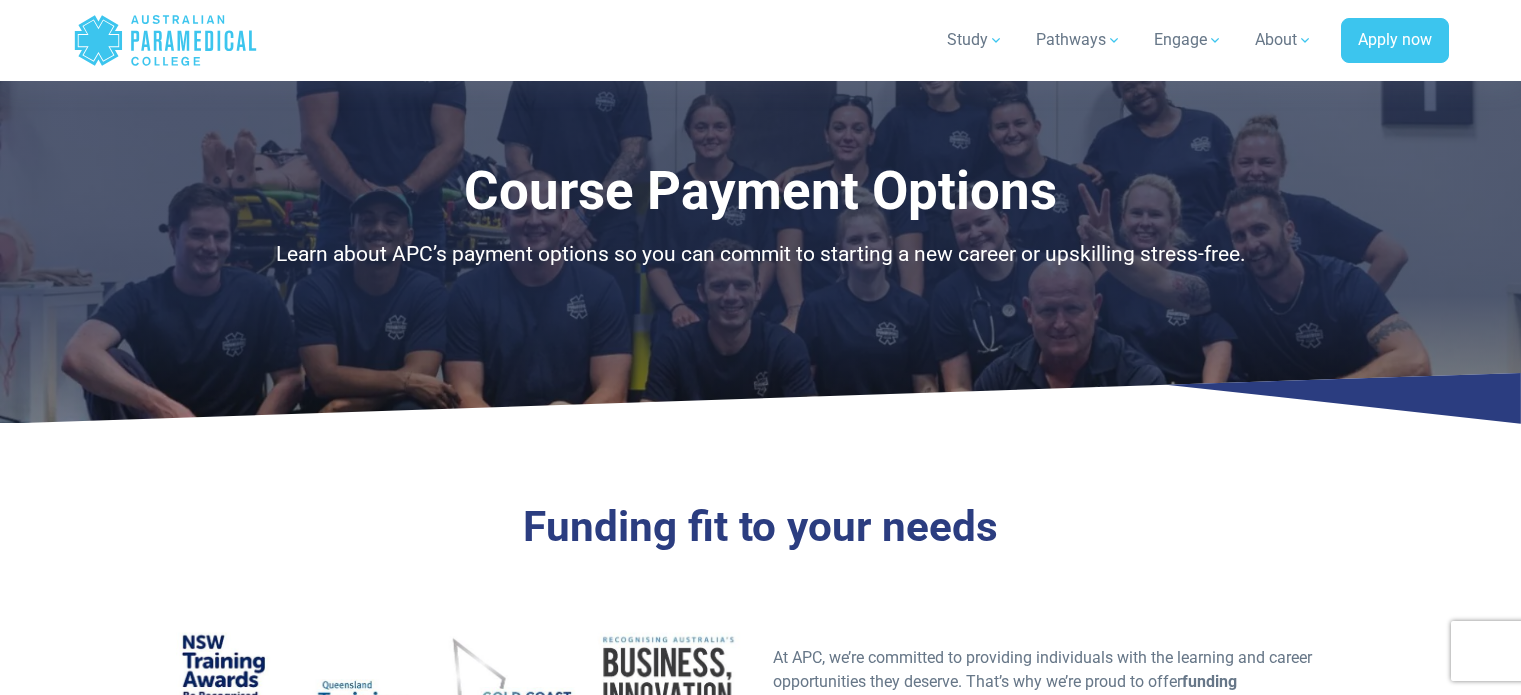scroll, scrollTop: 500, scrollLeft: 0, axis: vertical 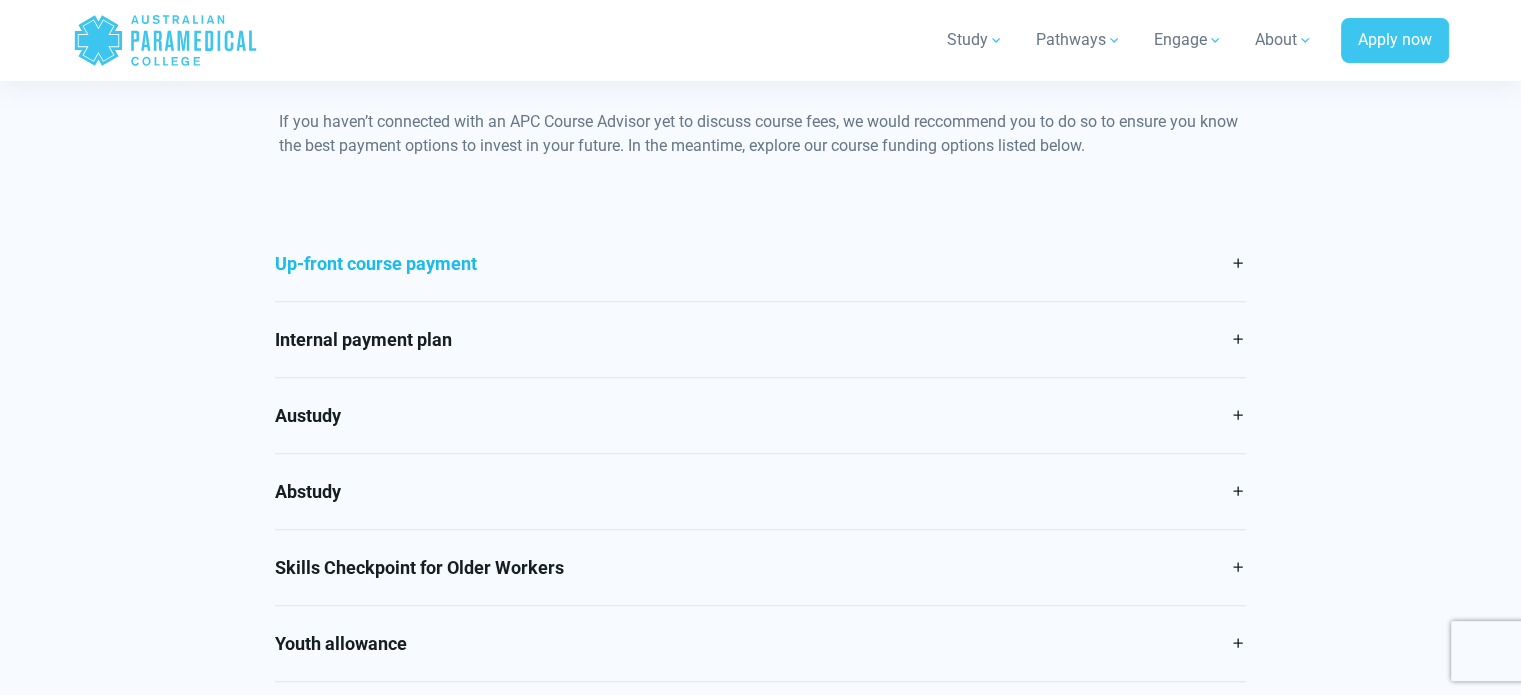 click on "Up-front course payment" at bounding box center (760, 263) 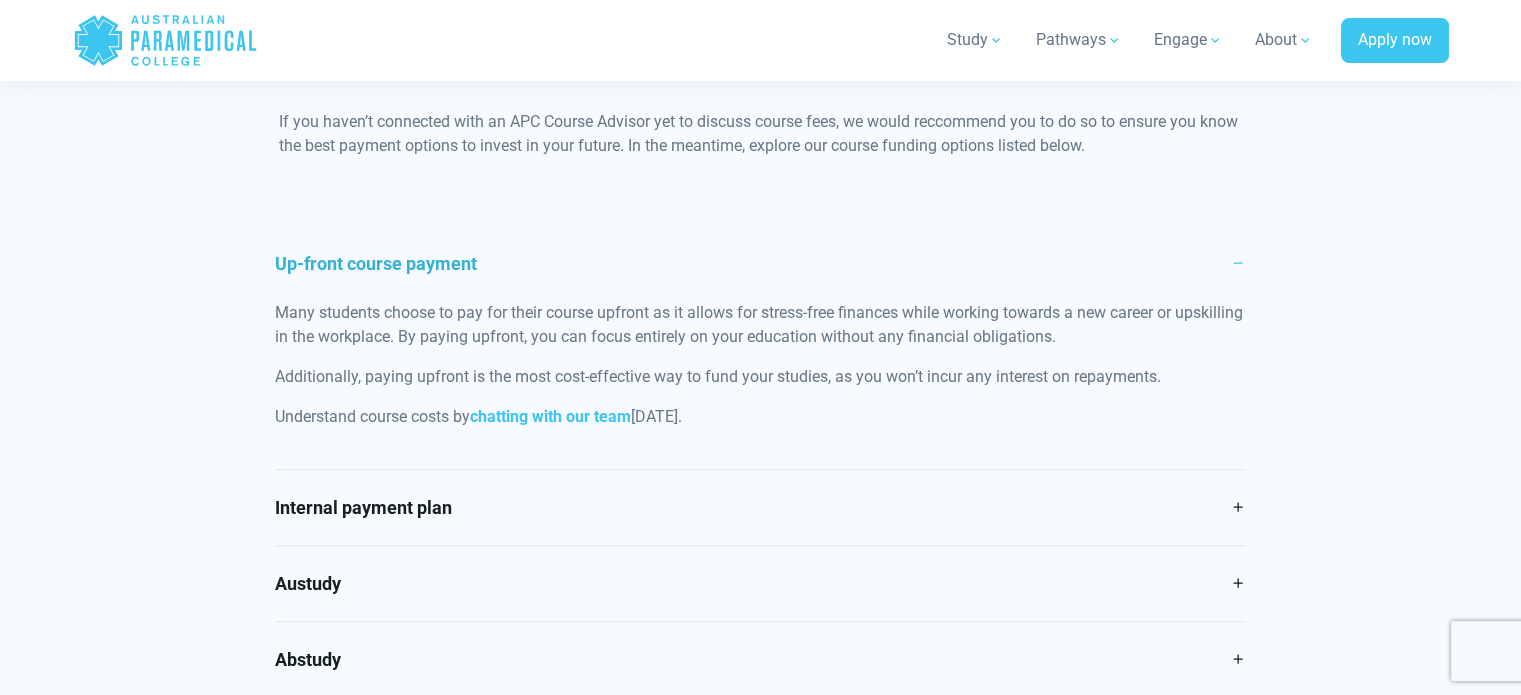 click on "Up-front course payment" at bounding box center [760, 263] 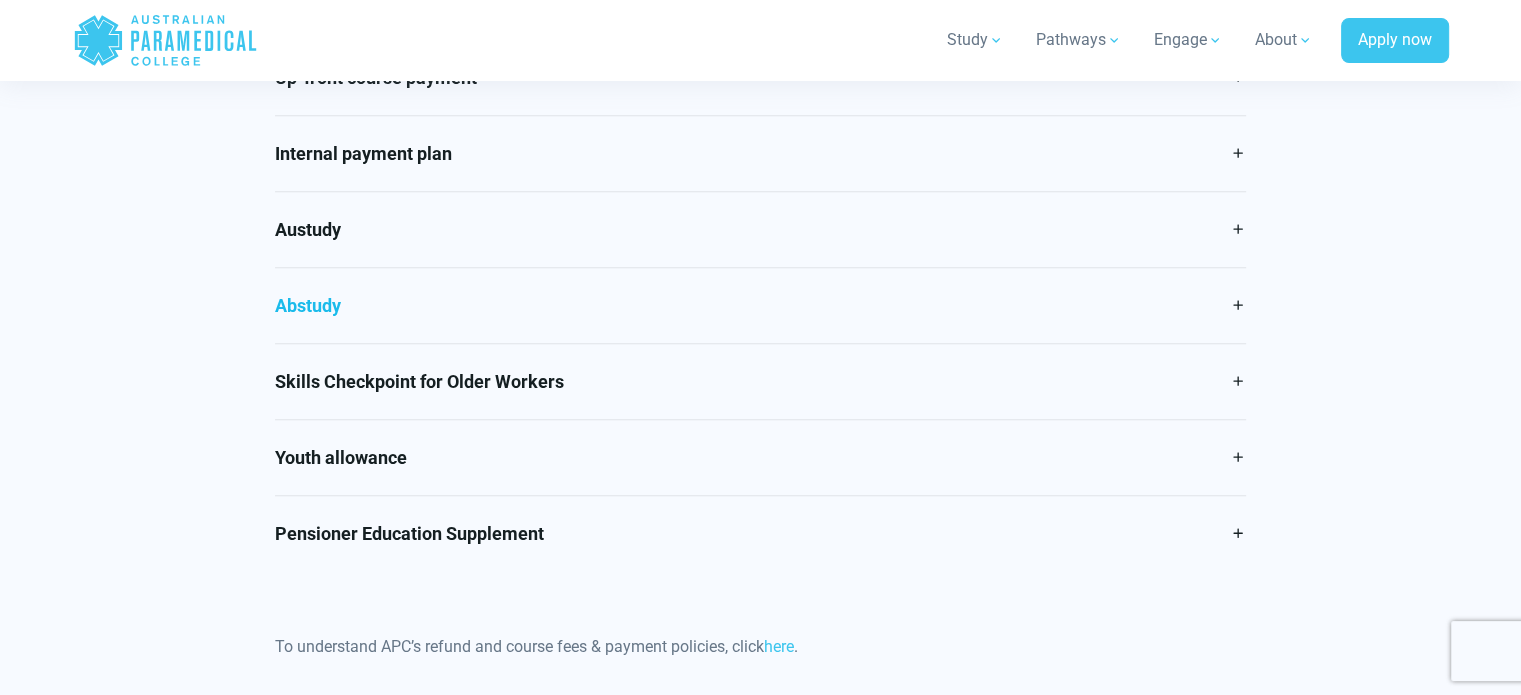 scroll, scrollTop: 1100, scrollLeft: 0, axis: vertical 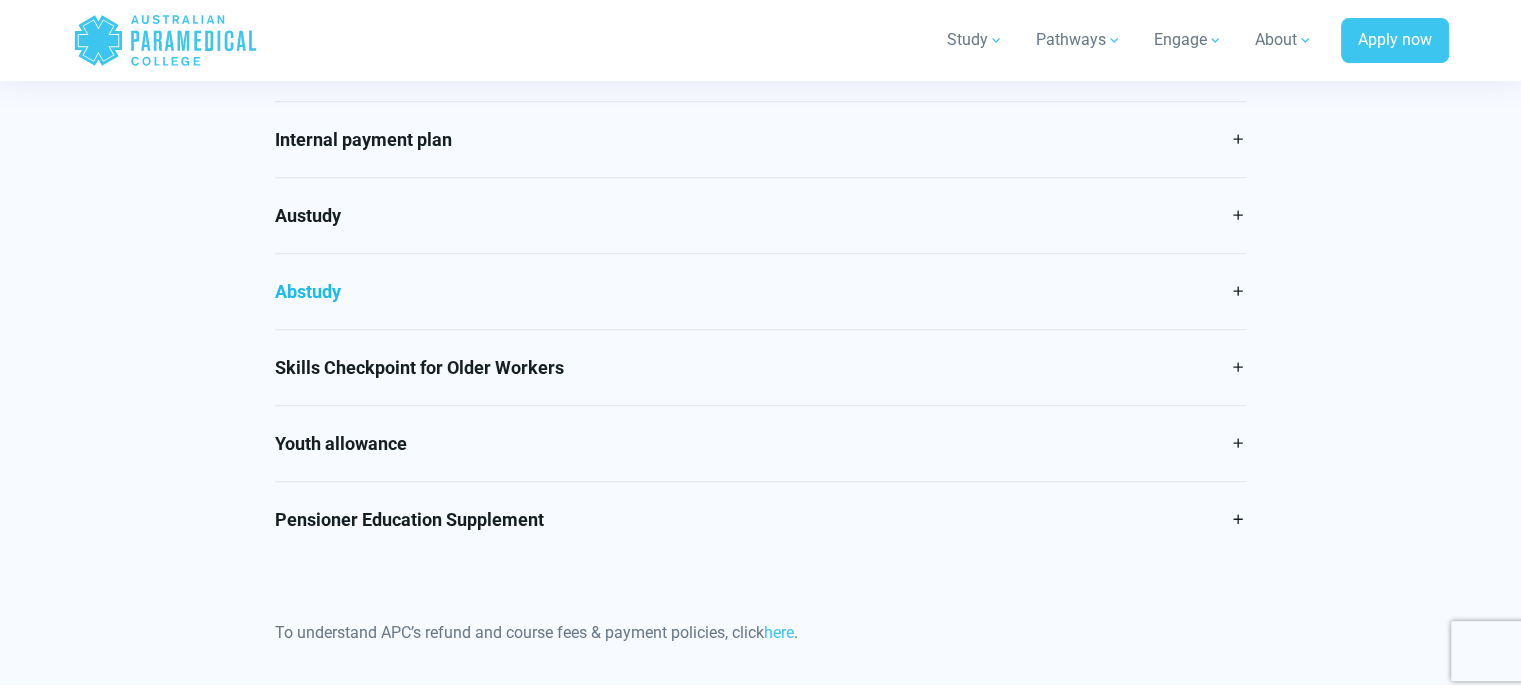 click on "Abstudy" at bounding box center (760, 291) 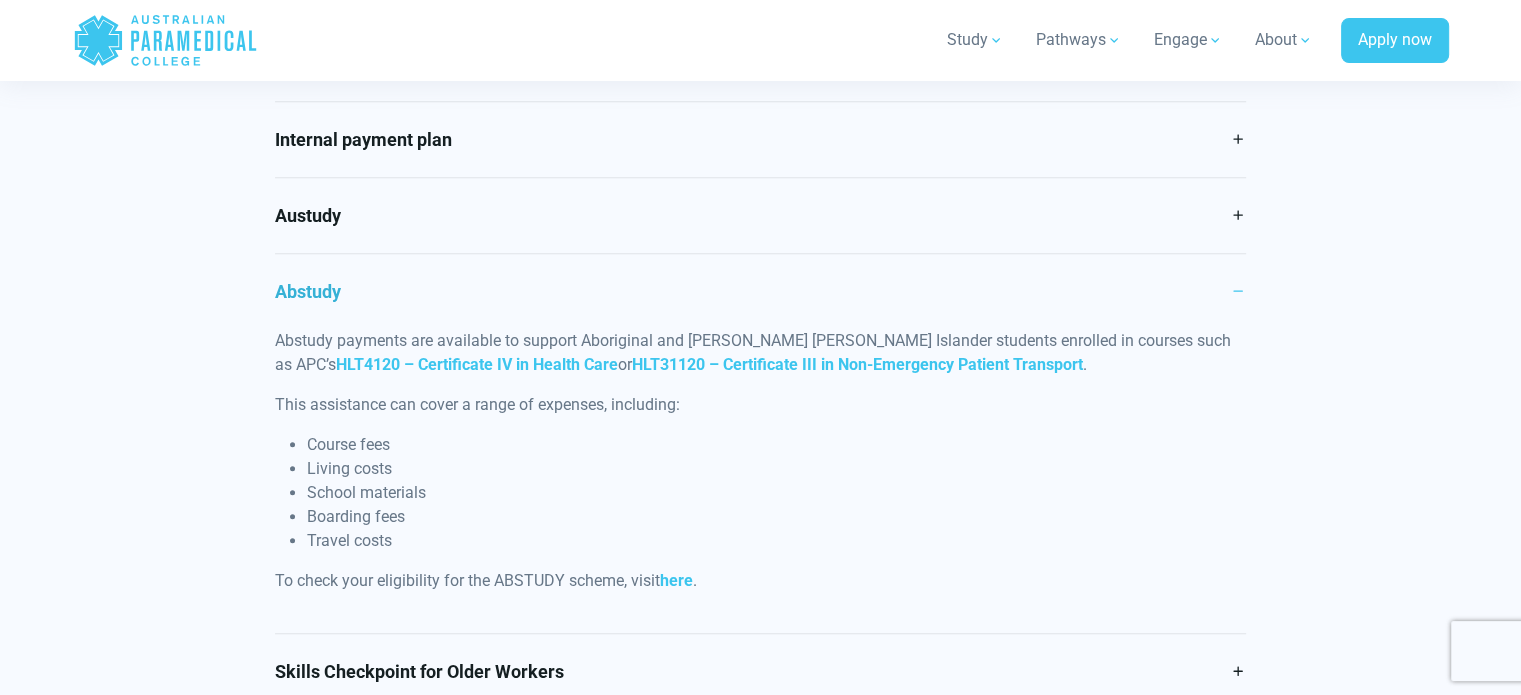 click on "Abstudy" at bounding box center [760, 291] 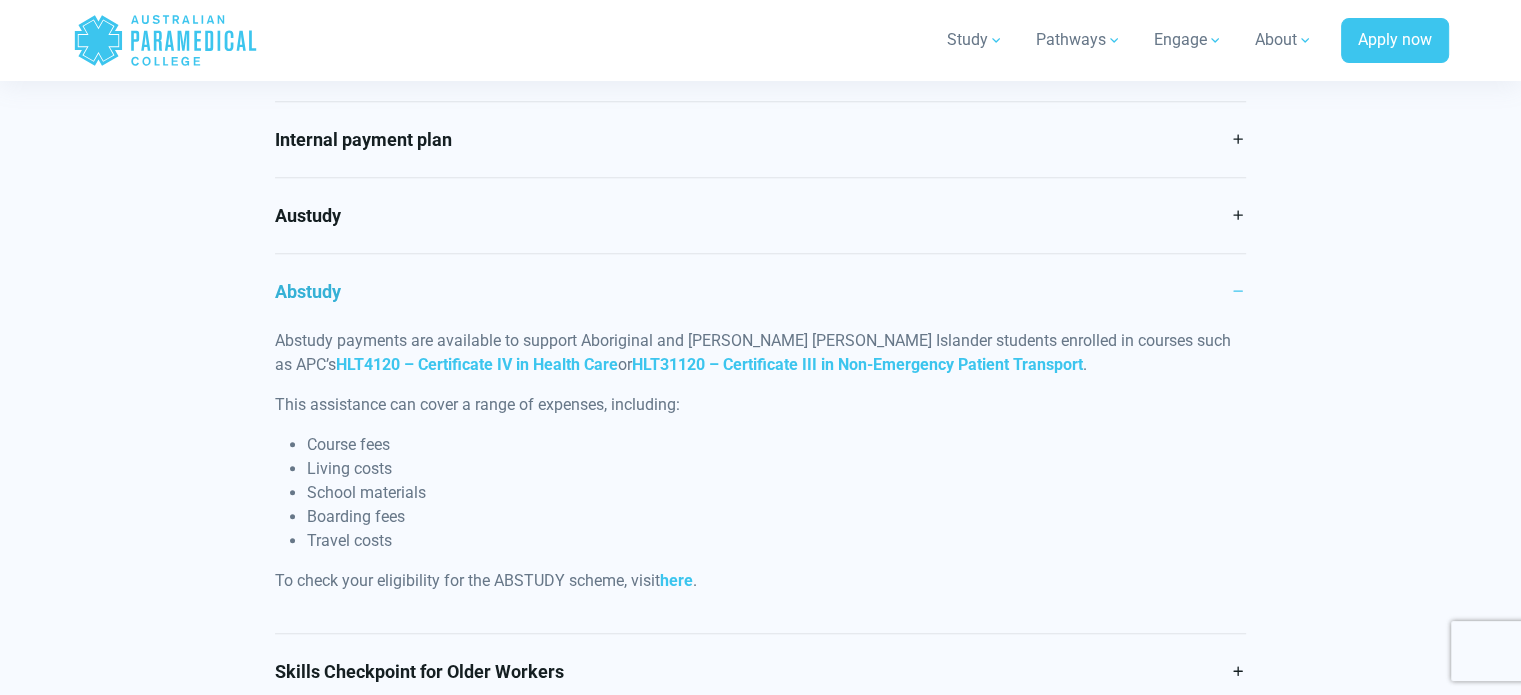 click on "Abstudy" at bounding box center [760, 291] 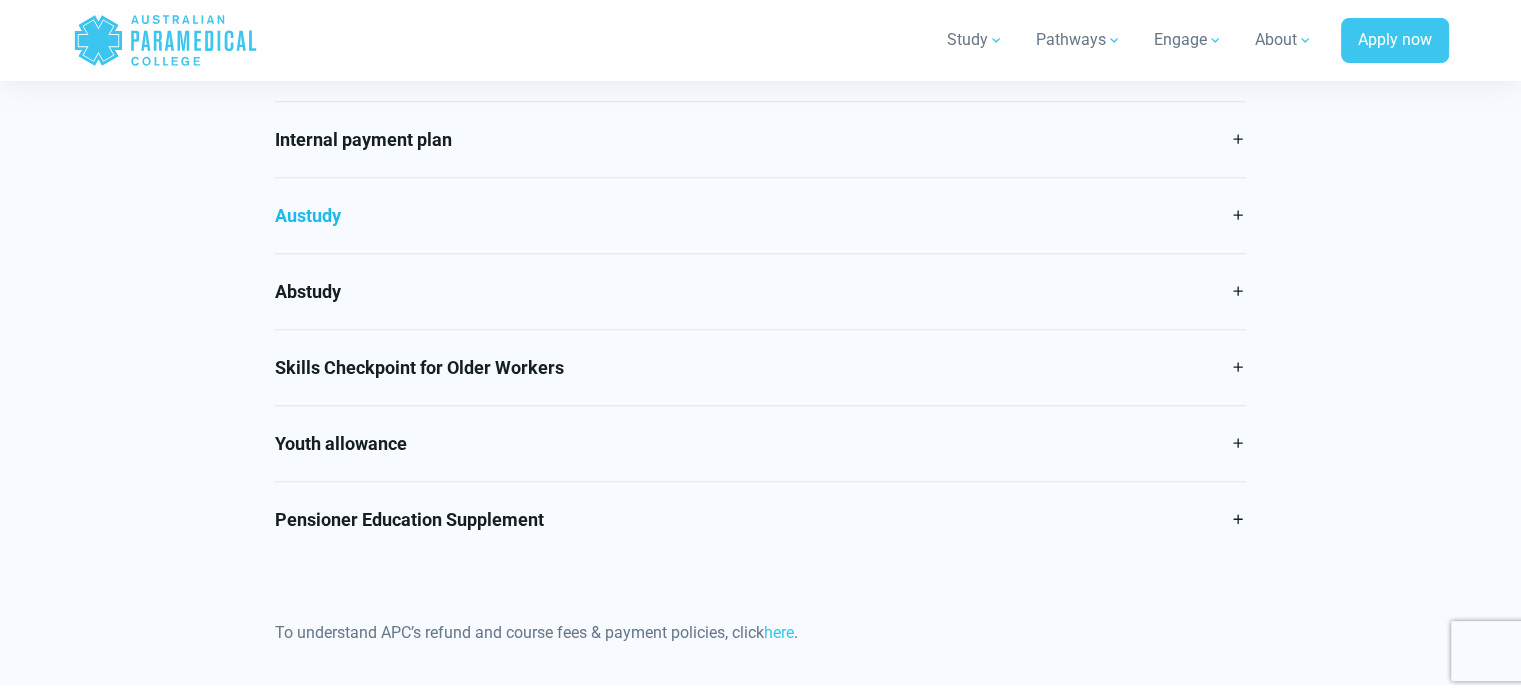 click on "Austudy" at bounding box center [760, 215] 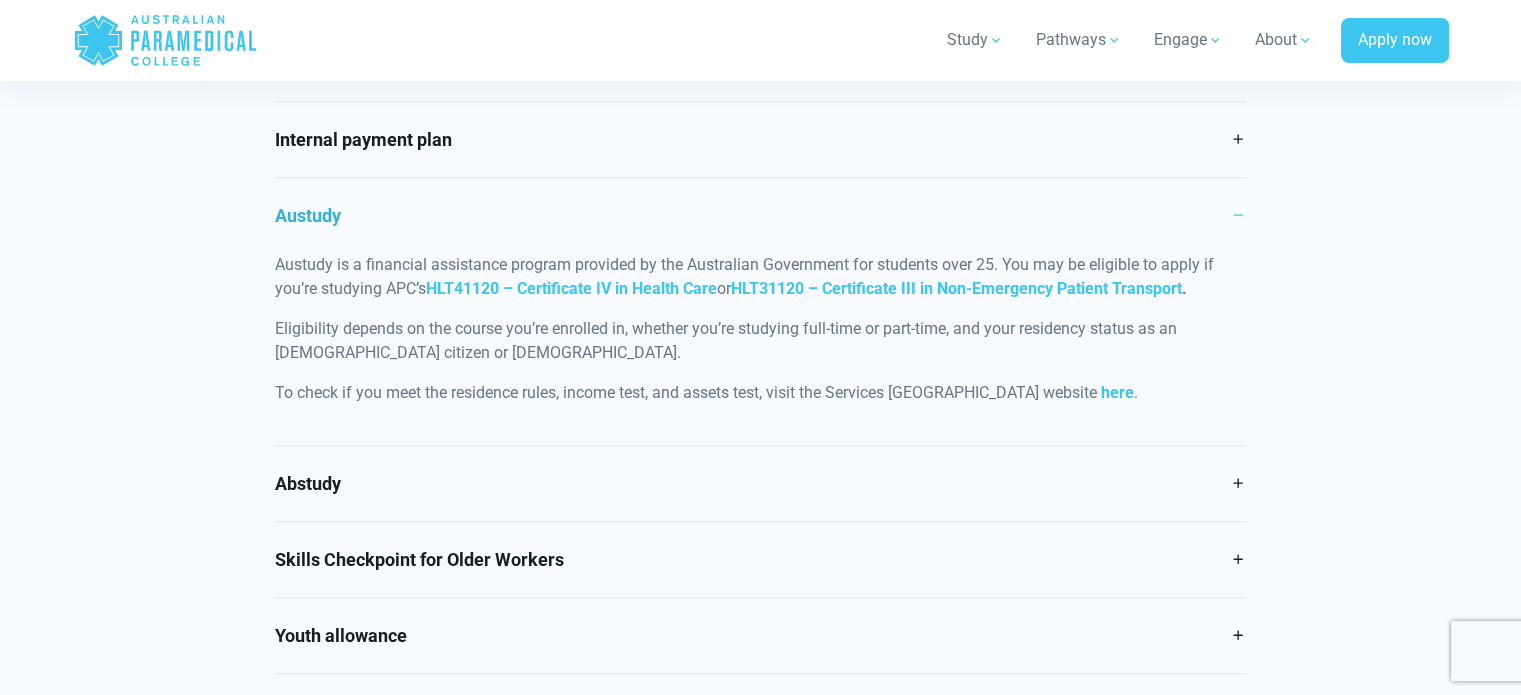click on "Austudy" at bounding box center (760, 215) 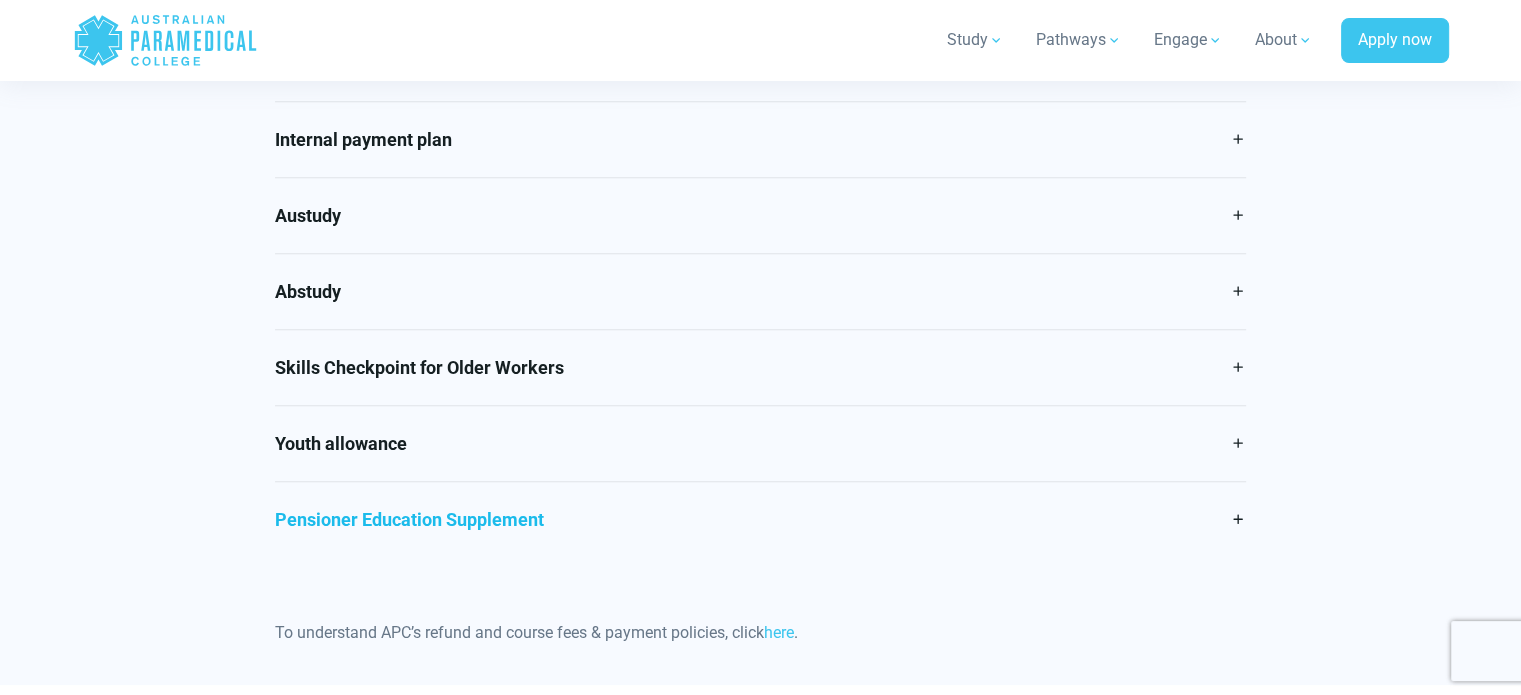click on "Pensioner Education Supplement" at bounding box center (760, 519) 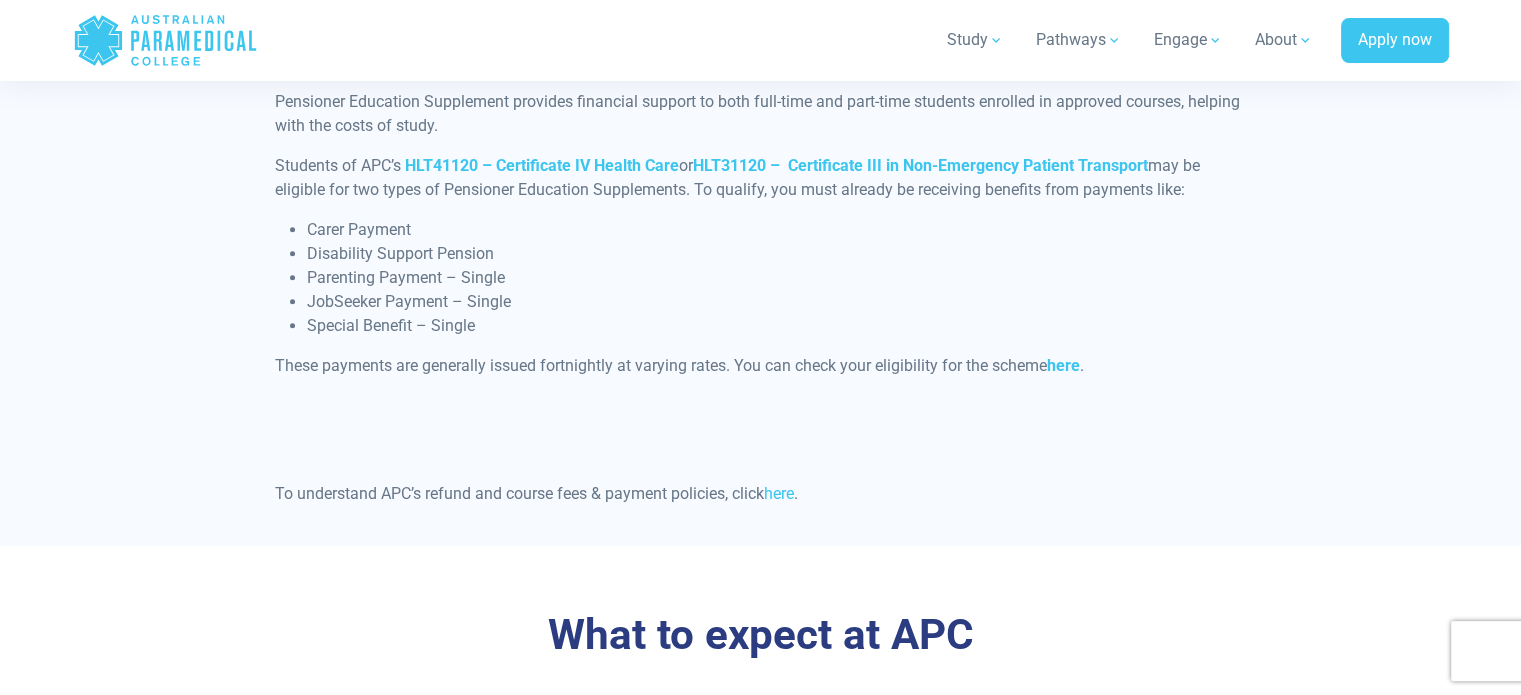 scroll, scrollTop: 1600, scrollLeft: 0, axis: vertical 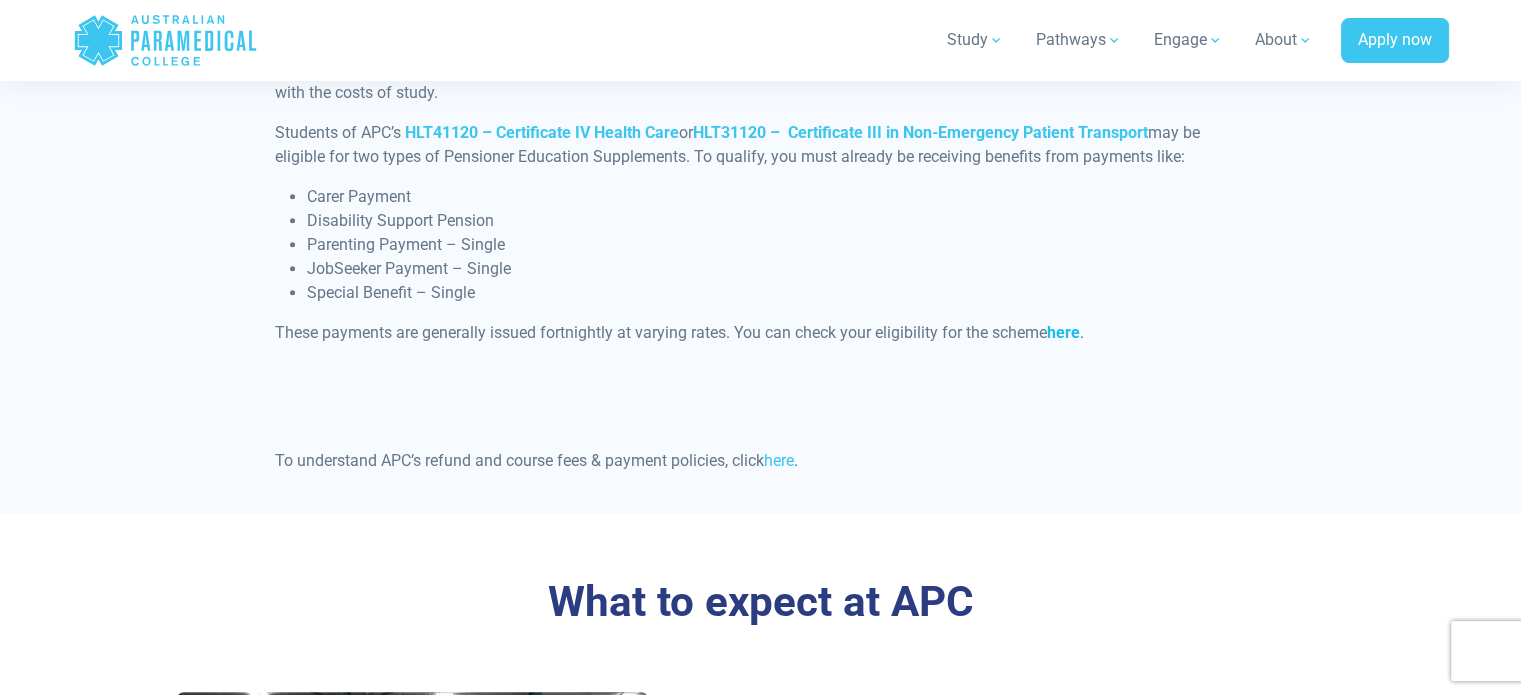 click on "here" at bounding box center [1063, 332] 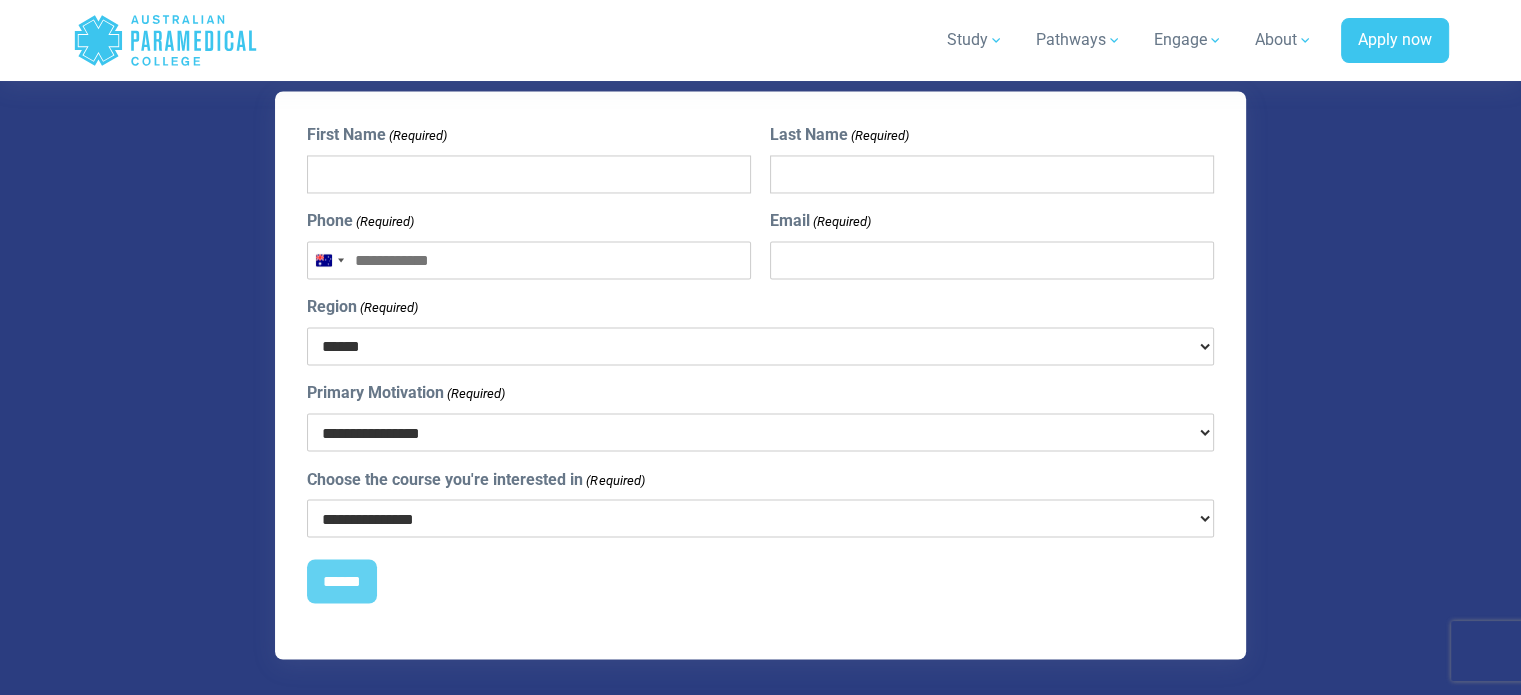 scroll, scrollTop: 3469, scrollLeft: 0, axis: vertical 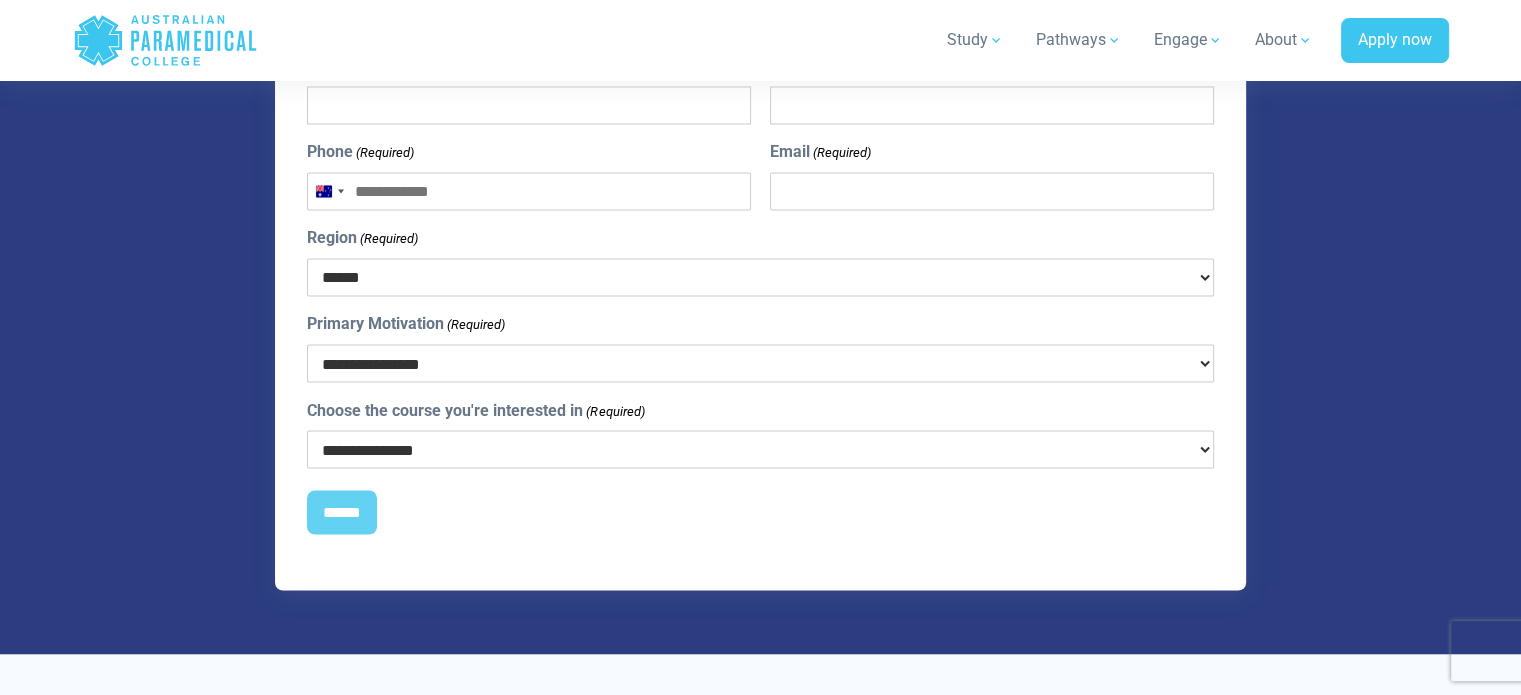 click on "**********" at bounding box center (760, 363) 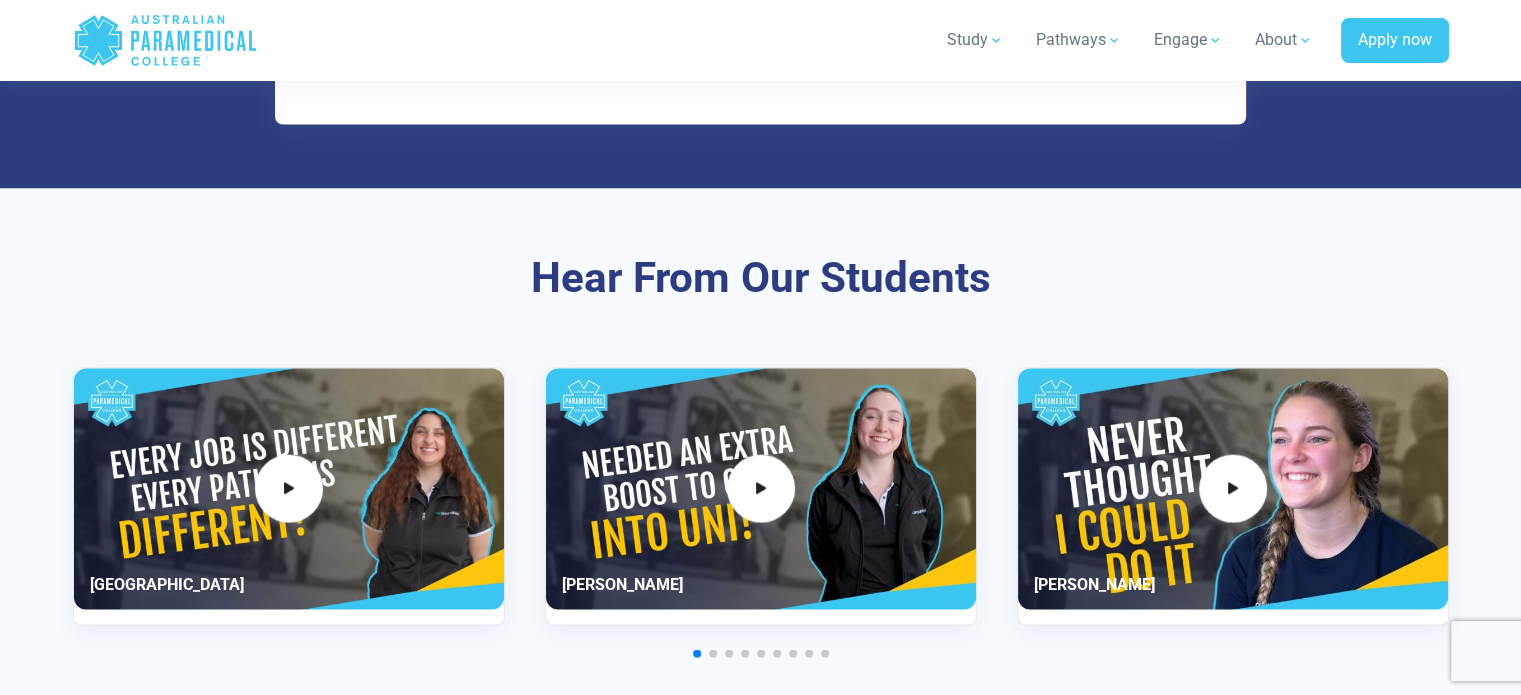 scroll, scrollTop: 4069, scrollLeft: 0, axis: vertical 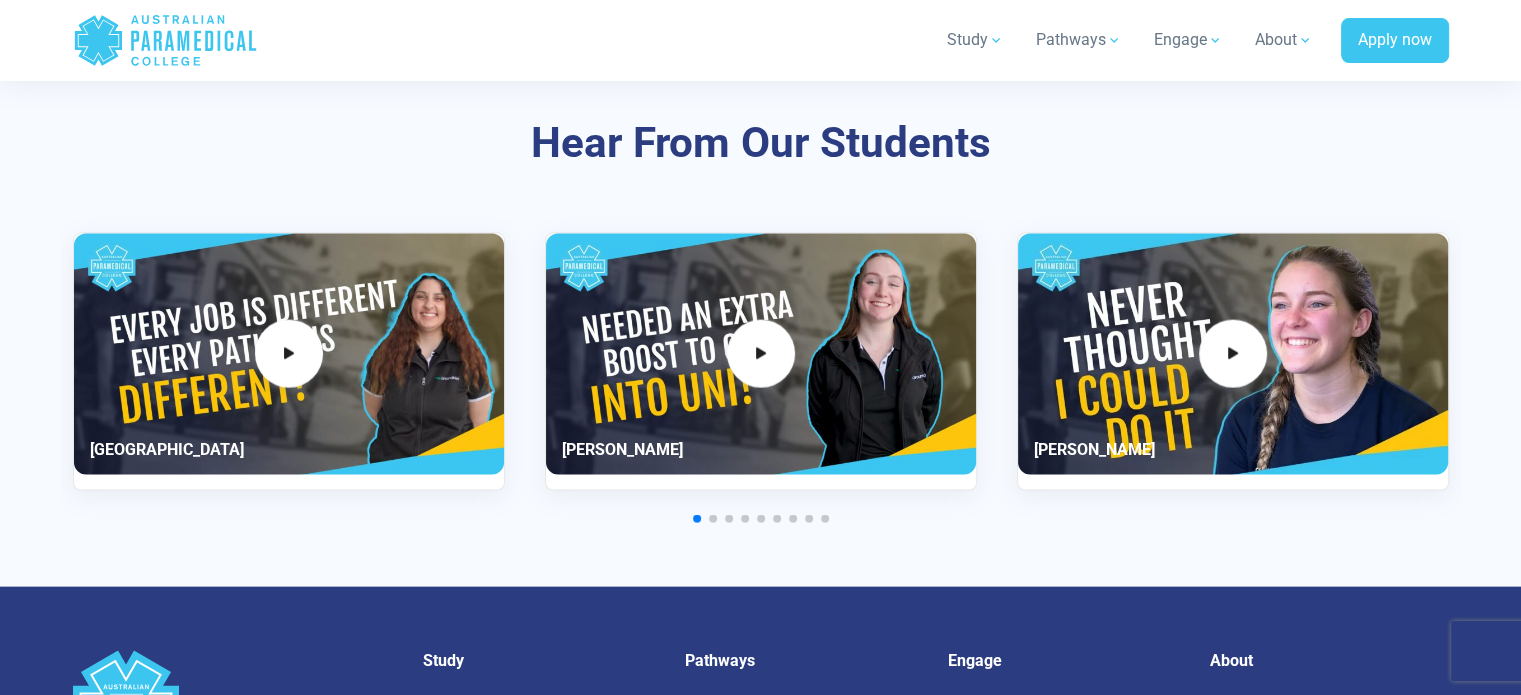 click at bounding box center (1233, 355) 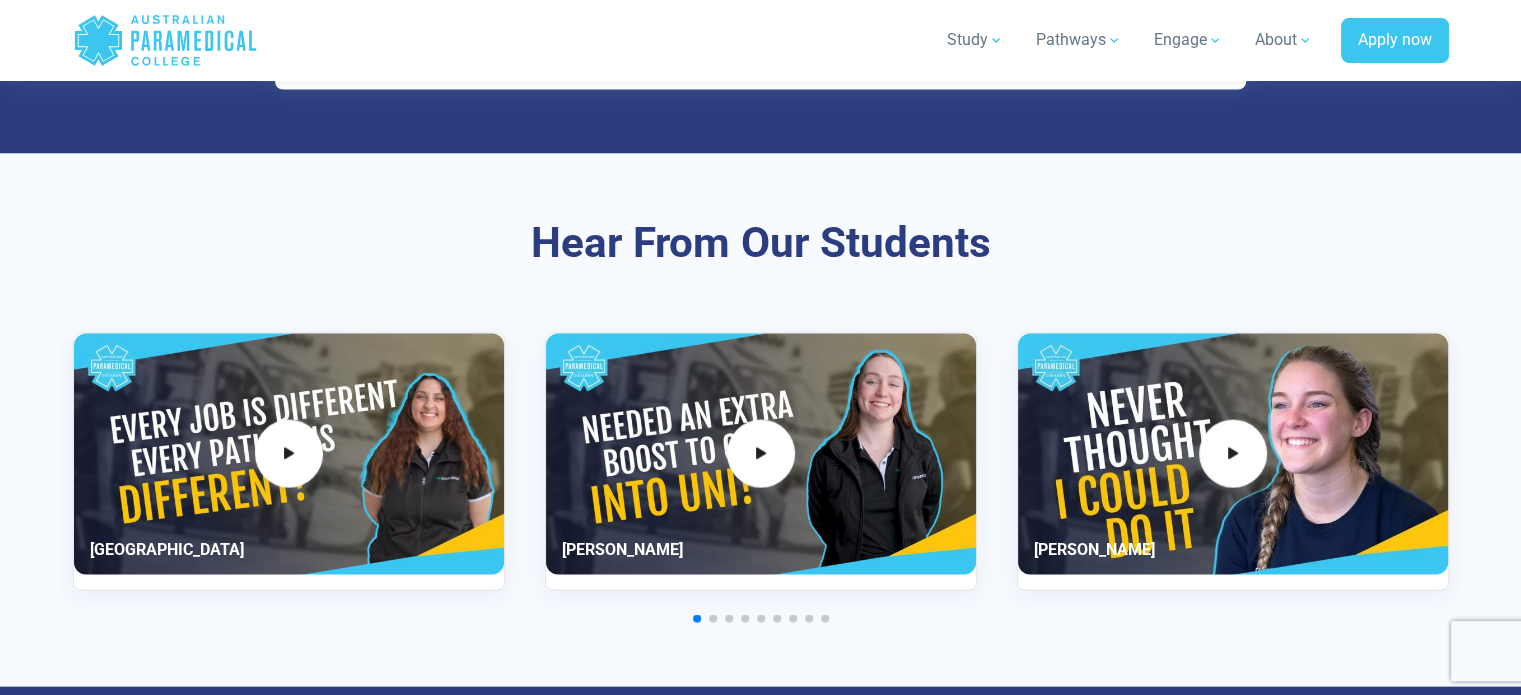 scroll, scrollTop: 3949, scrollLeft: 0, axis: vertical 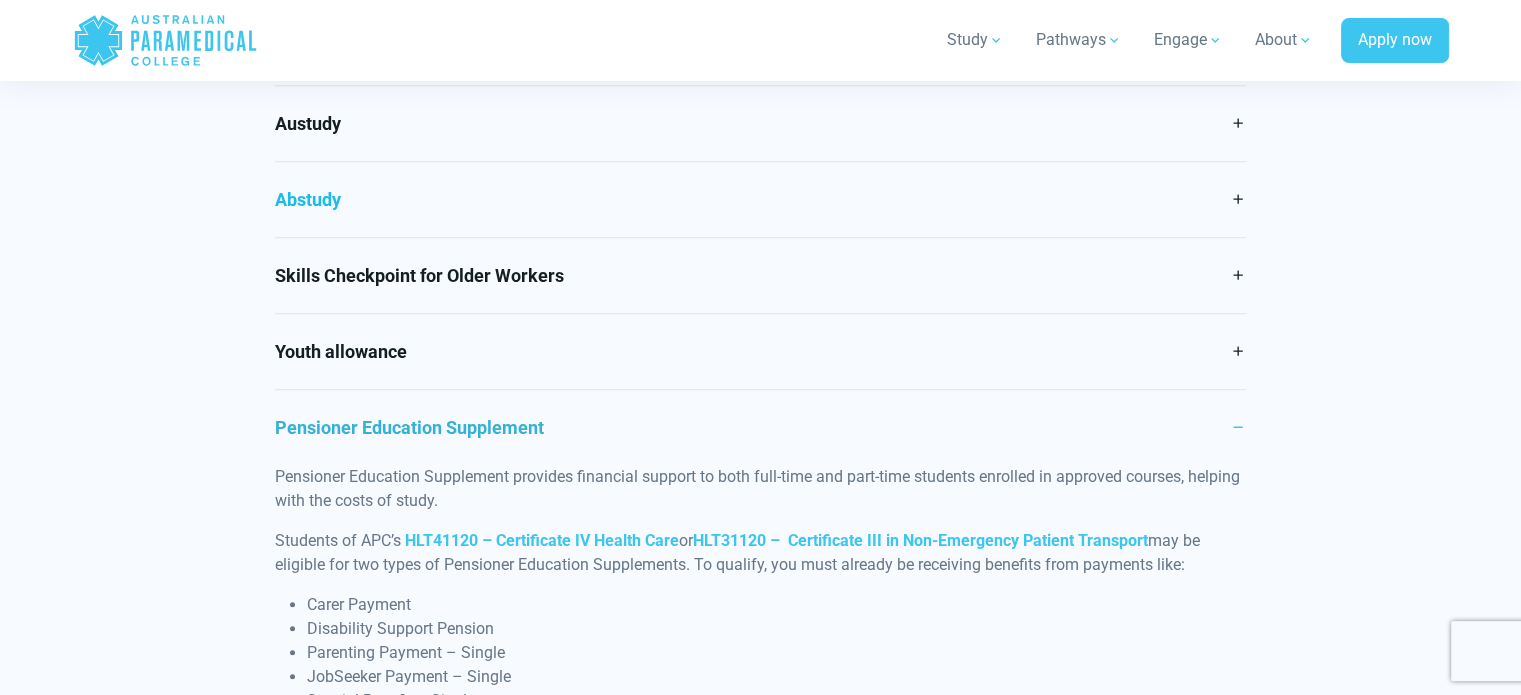 click on "Abstudy" at bounding box center (760, 199) 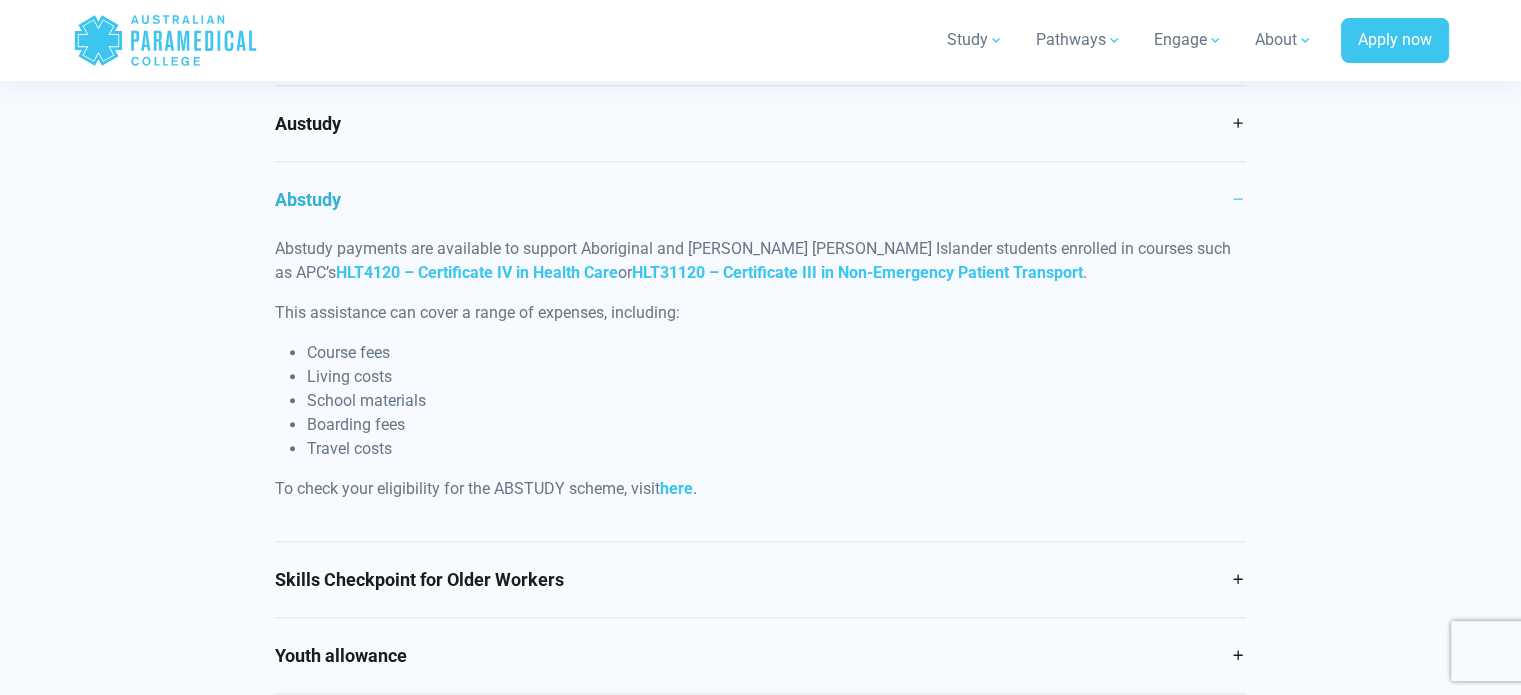 click on "Abstudy payments are available to support Aboriginal and Torres Strait Islander students enrolled in courses such as APC’s" at bounding box center (753, 260) 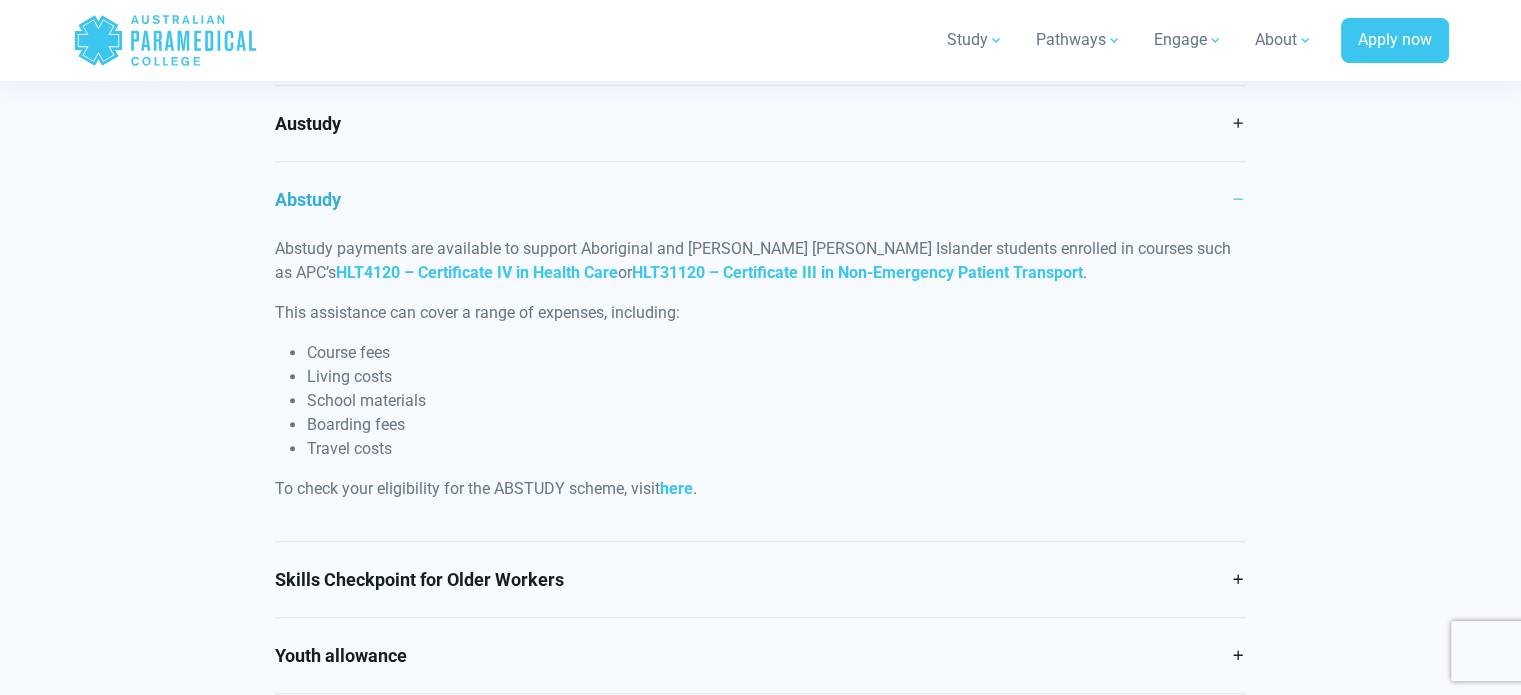 click on "Abstudy" at bounding box center (760, 199) 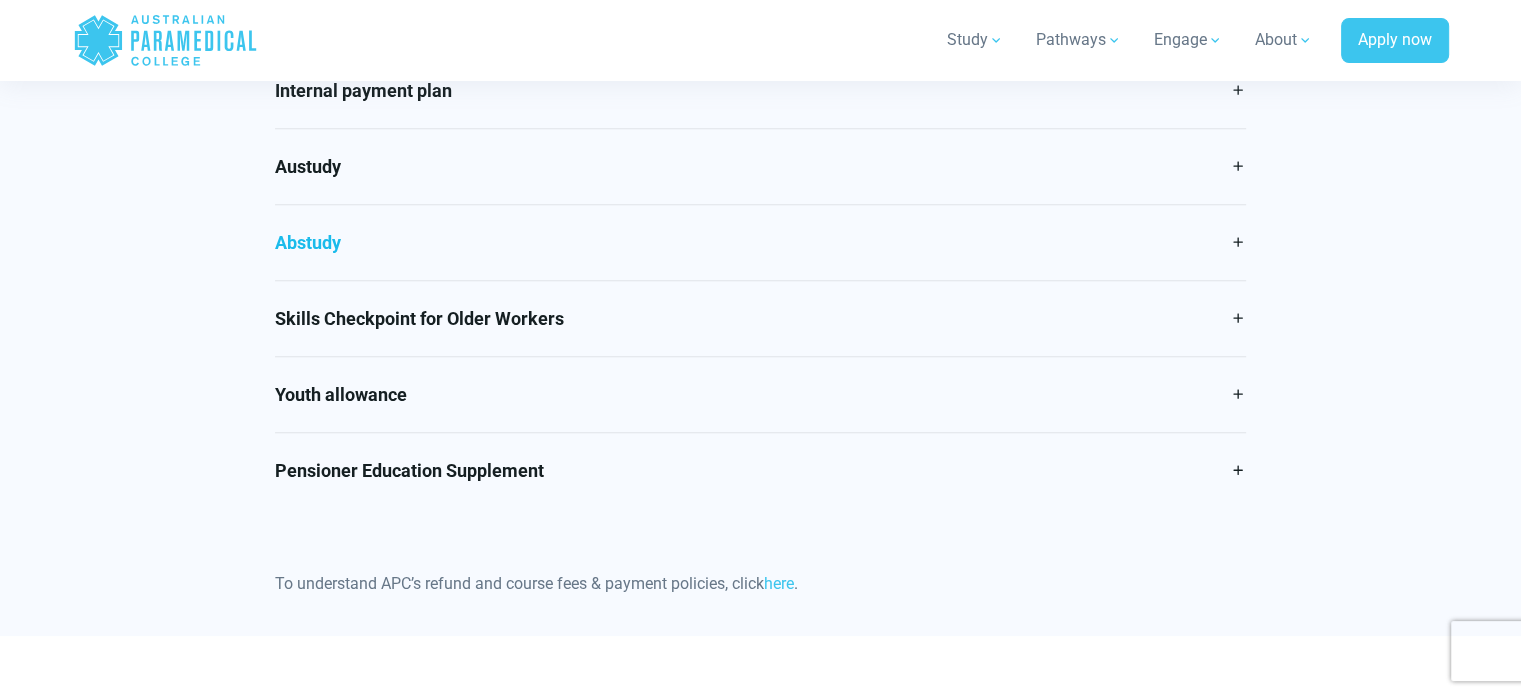 scroll, scrollTop: 992, scrollLeft: 0, axis: vertical 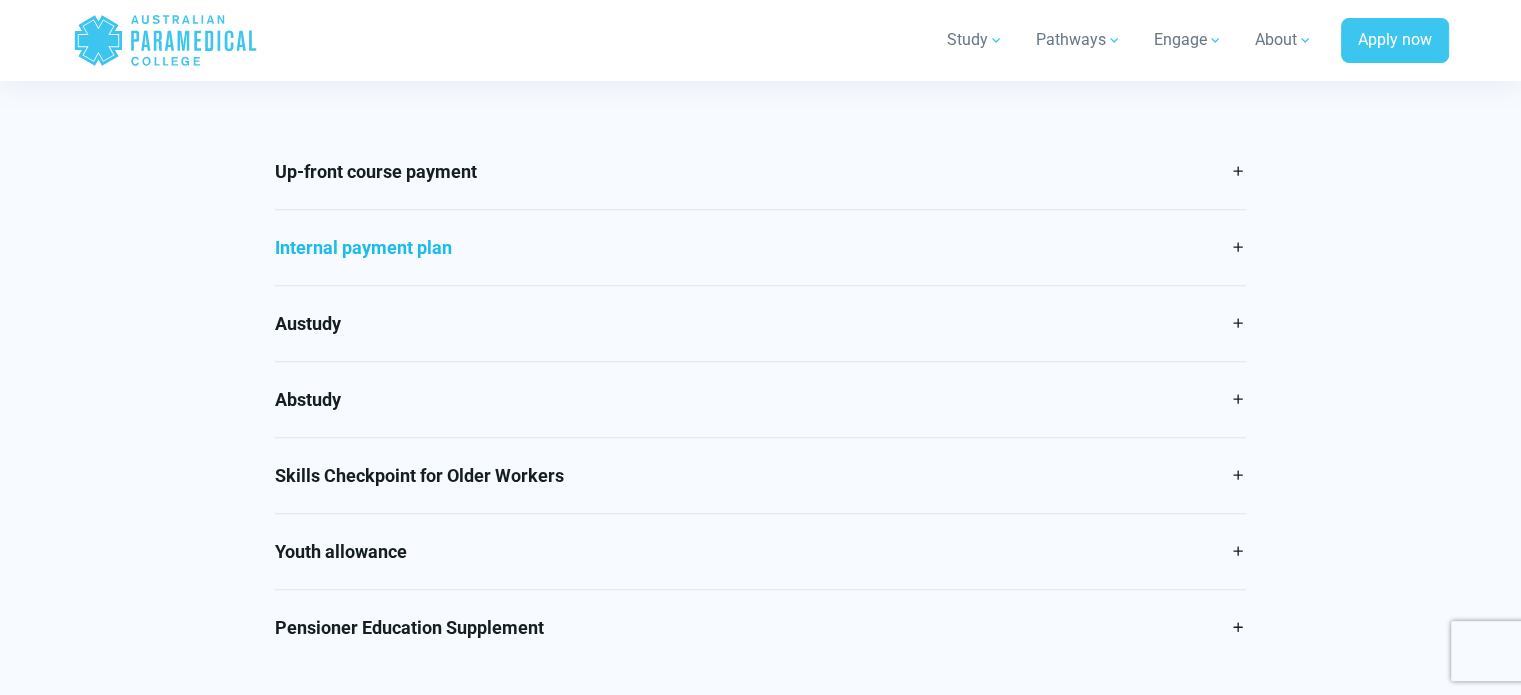click on "Internal payment plan" at bounding box center [760, 247] 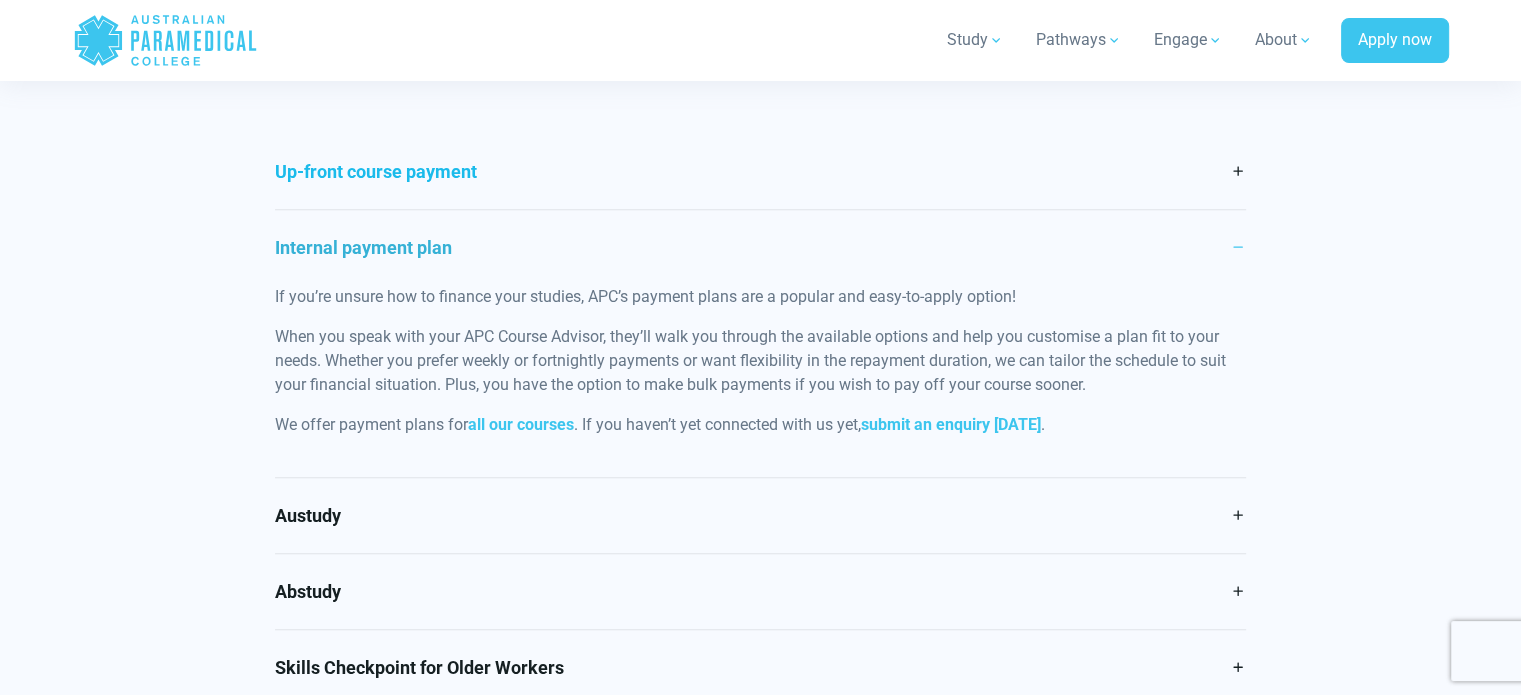 click on "Up-front course payment" at bounding box center [760, 171] 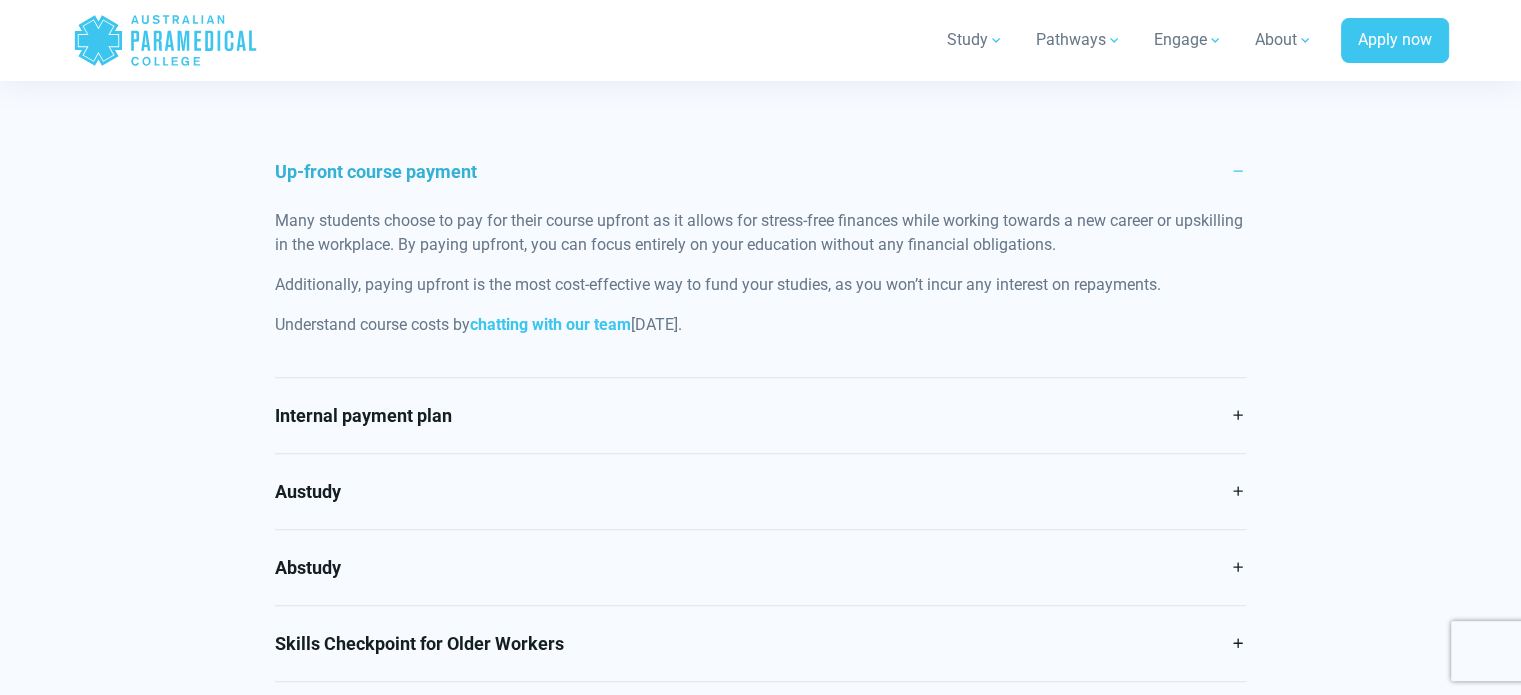 click on "Up-front course payment" at bounding box center [760, 171] 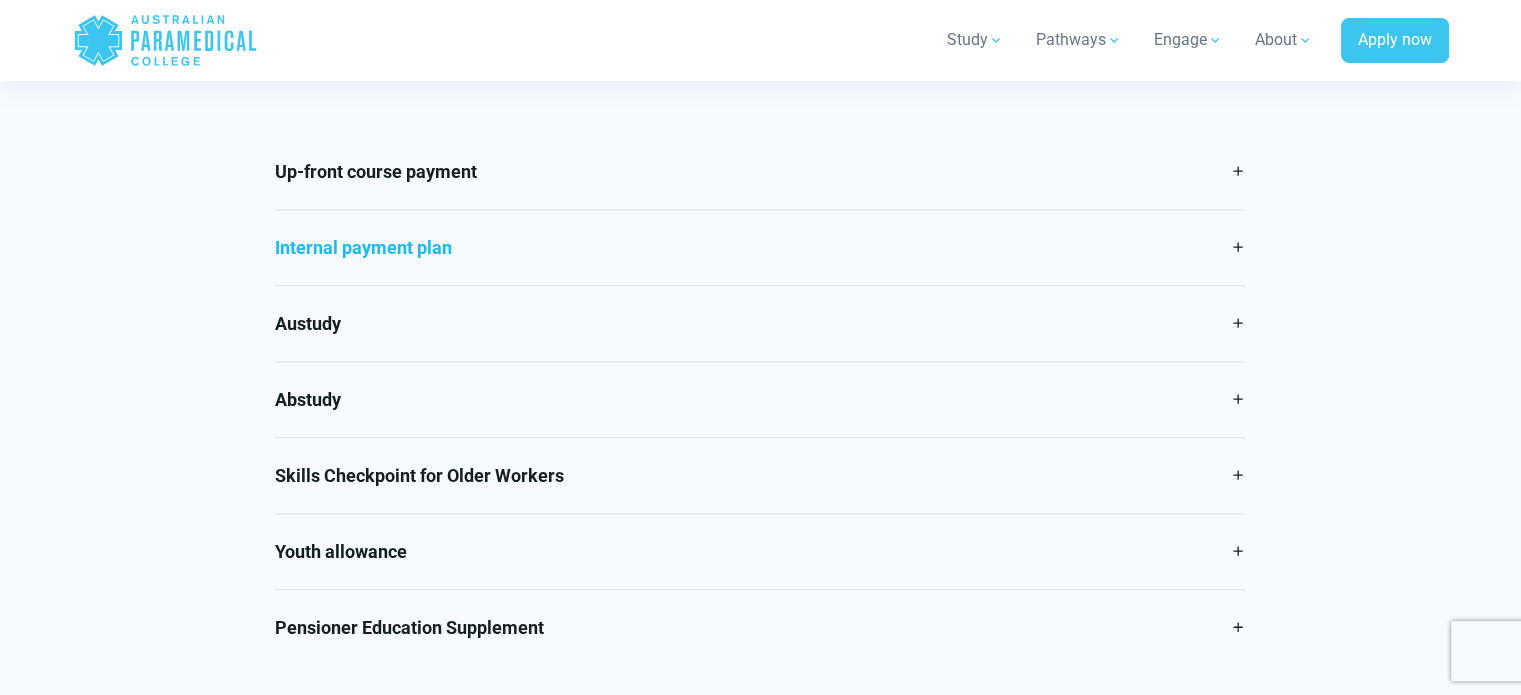 click on "Internal payment plan" at bounding box center (760, 247) 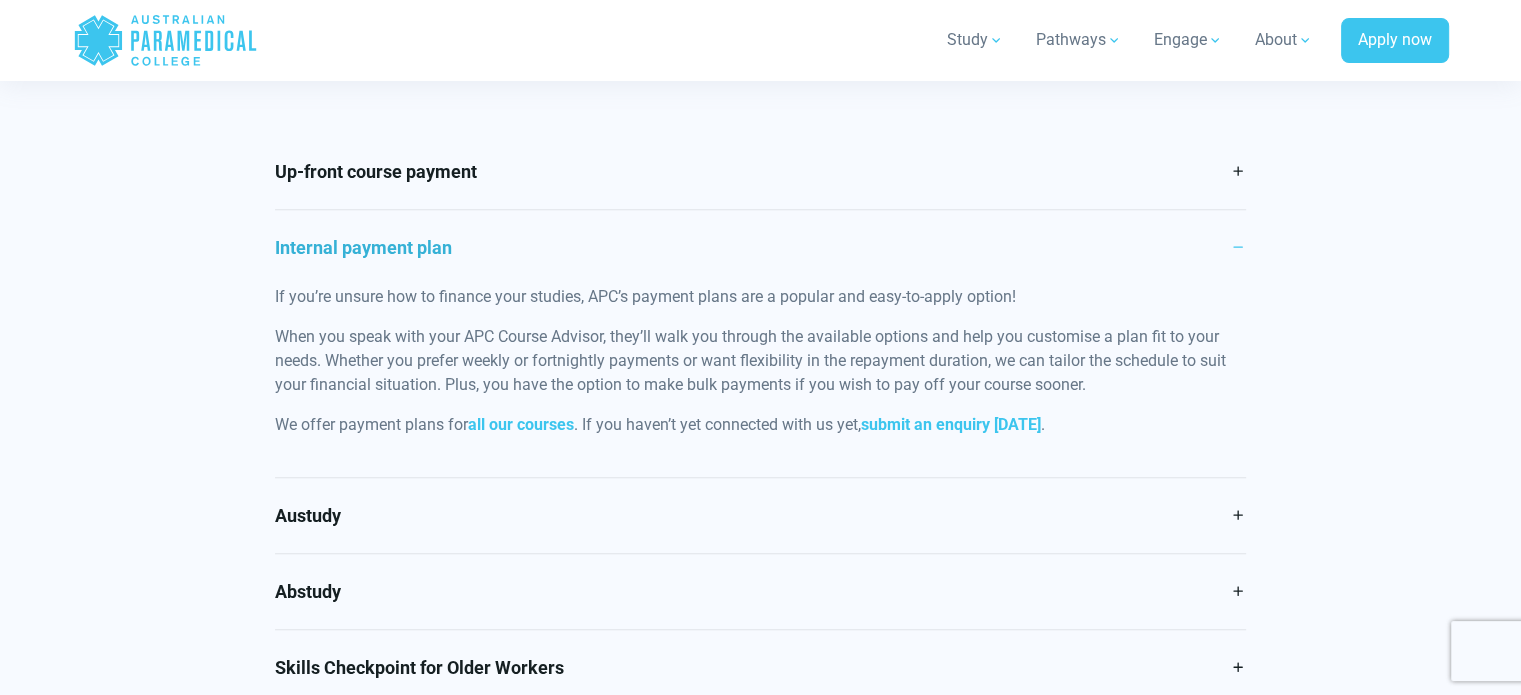 click on "Internal payment plan" at bounding box center [760, 247] 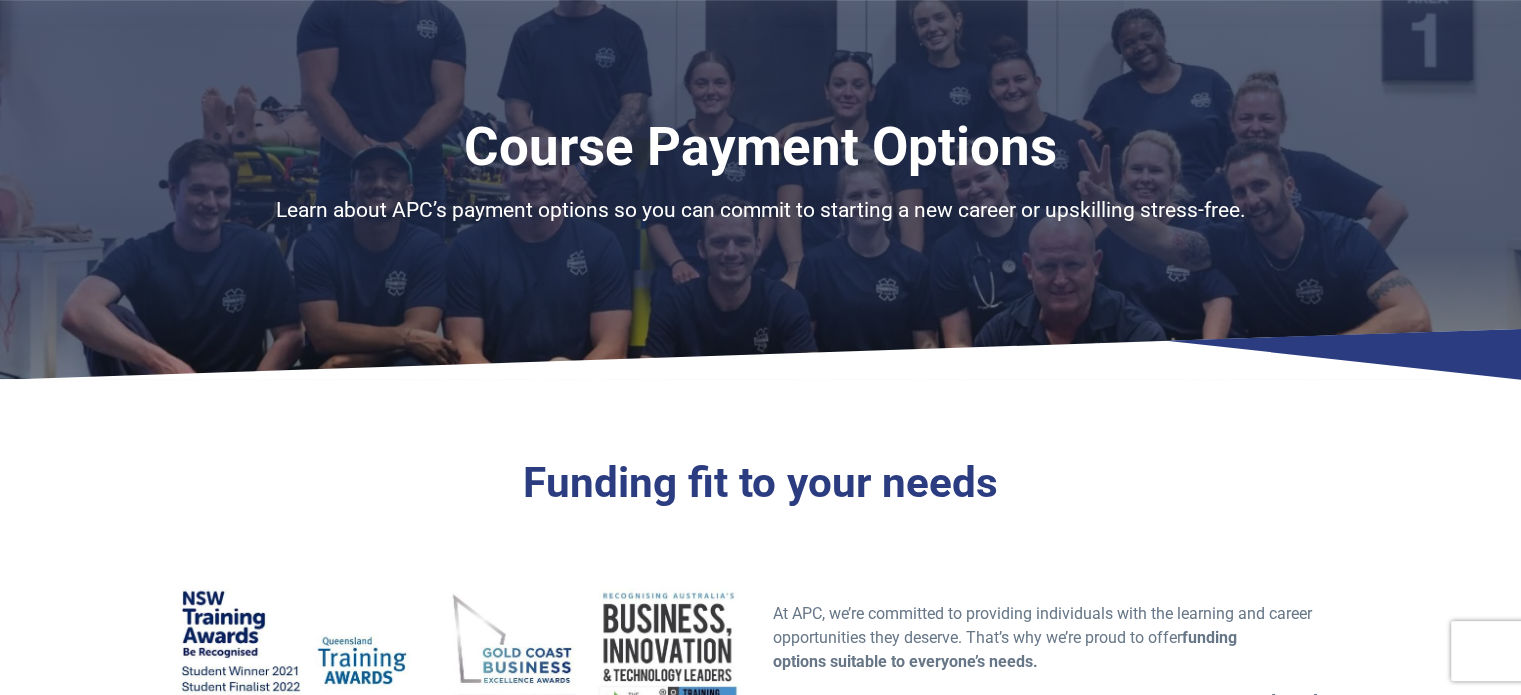 scroll, scrollTop: 0, scrollLeft: 0, axis: both 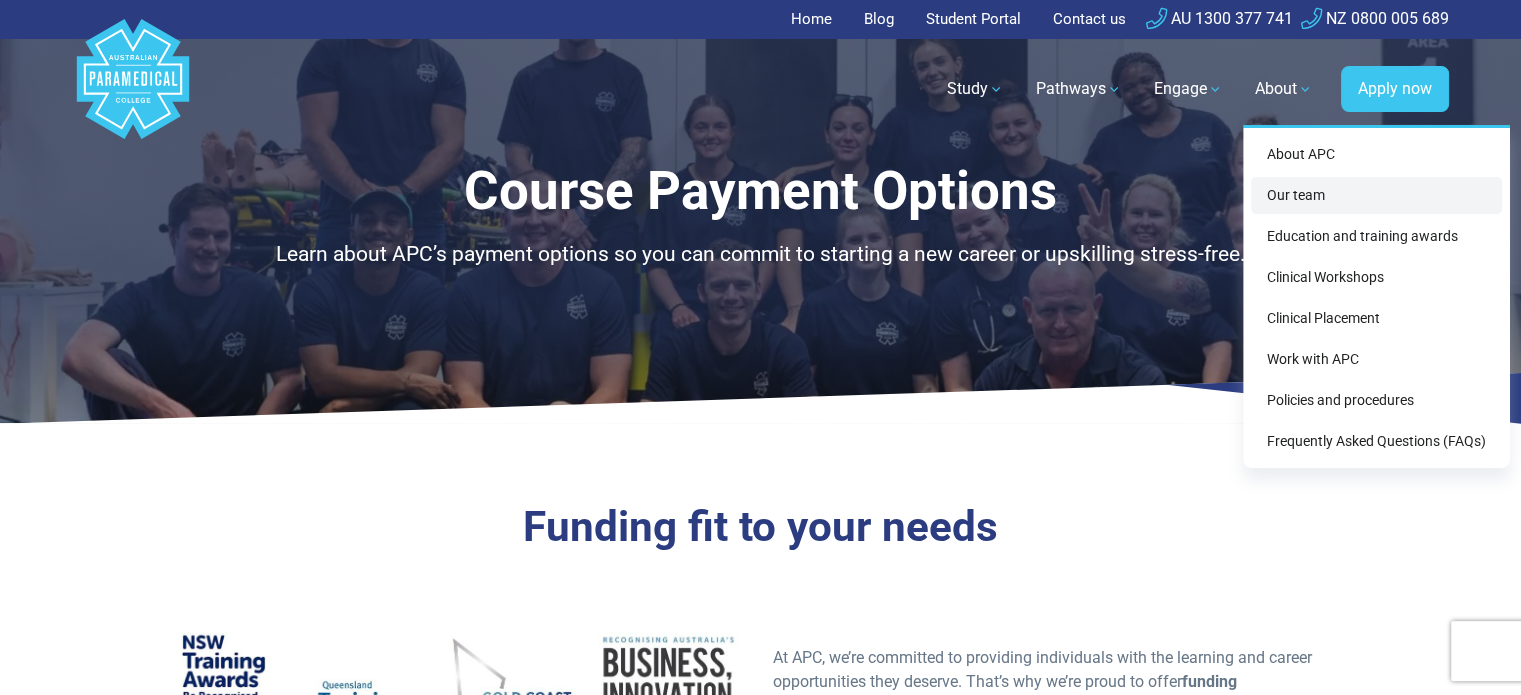 click on "Our team" at bounding box center (1376, 195) 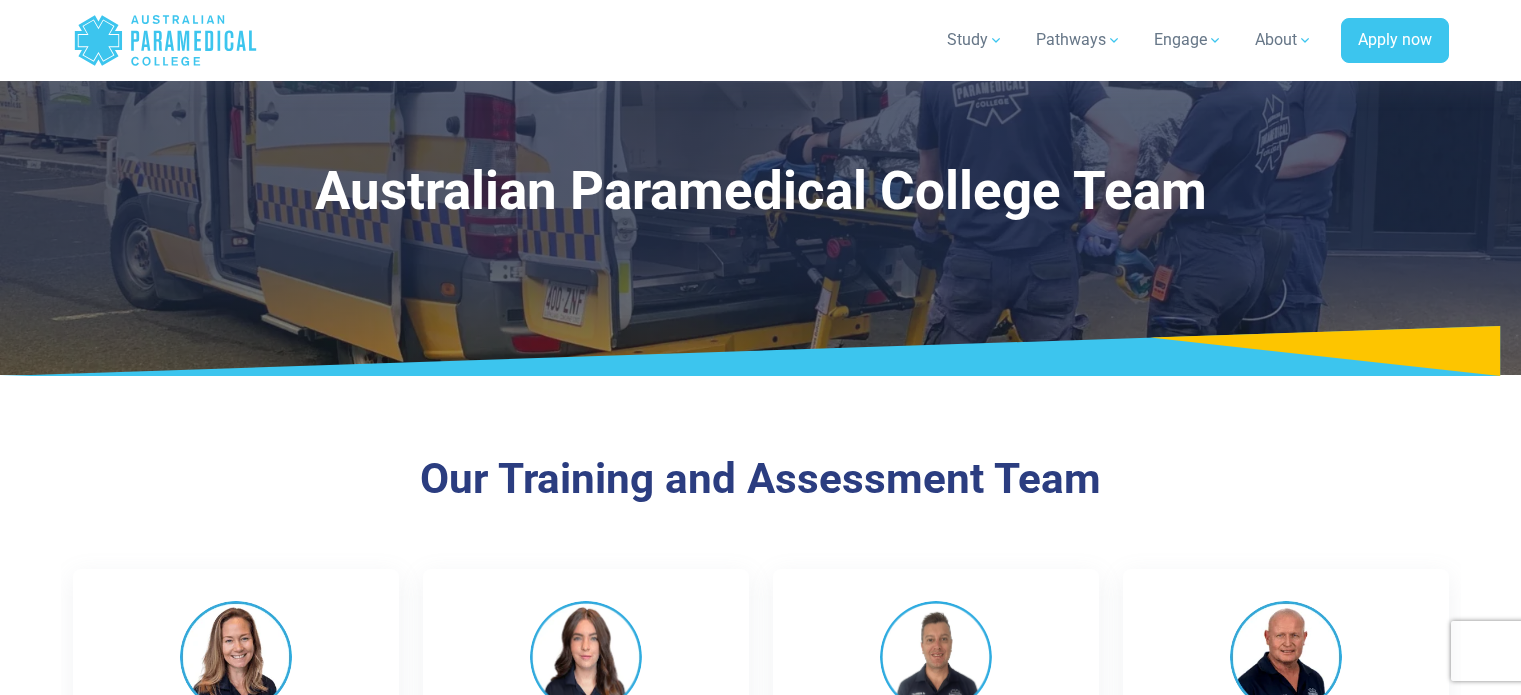 scroll, scrollTop: 400, scrollLeft: 0, axis: vertical 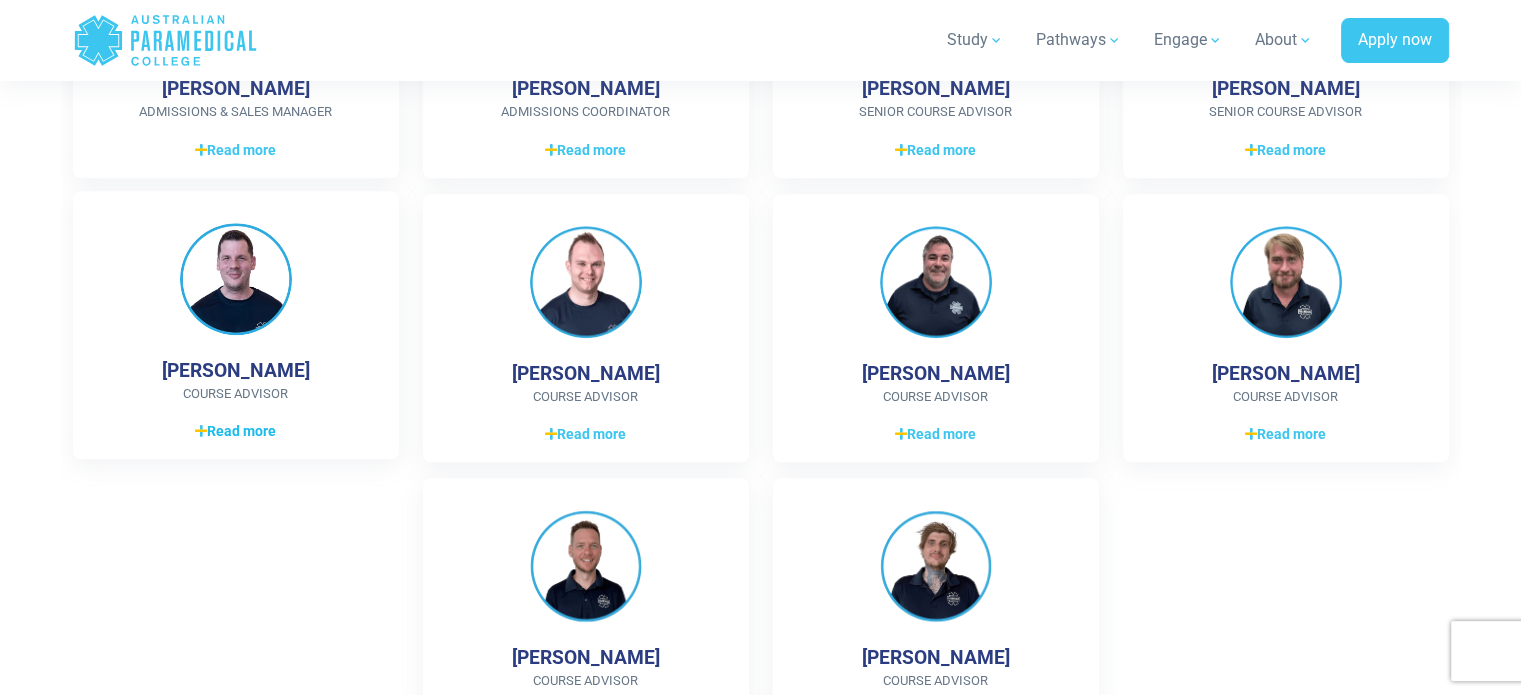 click on "Read more" at bounding box center [235, 431] 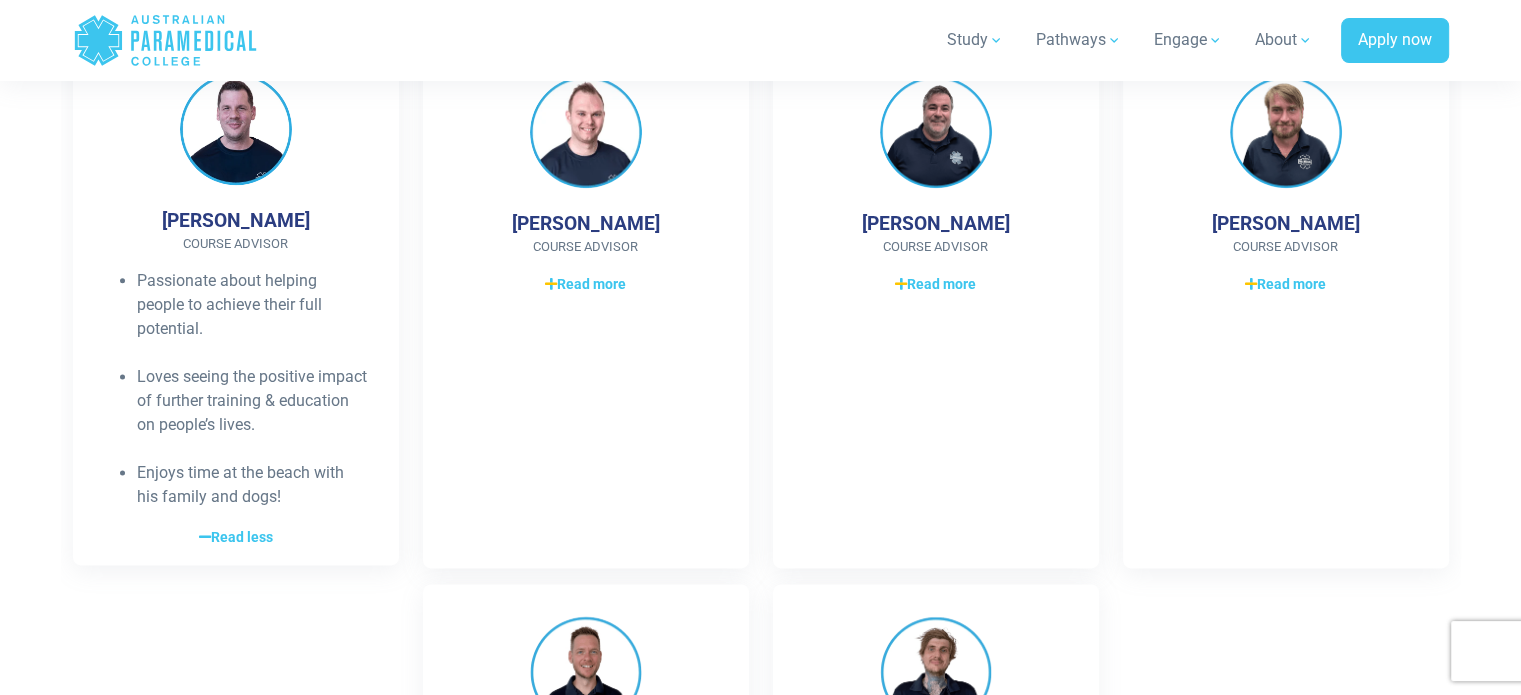scroll, scrollTop: 2542, scrollLeft: 0, axis: vertical 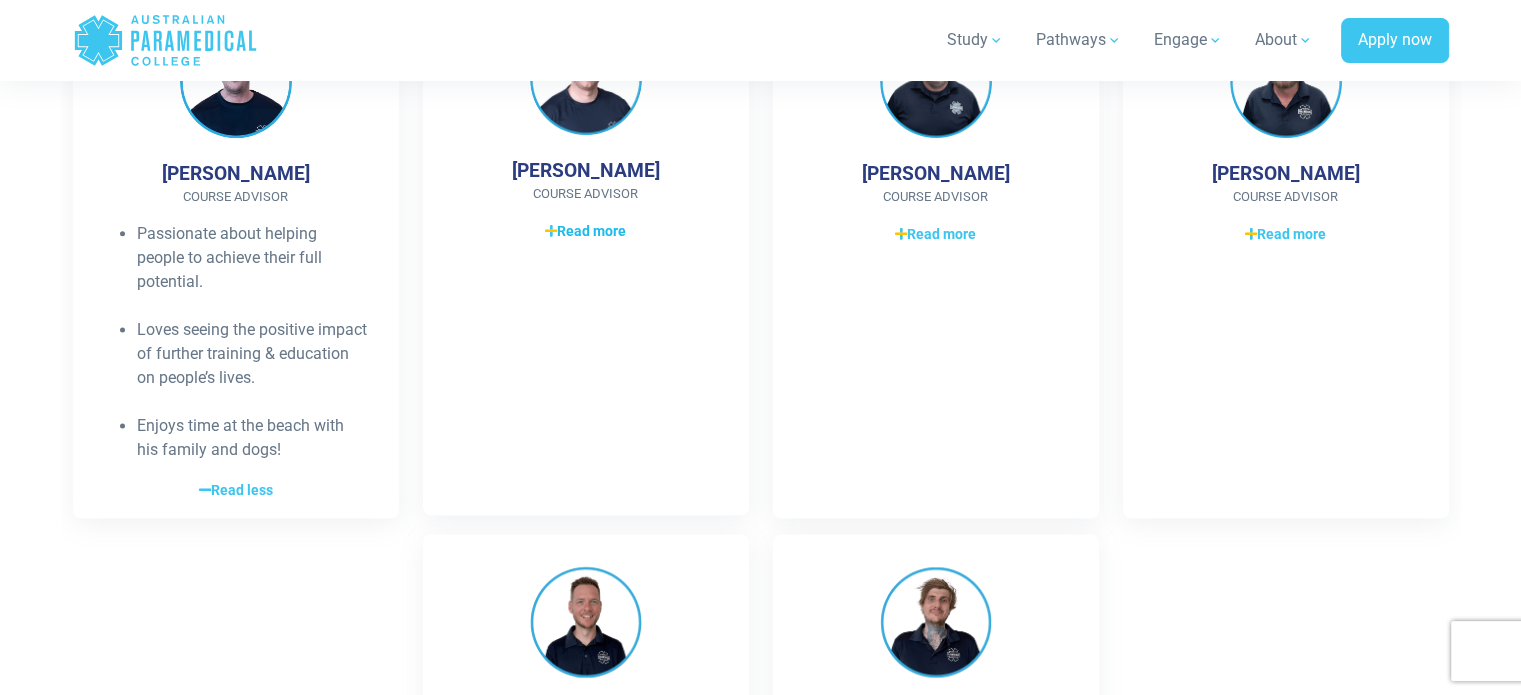 click on "Read more" at bounding box center (585, 231) 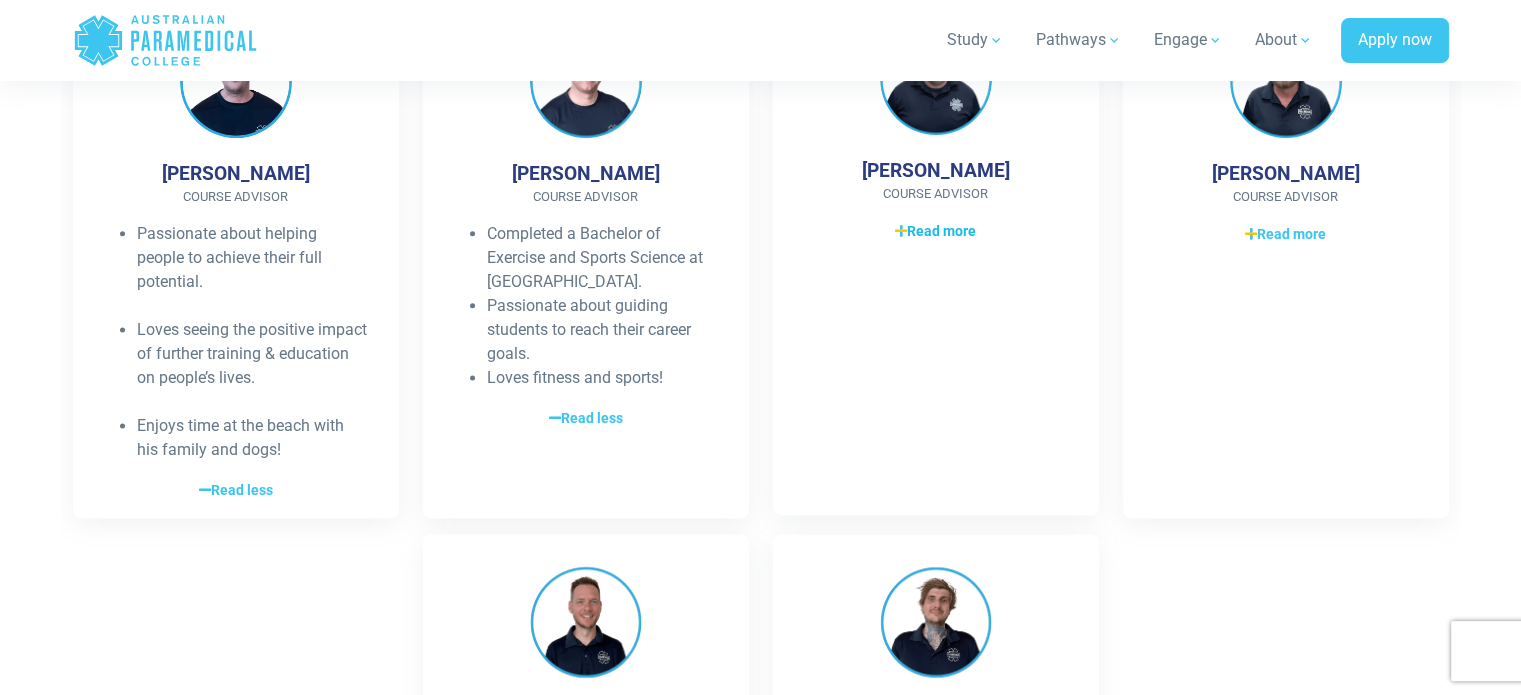 click on "Read more
Read less" at bounding box center [936, 231] 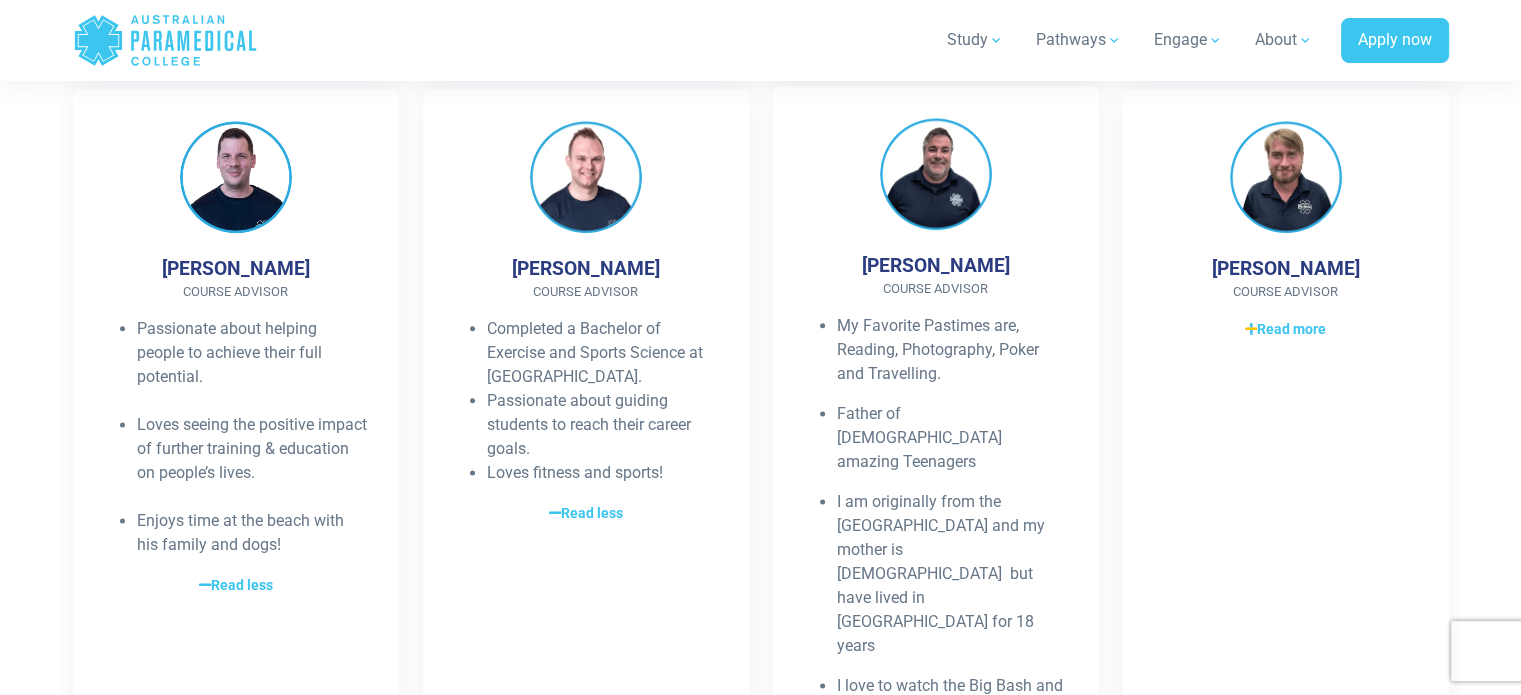 scroll, scrollTop: 2442, scrollLeft: 0, axis: vertical 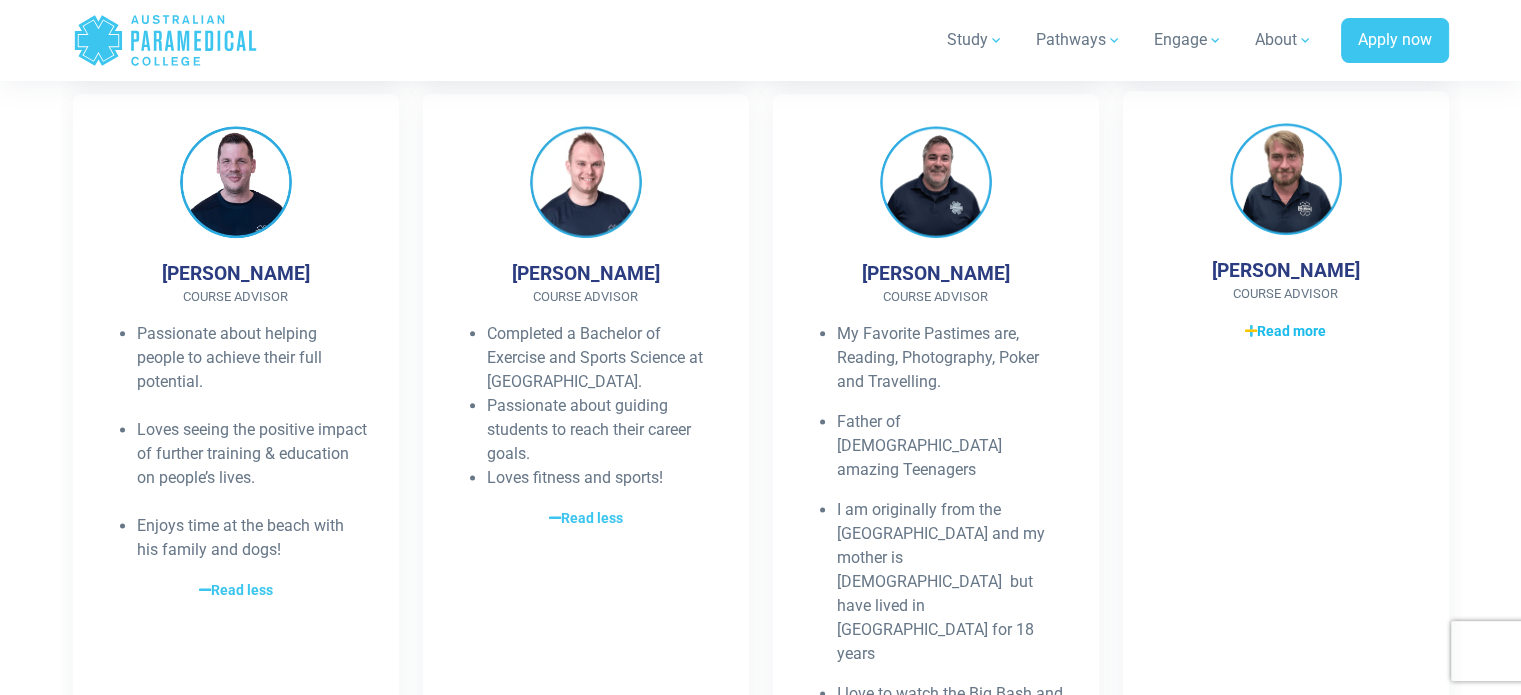 click on "Read more" at bounding box center (1285, 331) 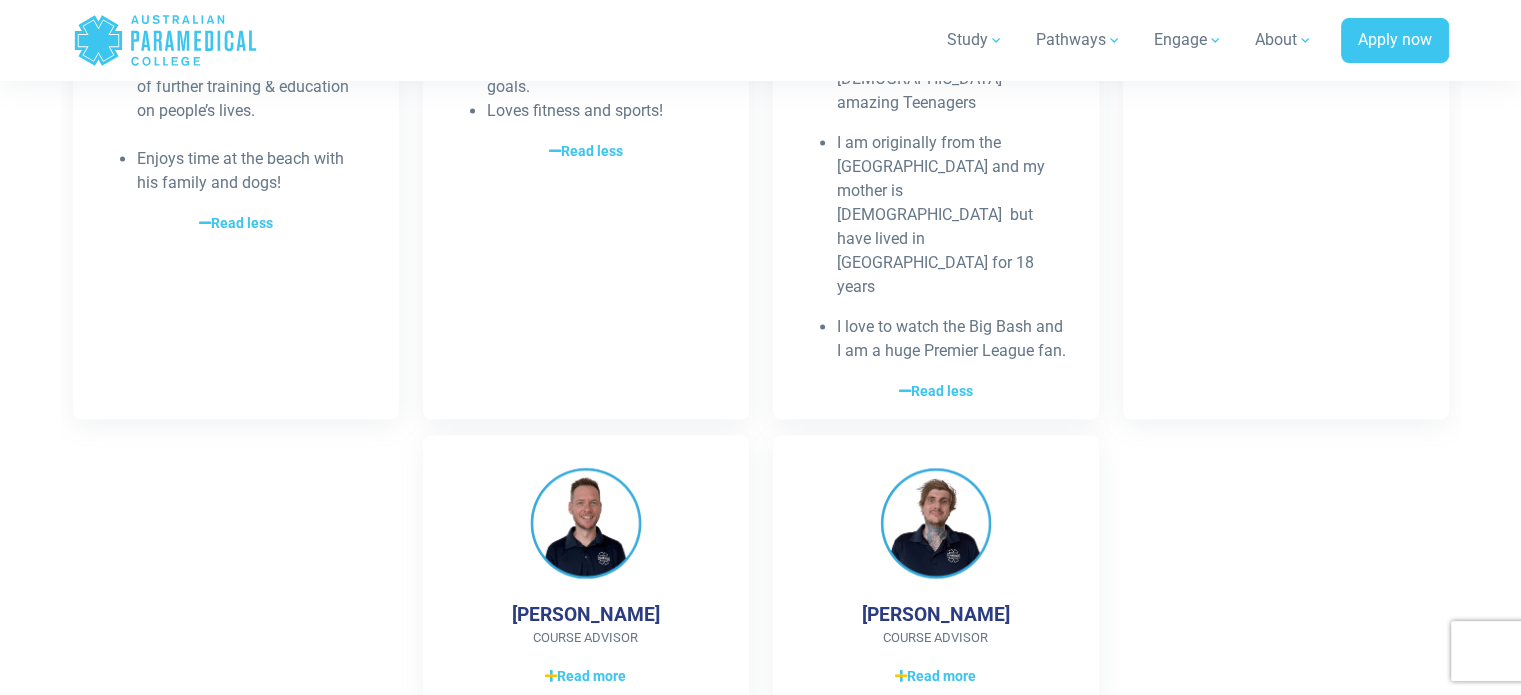 scroll, scrollTop: 2842, scrollLeft: 0, axis: vertical 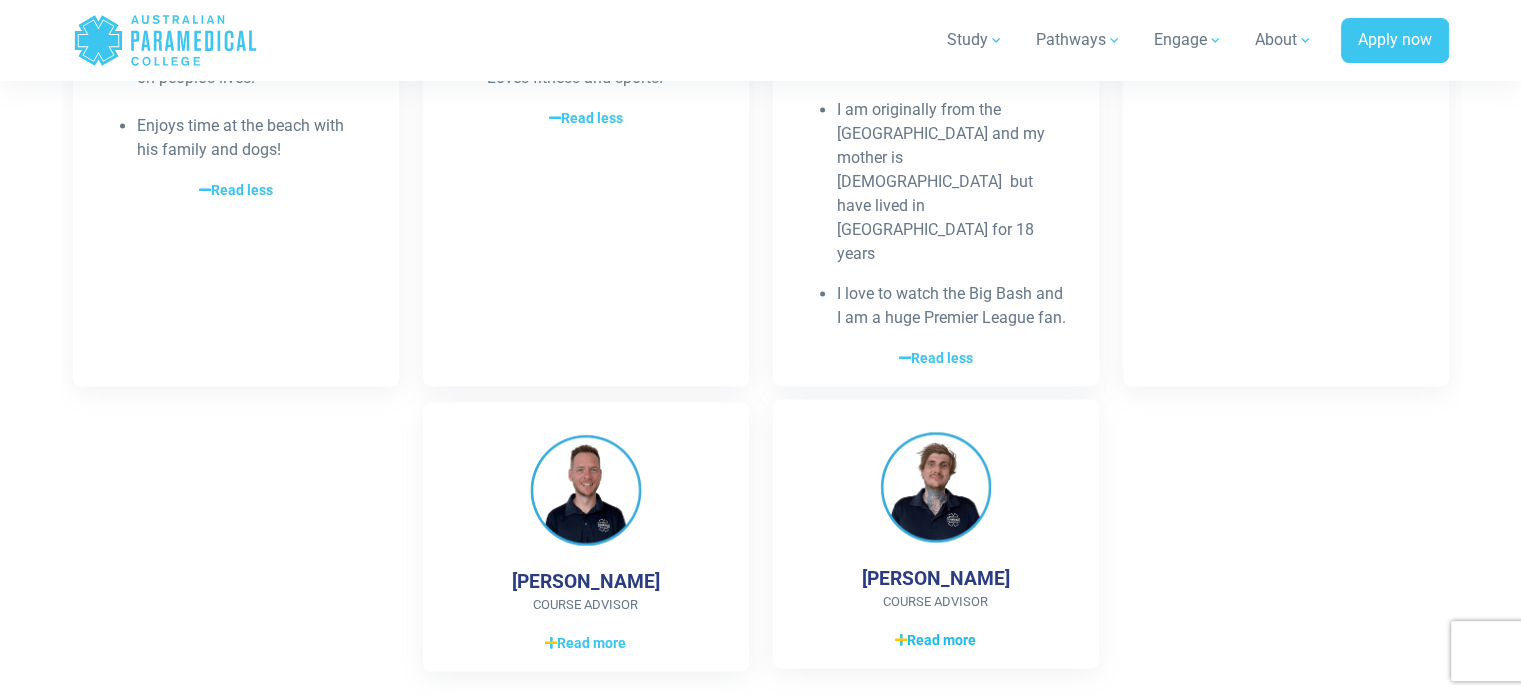 click on "Read more" at bounding box center (935, 640) 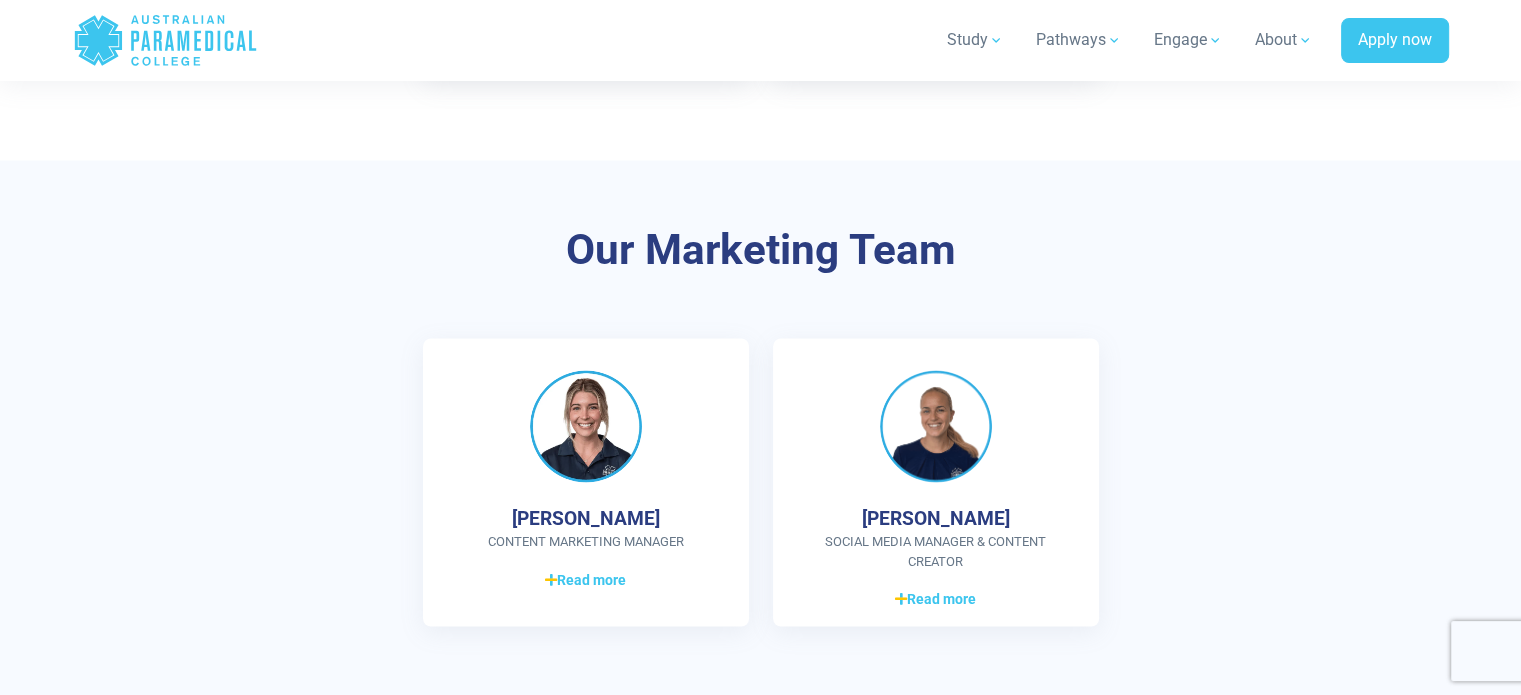scroll, scrollTop: 3742, scrollLeft: 0, axis: vertical 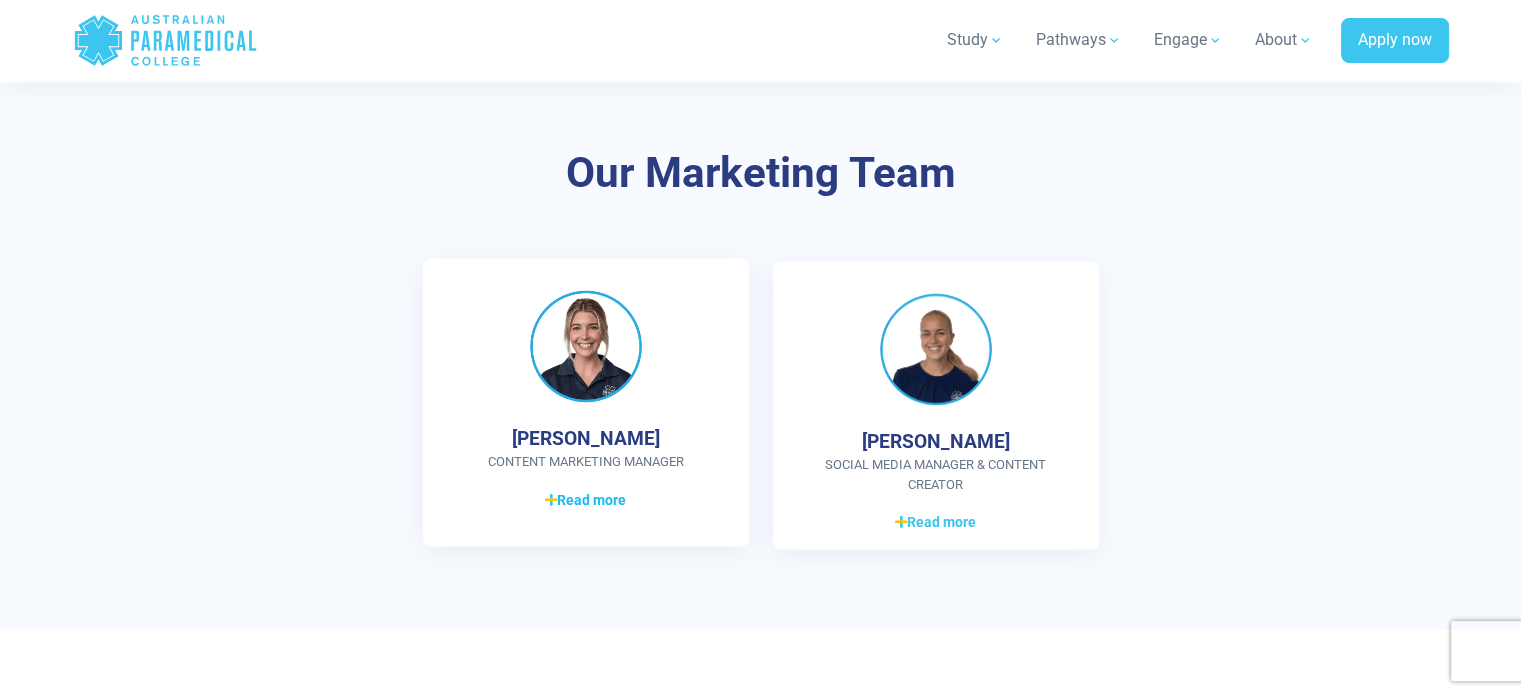 click on "Read more" at bounding box center (585, 499) 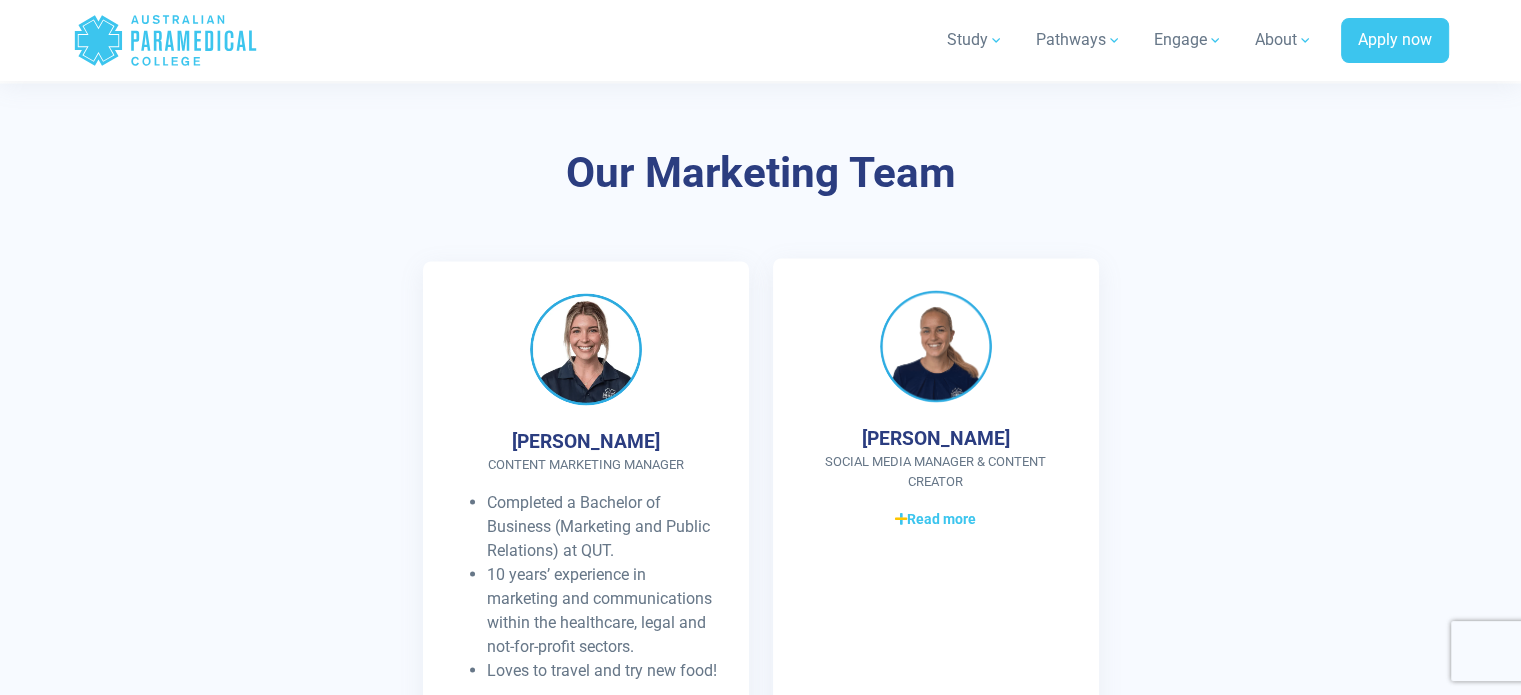 click on "Rosie Gorton
Social Media Manager & Content Creator
Holds a Bachelor of Commerce, majoring in Marketing and minoring in Economics.
Earned Level 4 and 5 Personal Training certificates.
Loves everything sport—from volleyball and running to functional fitness at the gym.
Passionate about social media, she enjoys creating engaging content and designing graphics on Canva.
Read more
Read less" at bounding box center (936, 496) 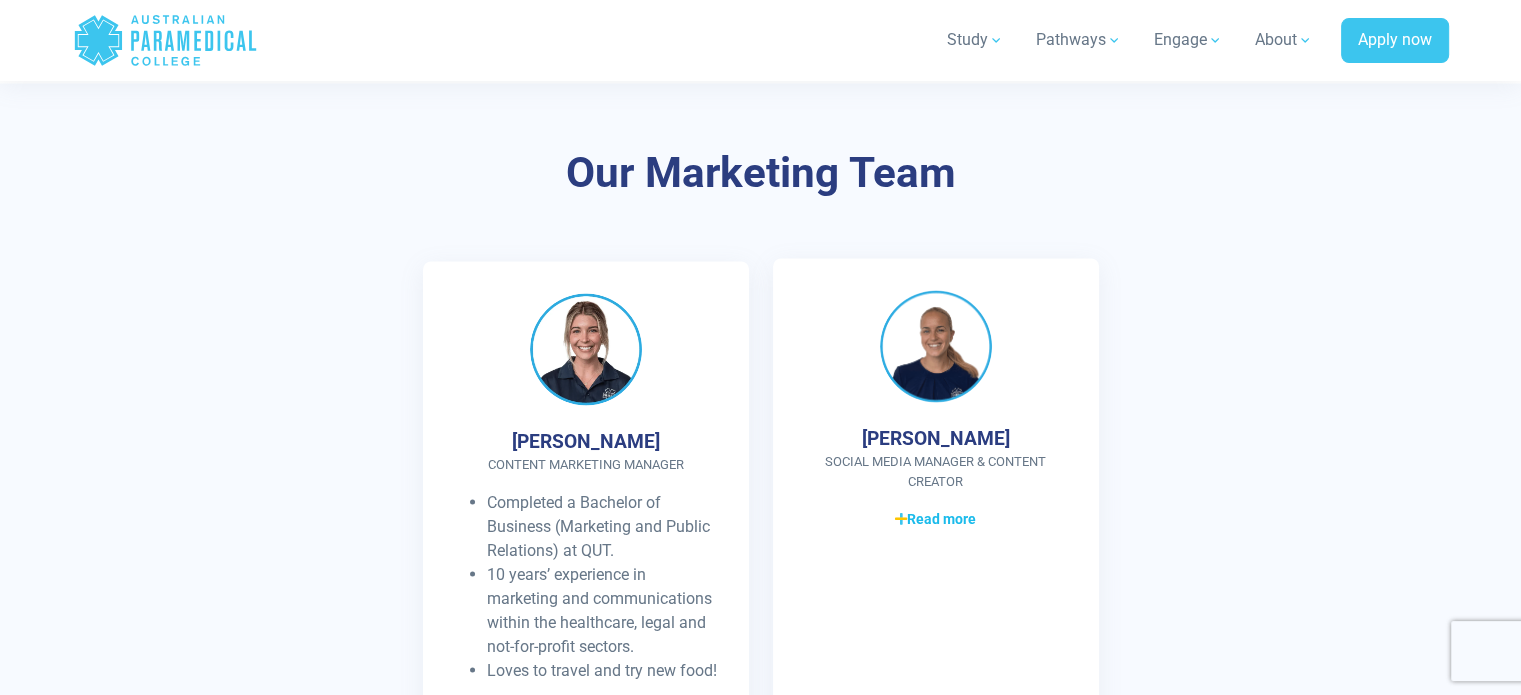 click on "Read more" at bounding box center [935, 518] 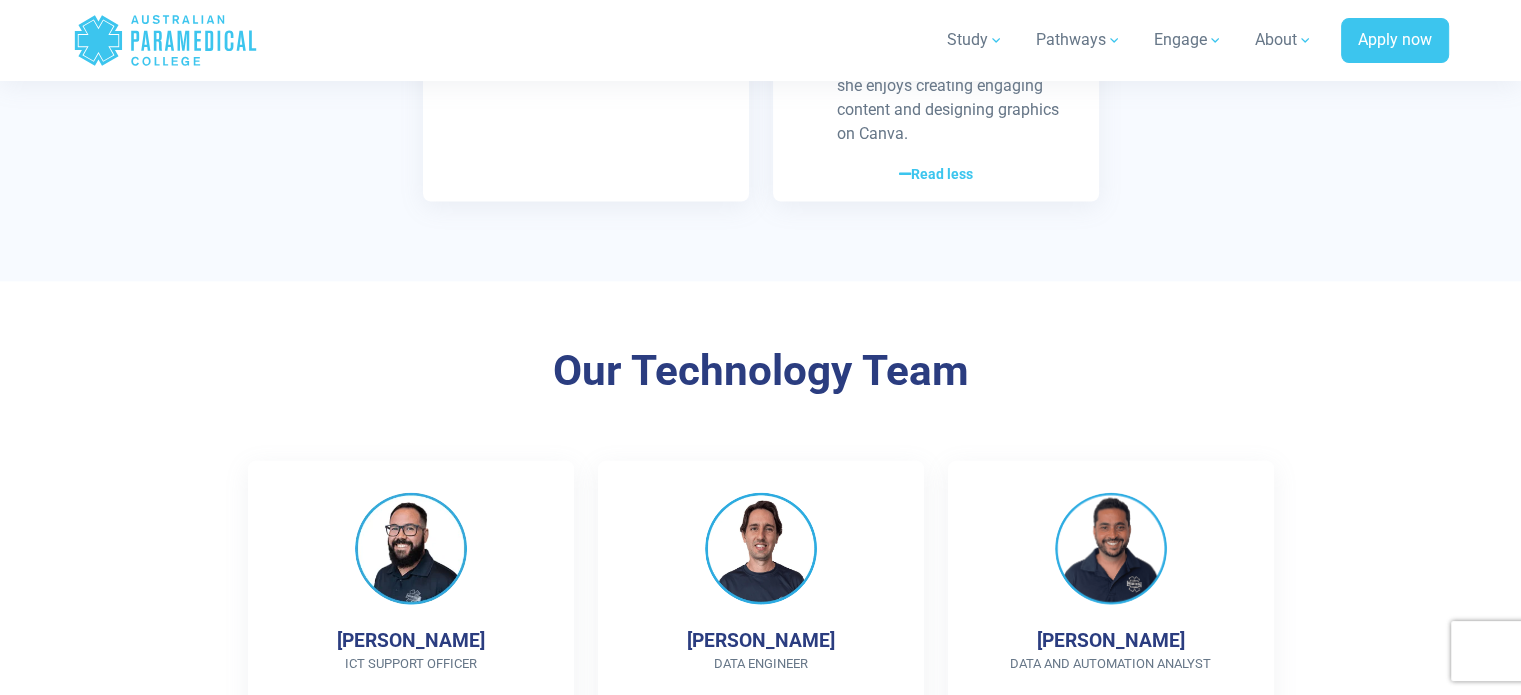 scroll, scrollTop: 4442, scrollLeft: 0, axis: vertical 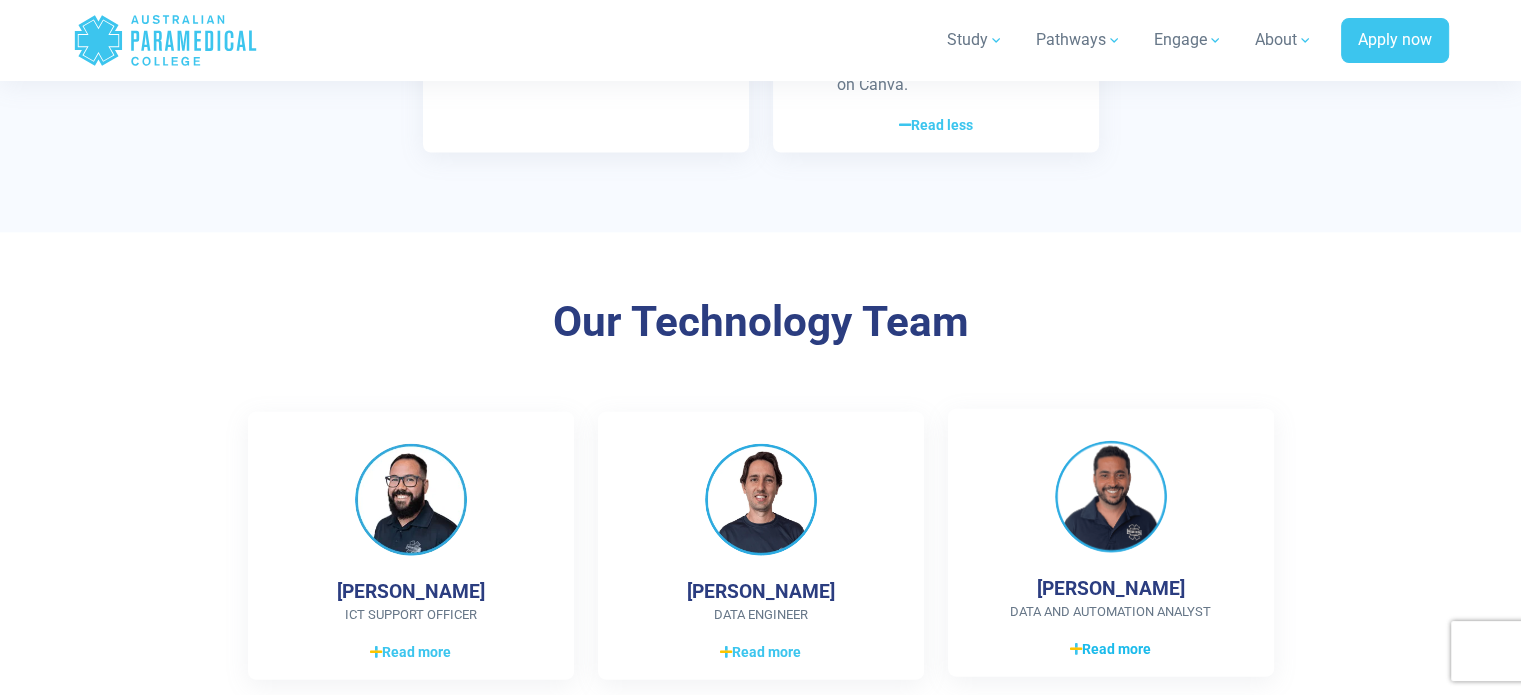 click on "Read more
Read less" at bounding box center [1111, 649] 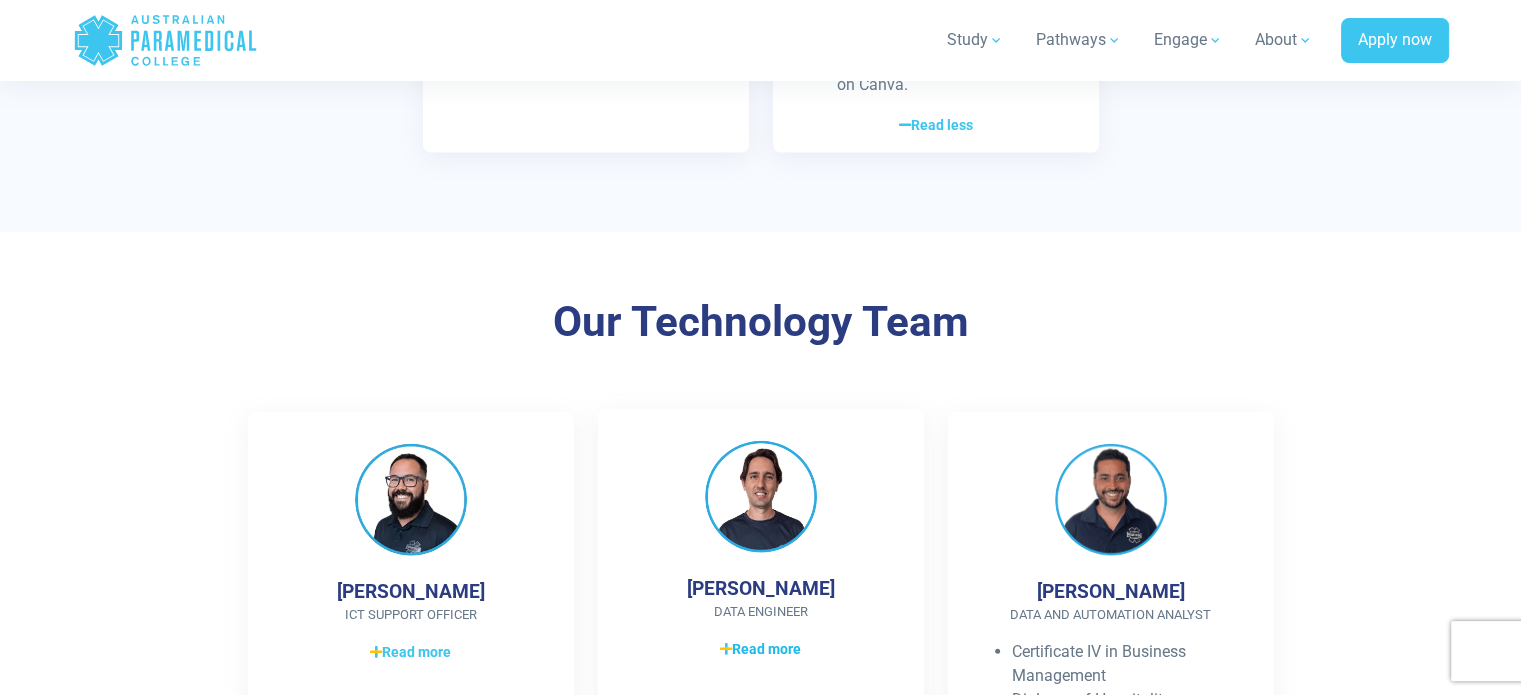 click on "Read more" at bounding box center (760, 649) 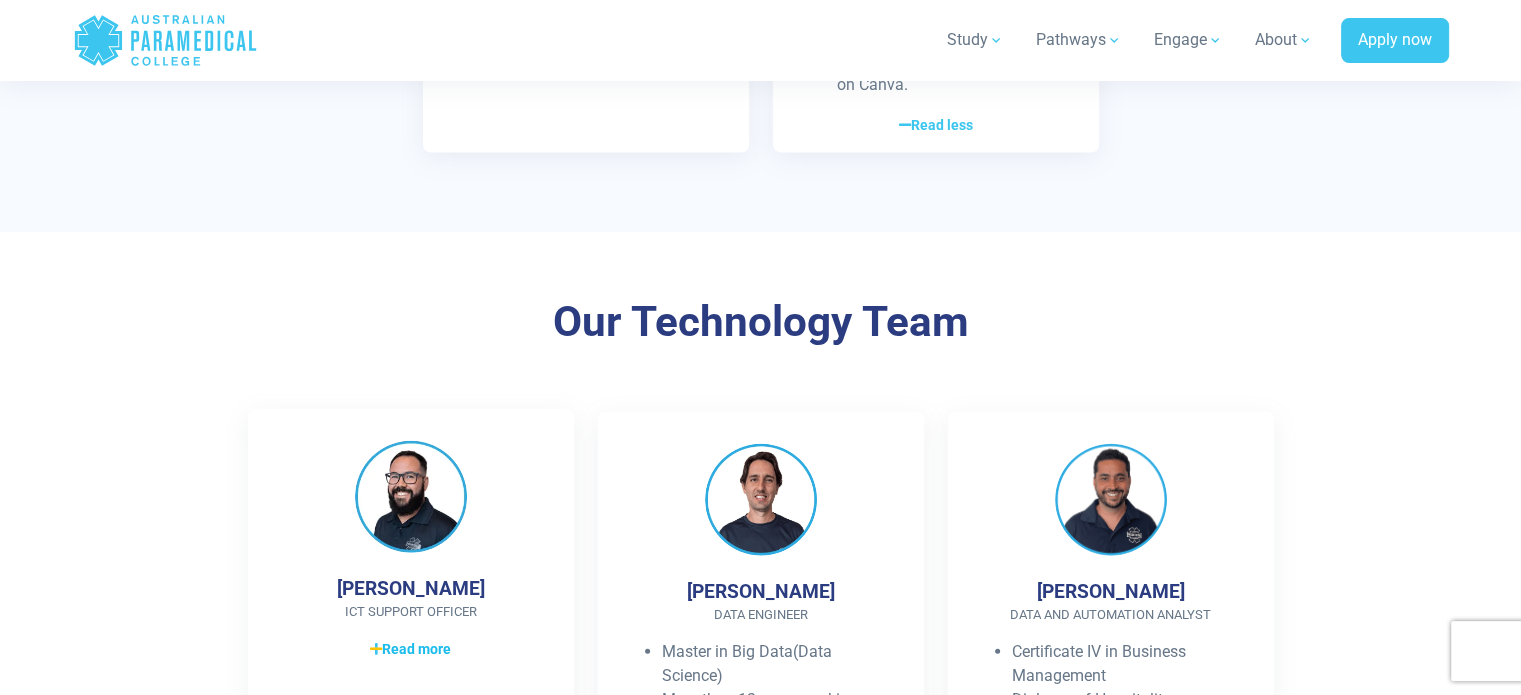 click on "Read more" at bounding box center (410, 649) 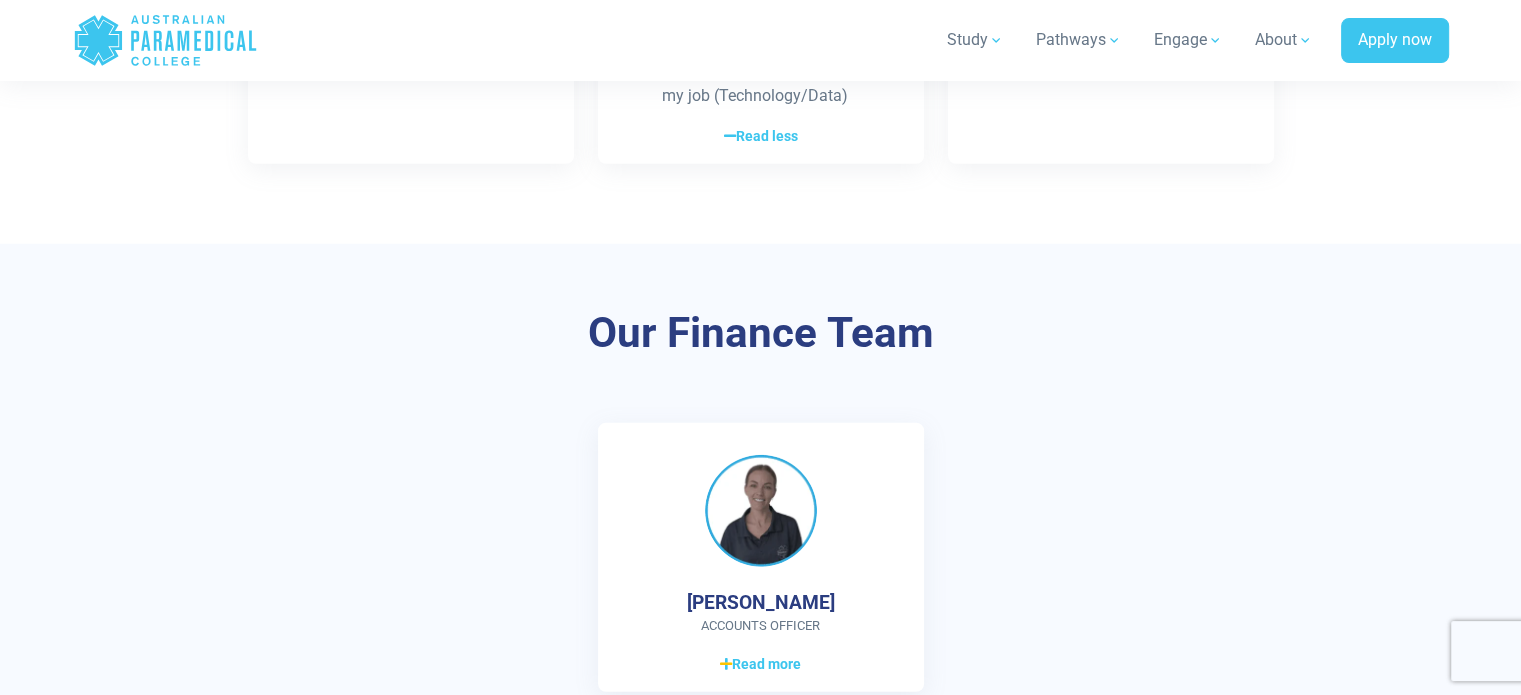 scroll, scrollTop: 5542, scrollLeft: 0, axis: vertical 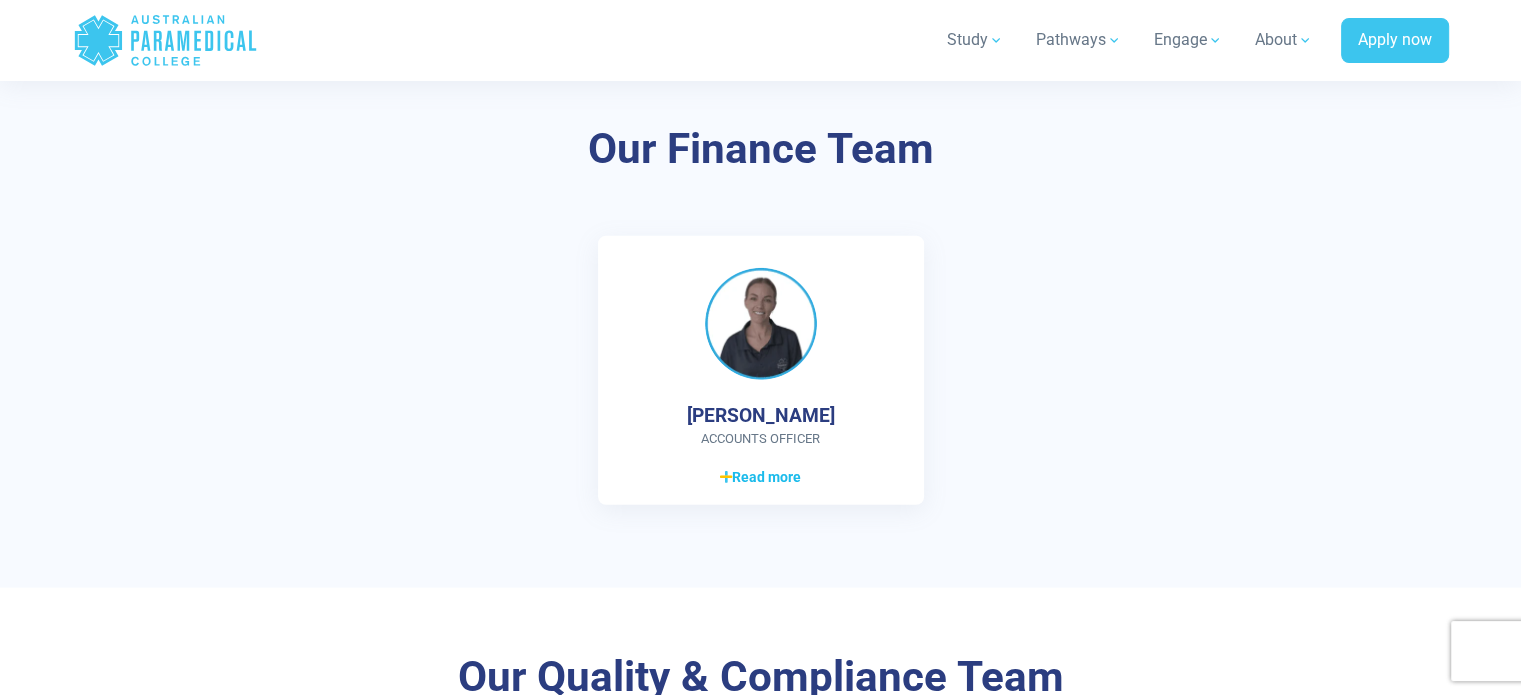 click on "Read more" at bounding box center (760, 477) 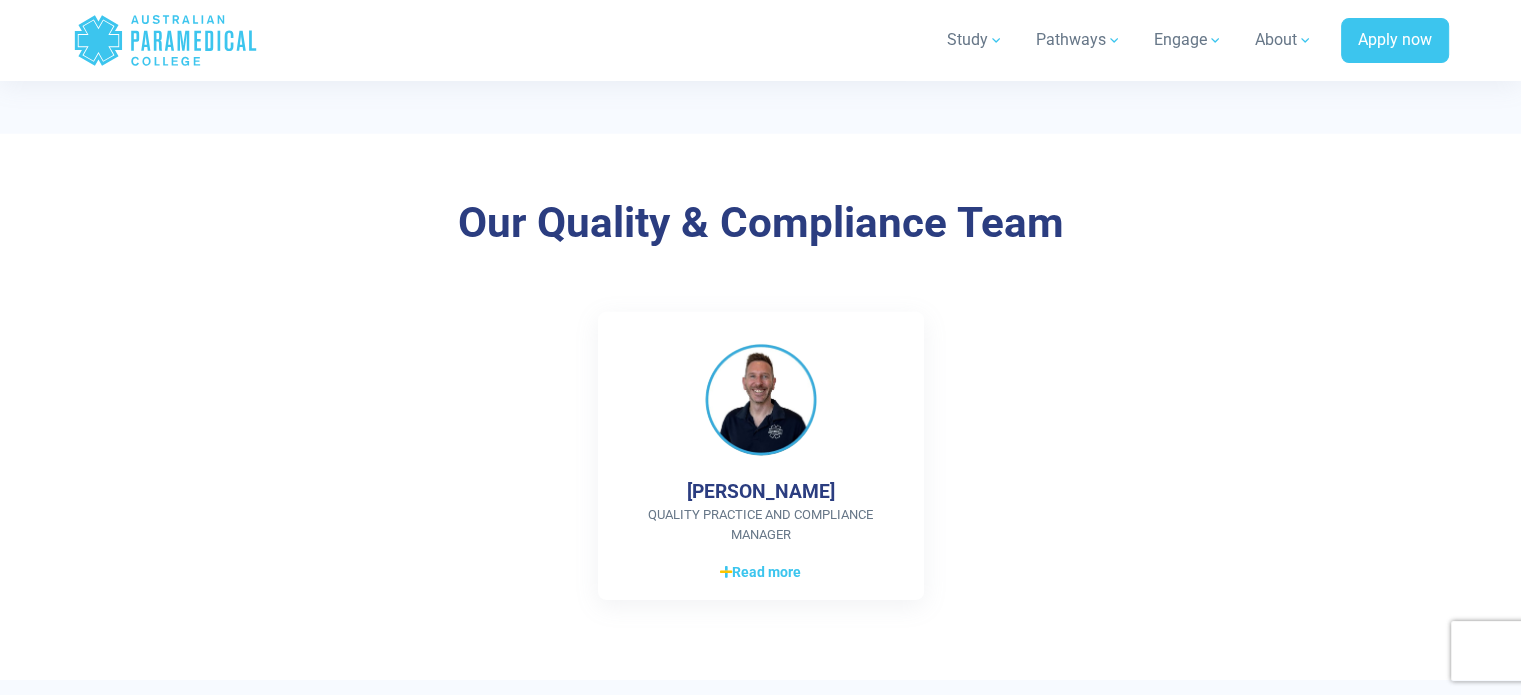 scroll, scrollTop: 6342, scrollLeft: 0, axis: vertical 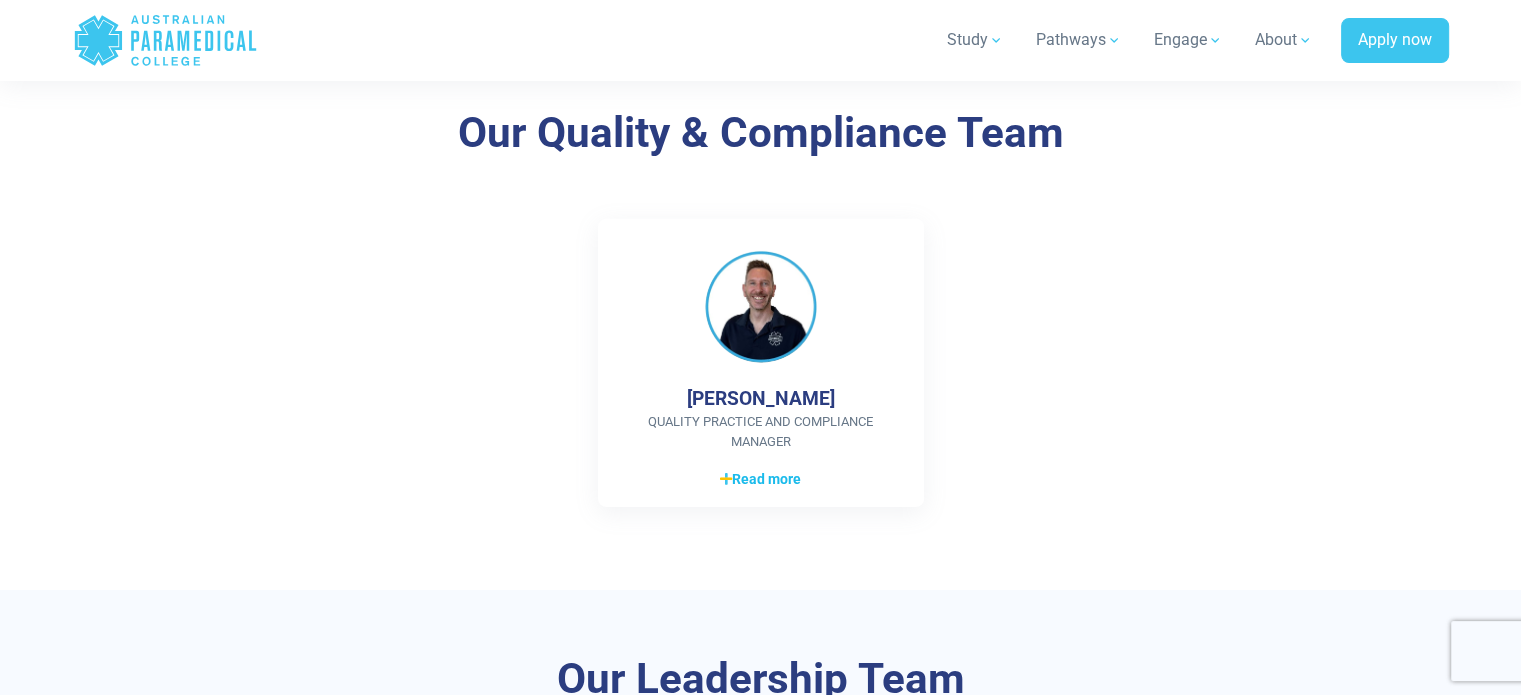 click on "Read more" at bounding box center [760, 479] 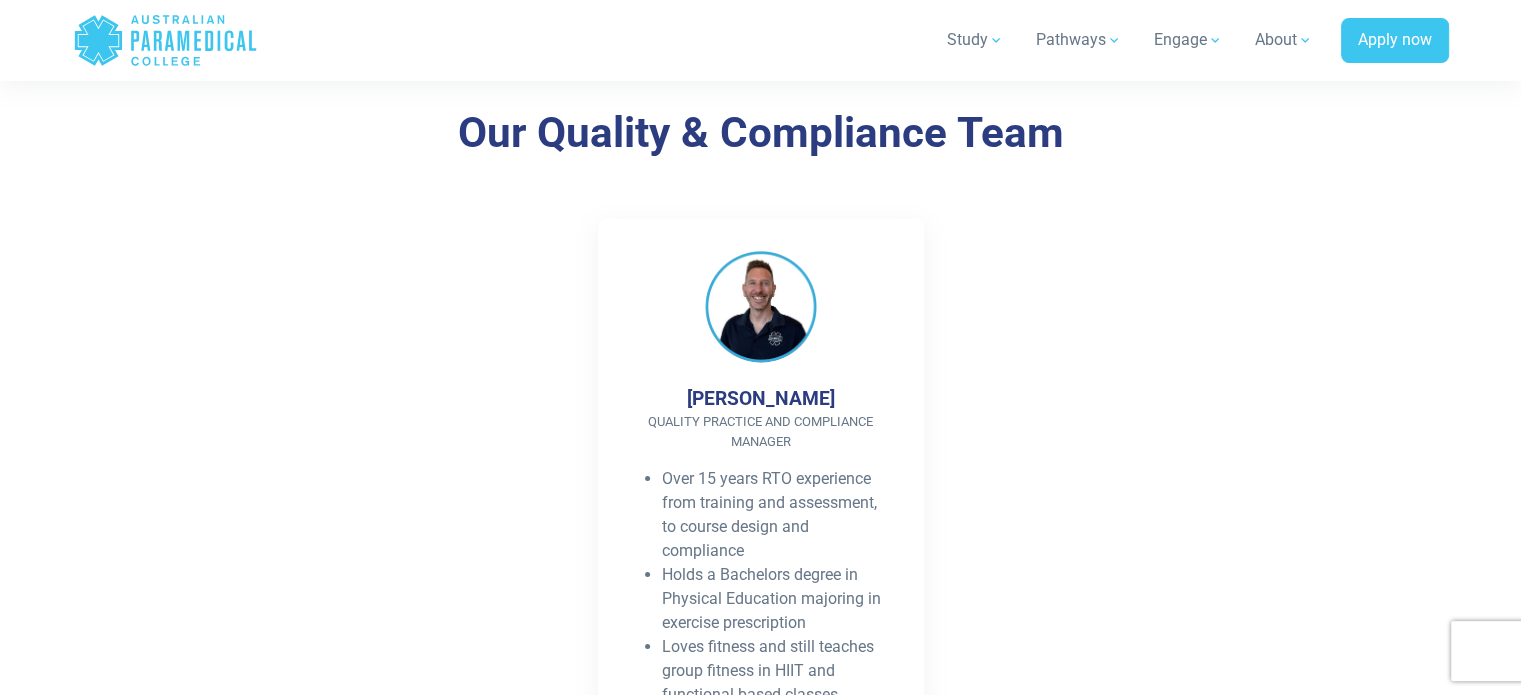 click on "Over 15 years RTO experience from training and assessment, to course design and compliance" at bounding box center (777, 515) 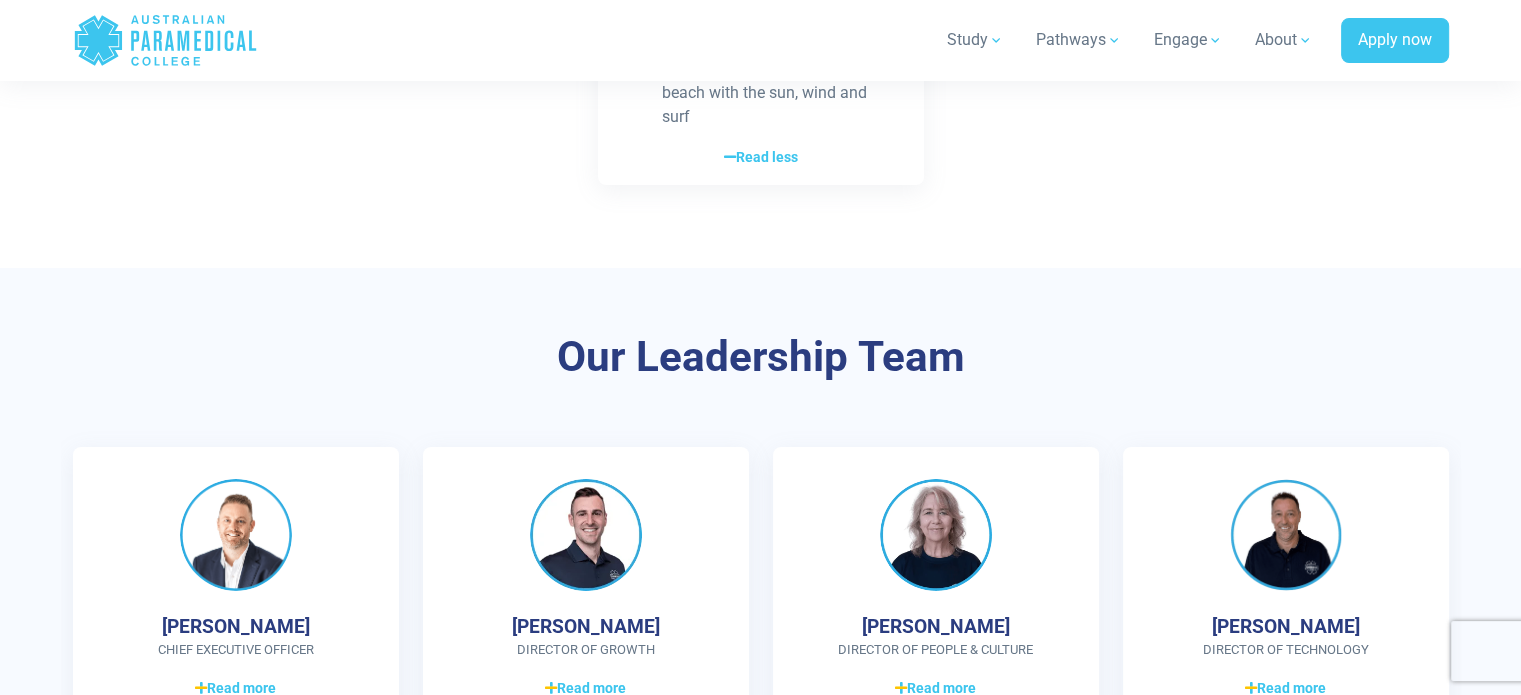 scroll, scrollTop: 7342, scrollLeft: 0, axis: vertical 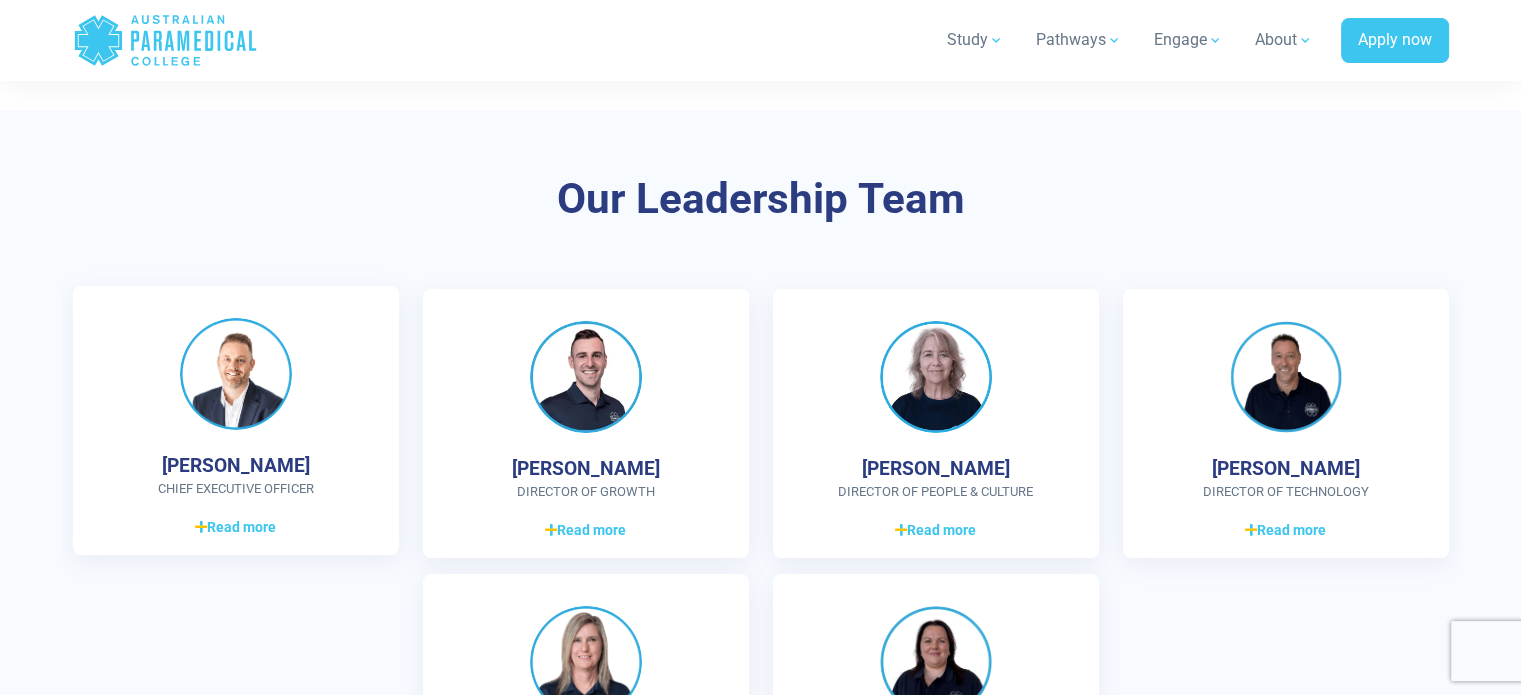 click on "Ben Poppy
CHIEF EXECUTIVE OFFICER
Graduate Diploma of Management (Learning)
Diploma of Paramedical Science
Previous Volunteer Ambulance Officer with SA Ambulance Service
Over 15 years experience in the Vocational Education and Training (VET) sector
Enjoy being outdoors Skiing, Wakeboarding and cycling
Read more
Read less" at bounding box center [236, 420] 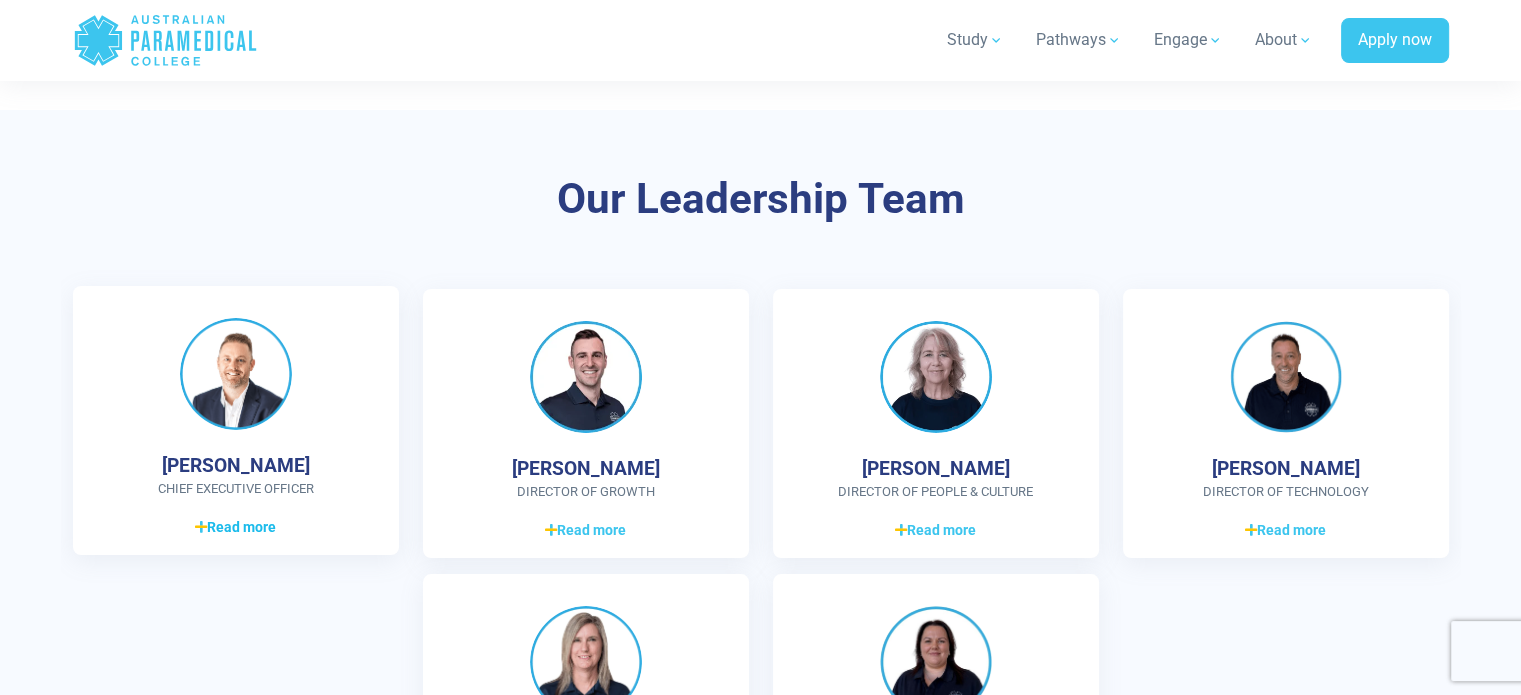 click on "Read more
Read less" at bounding box center (236, 527) 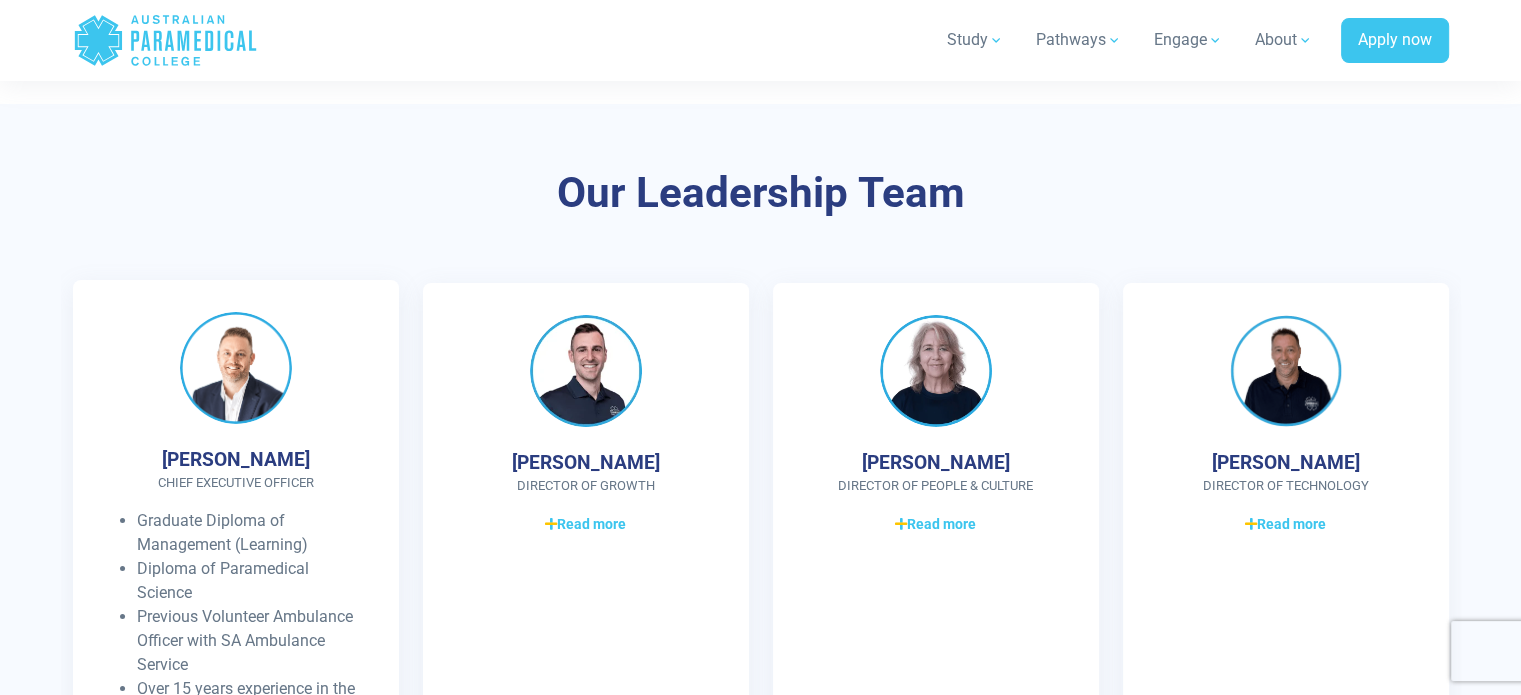 scroll, scrollTop: 7342, scrollLeft: 0, axis: vertical 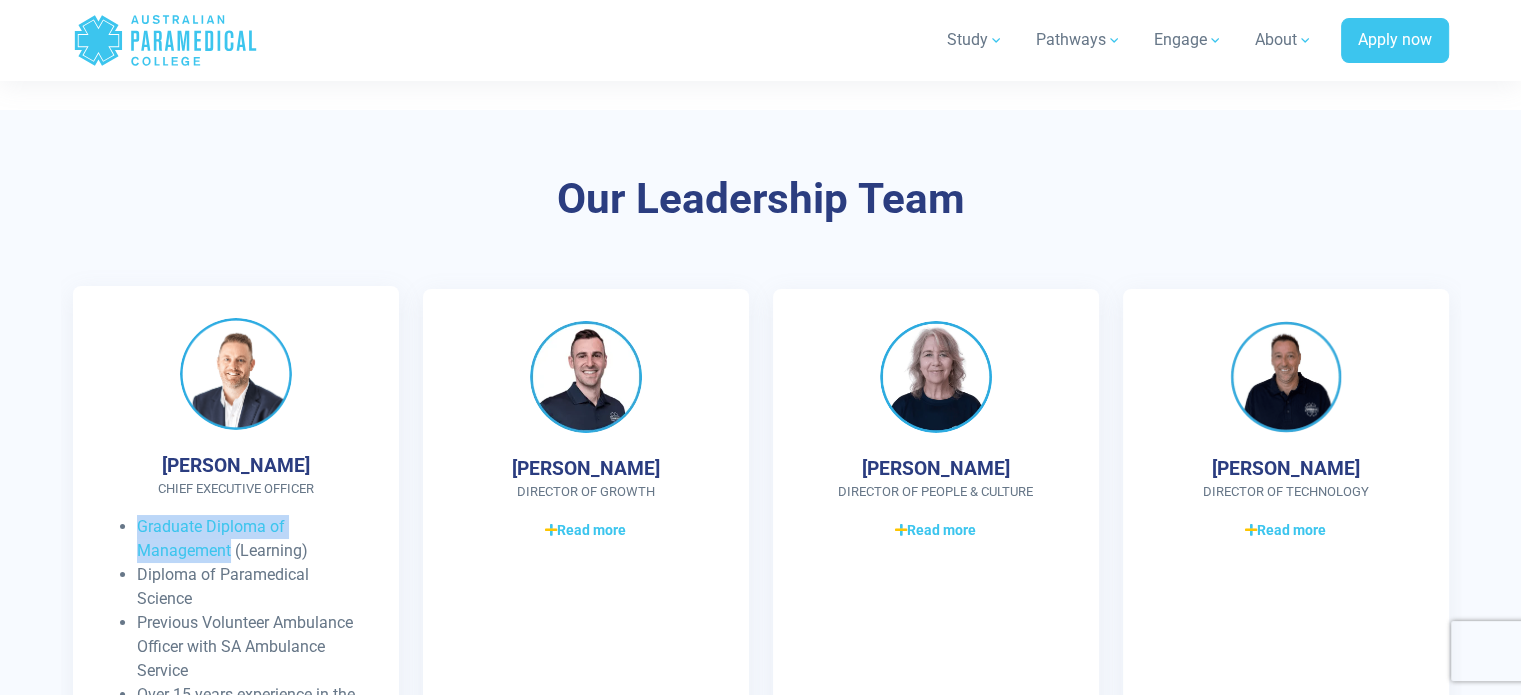 drag, startPoint x: 138, startPoint y: 378, endPoint x: 231, endPoint y: 401, distance: 95.80188 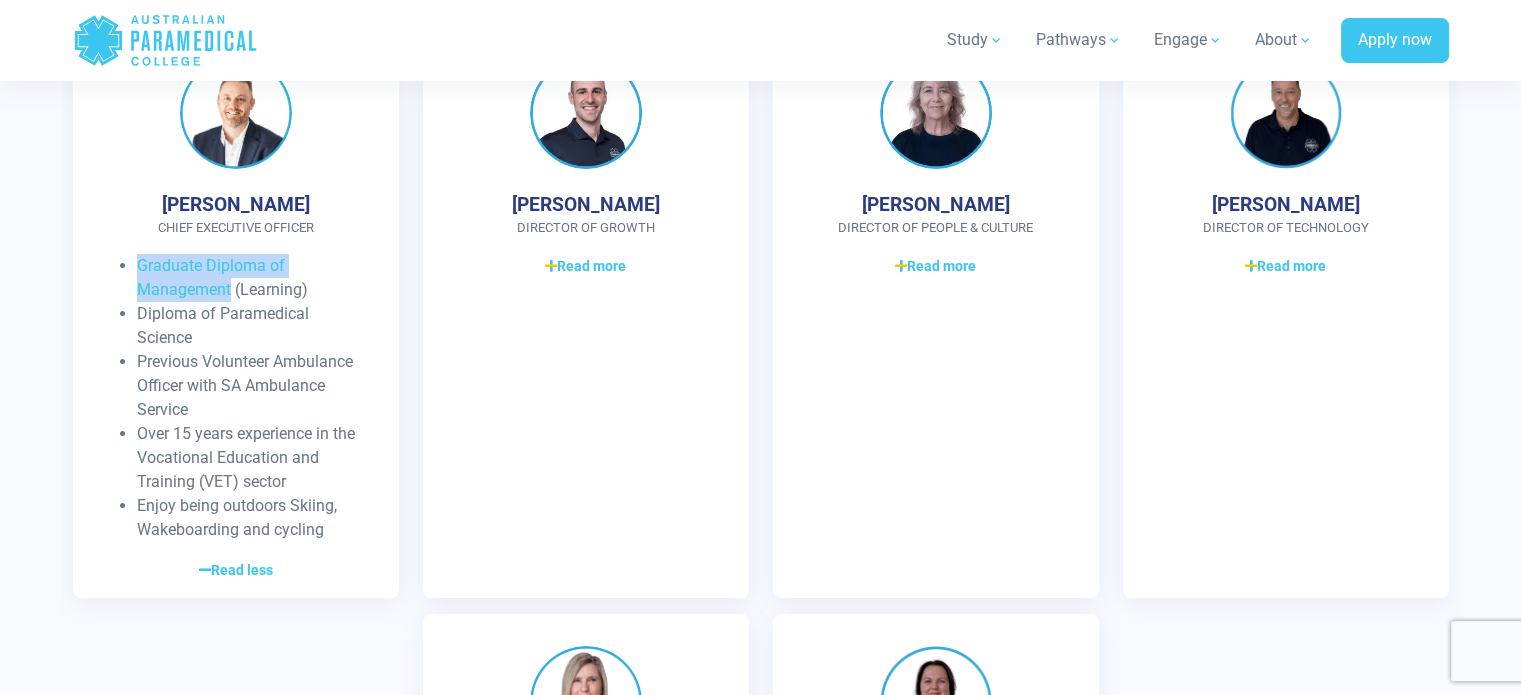 scroll, scrollTop: 7542, scrollLeft: 0, axis: vertical 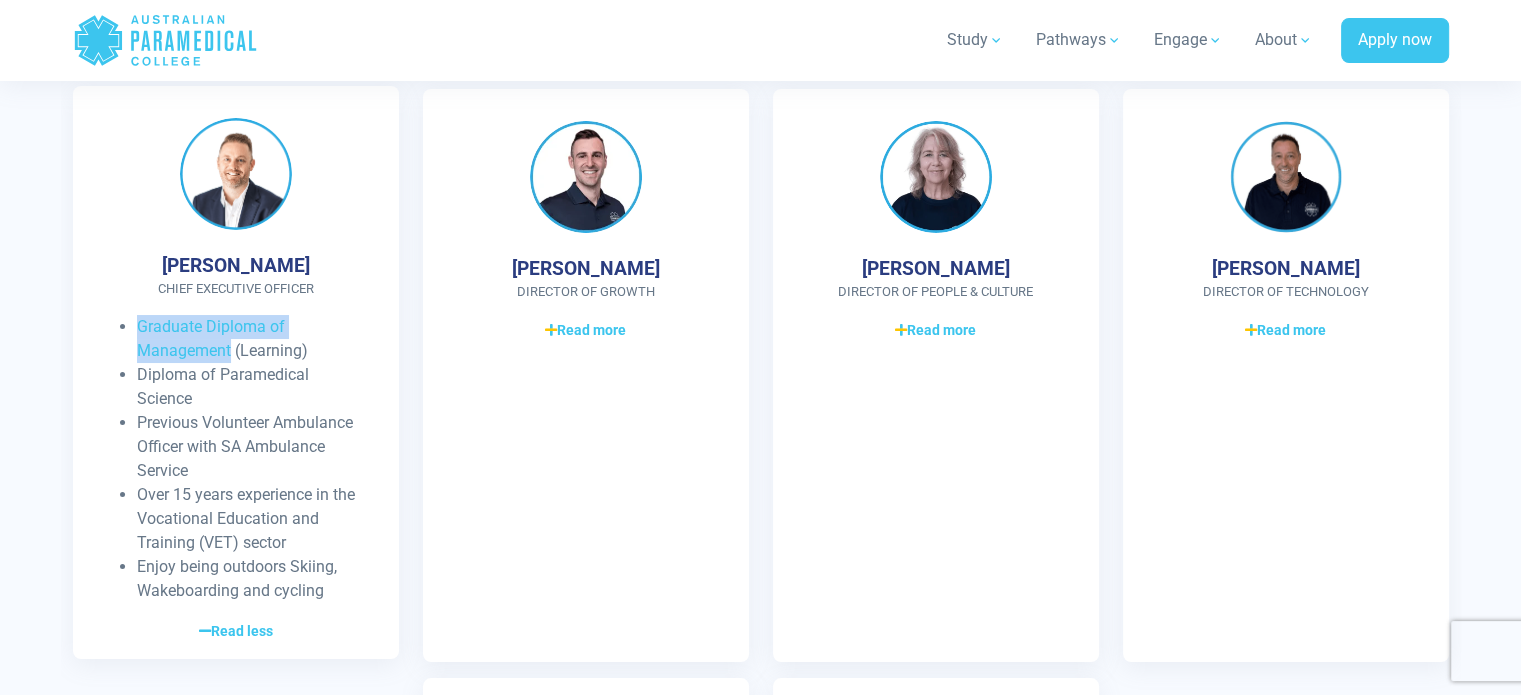 drag, startPoint x: 141, startPoint y: 233, endPoint x: 195, endPoint y: 246, distance: 55.542778 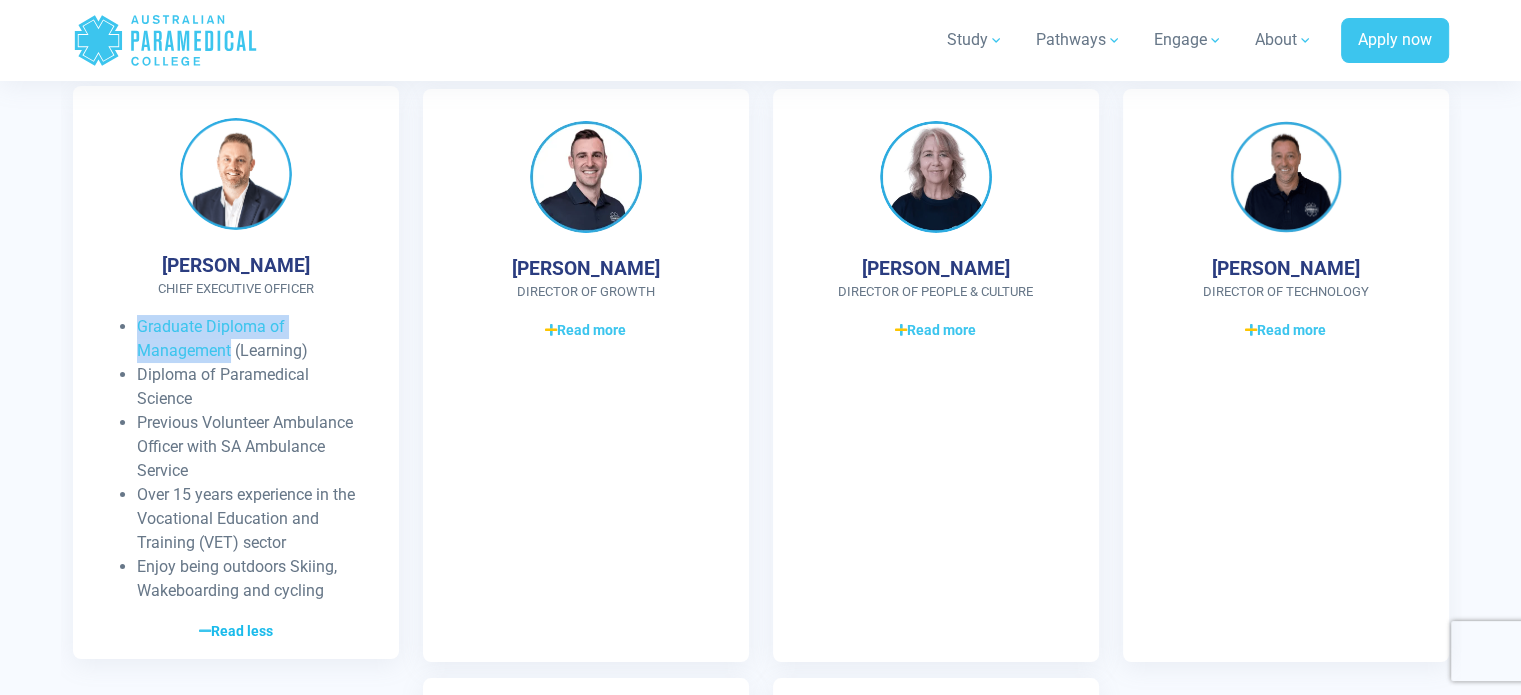 click on "Read less" at bounding box center (236, 631) 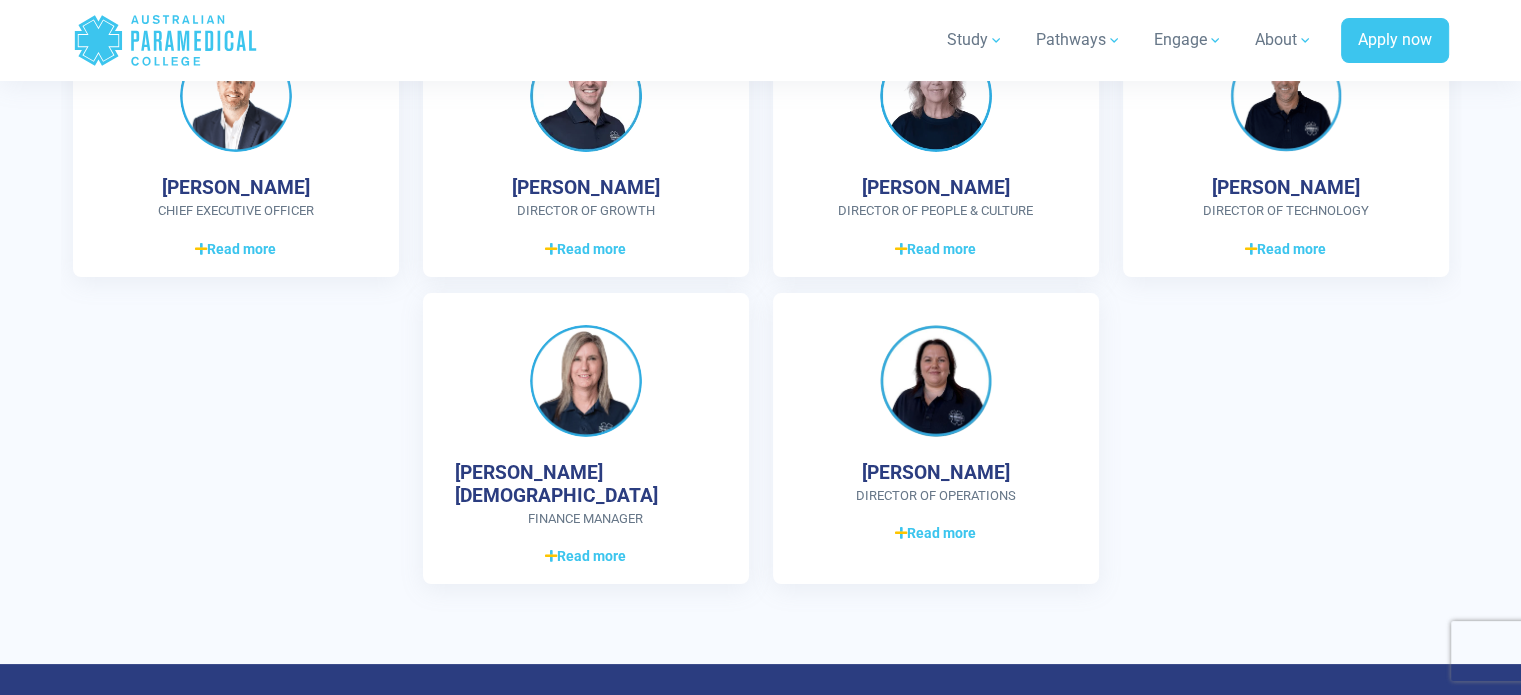 scroll, scrollTop: 7842, scrollLeft: 0, axis: vertical 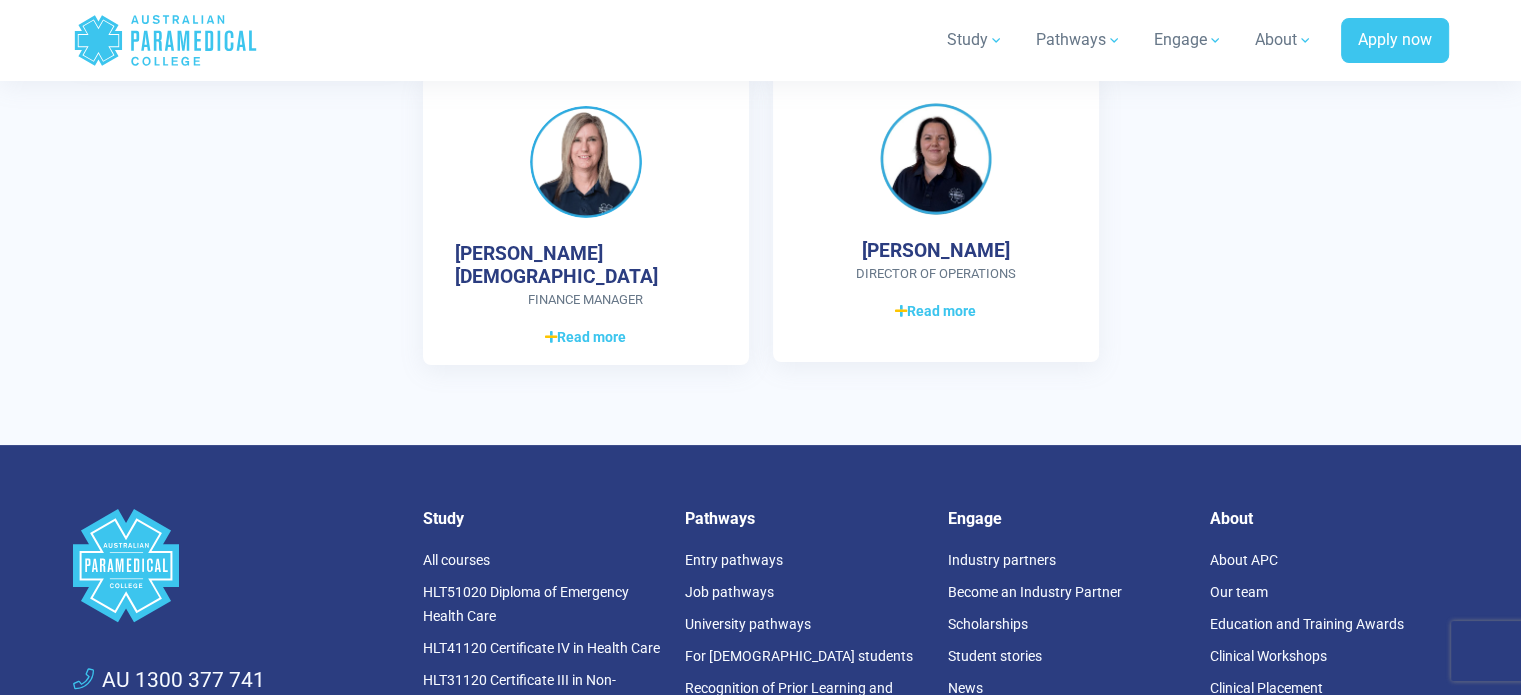 click on "Jodi Weatherall
Director of Operations
Diploma of Business
Over 13 years of experience in the Vocational Education and Training (VET) sector
Passionate about the transformative impact of VET on learners seeking new opportunities and career growth
Committed to empowering students through education and practical skill development
Read more
Read less" at bounding box center [936, 217] 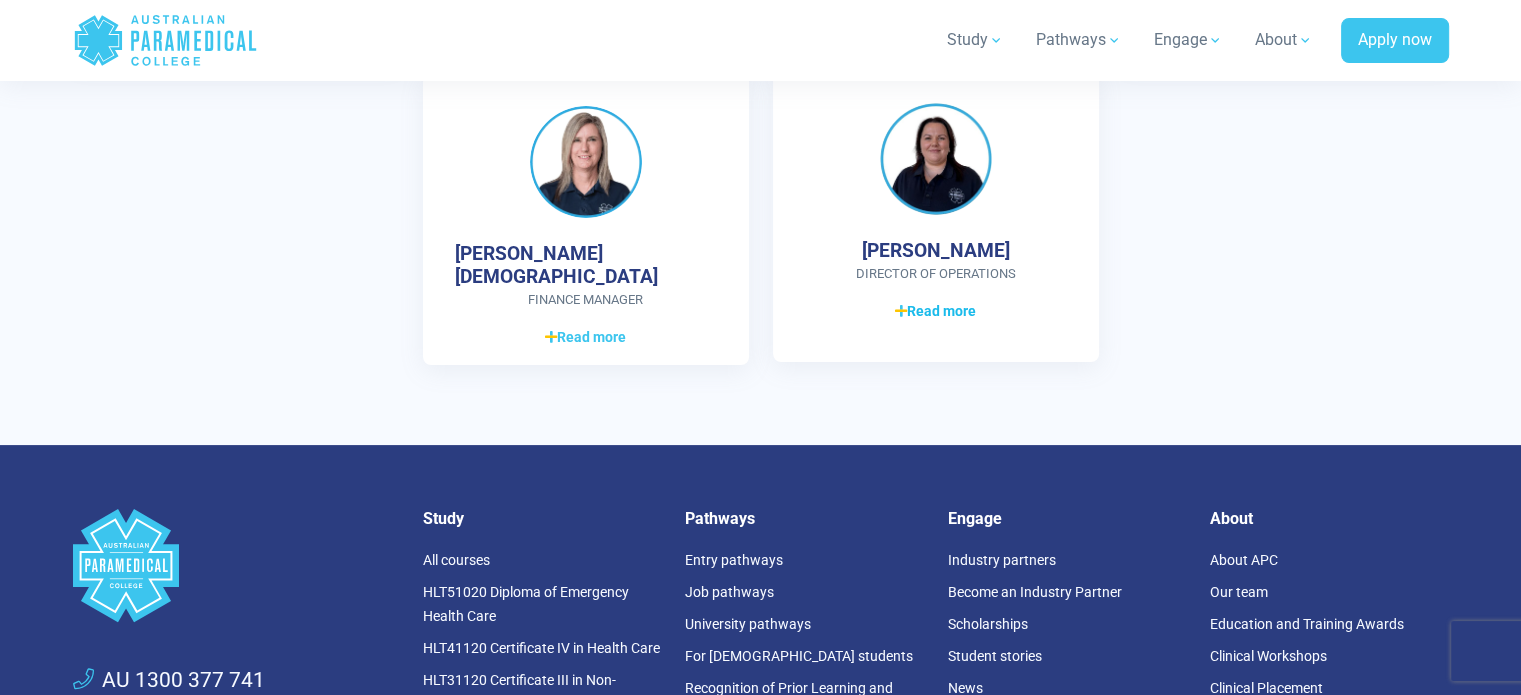 click on "Read more" at bounding box center (935, 311) 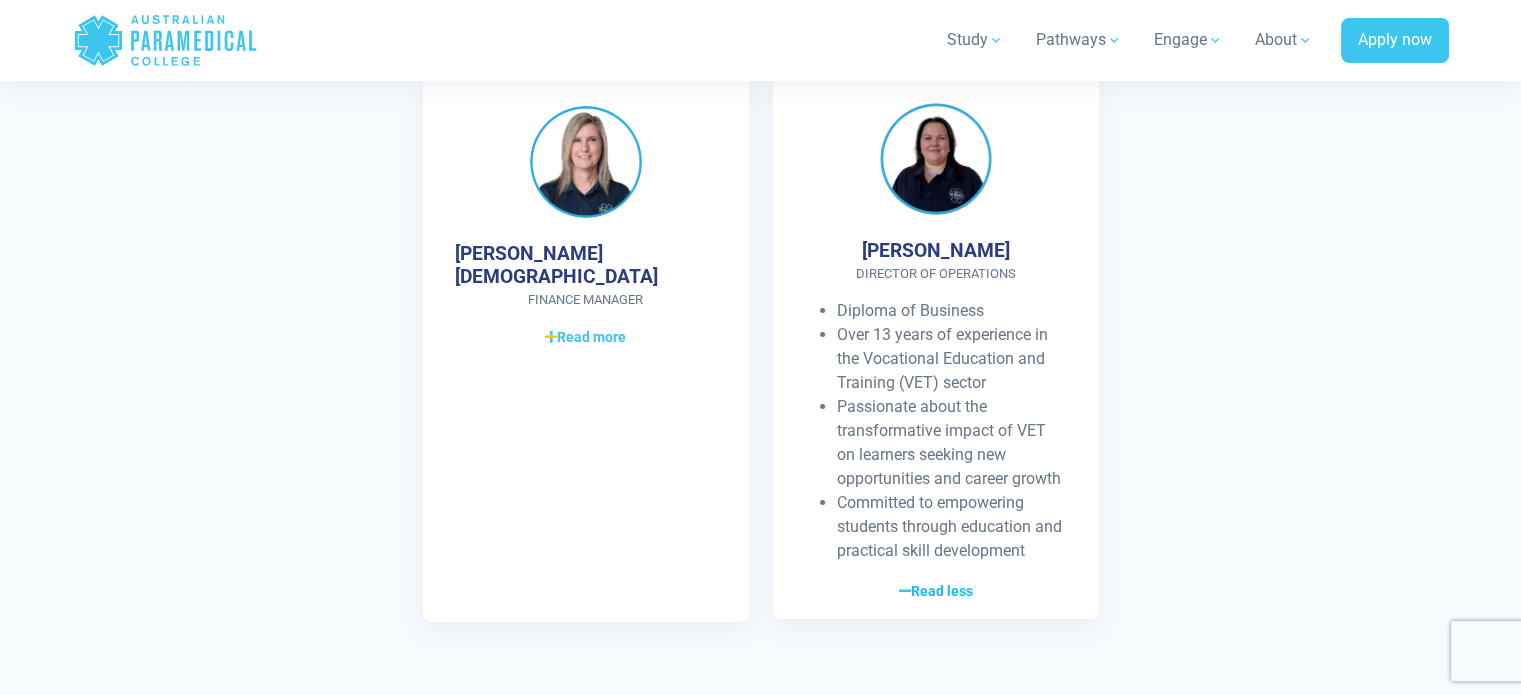 click on "Read less" at bounding box center [936, 591] 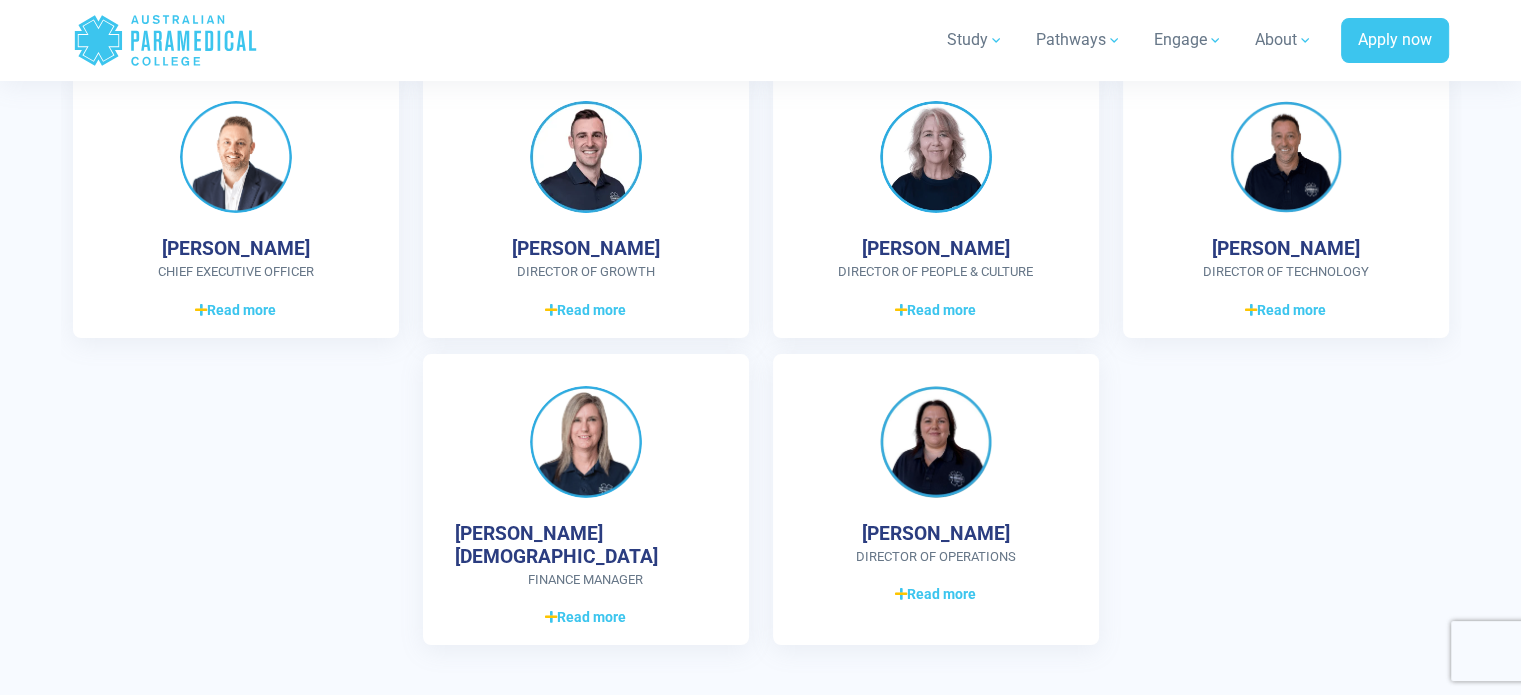 scroll, scrollTop: 7542, scrollLeft: 0, axis: vertical 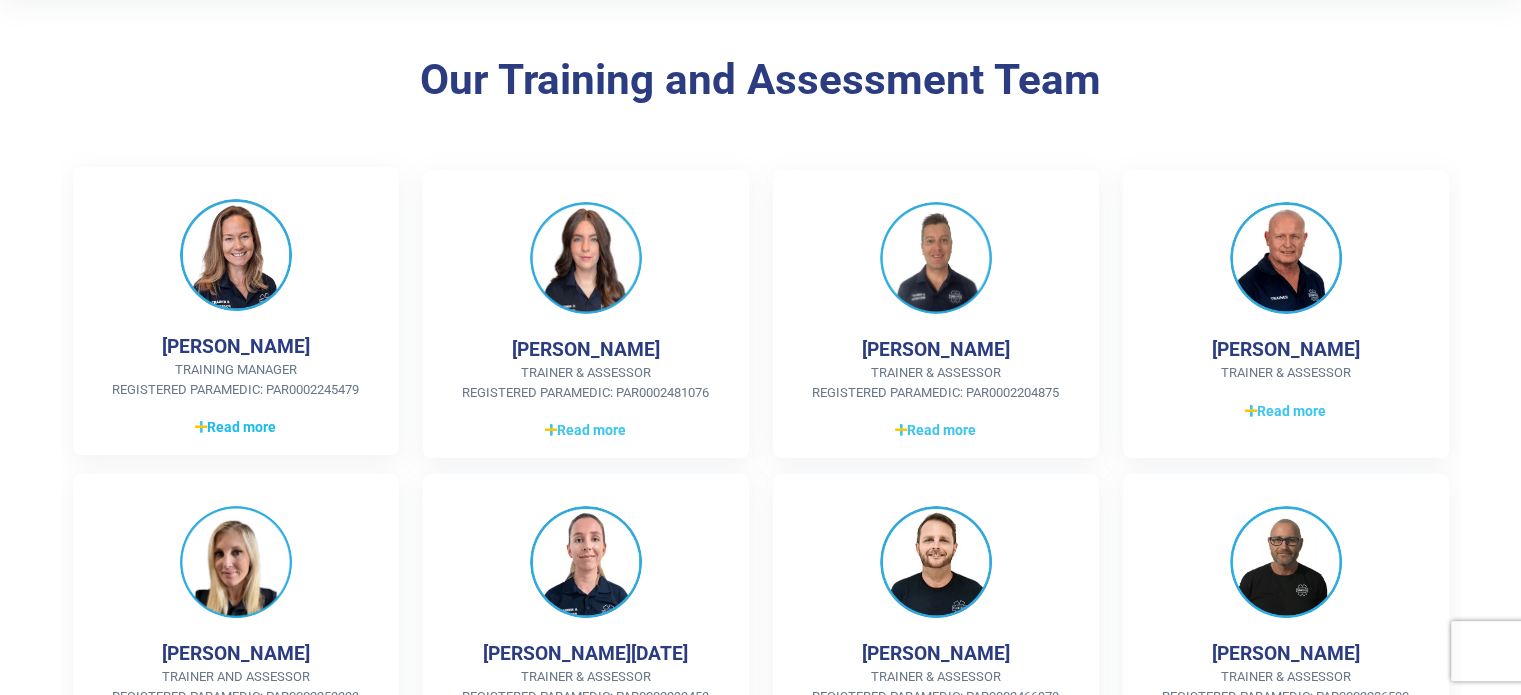 click on "Read more" at bounding box center [235, 427] 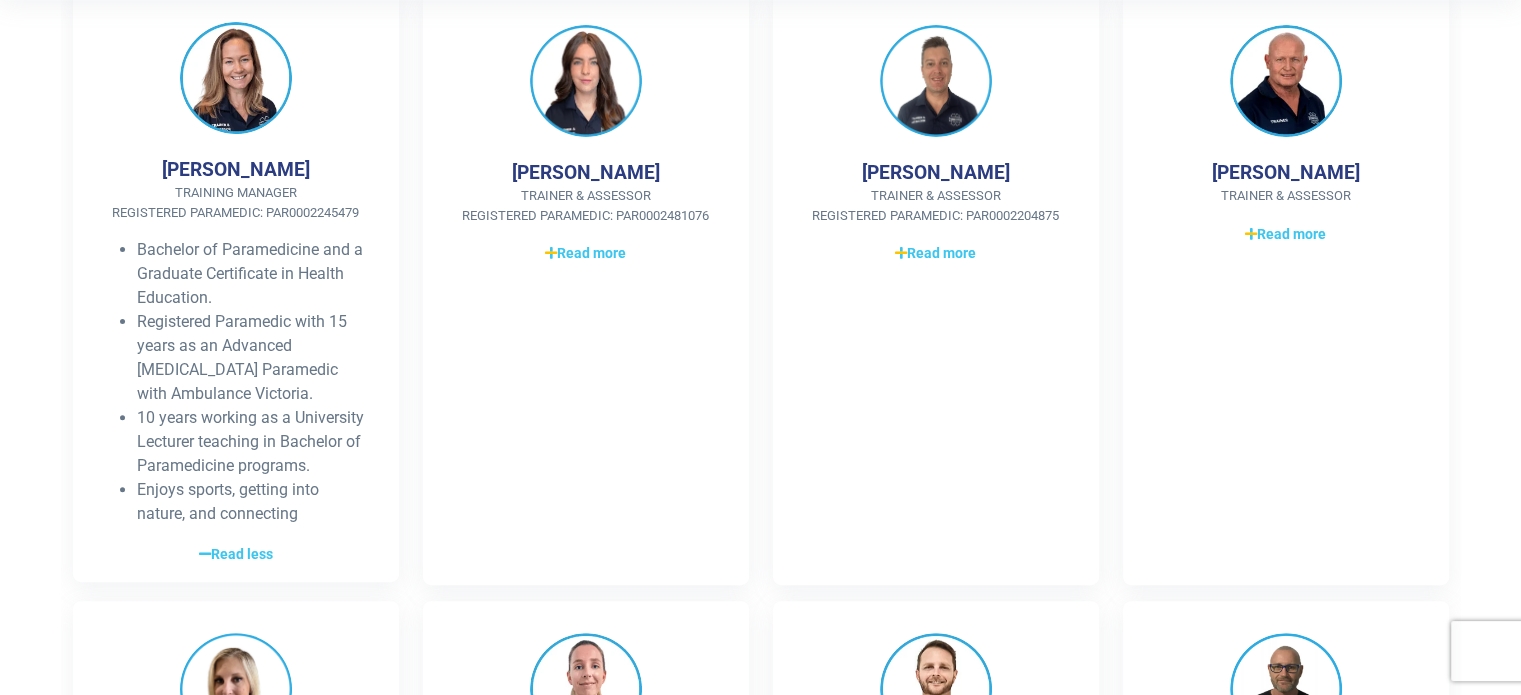 scroll, scrollTop: 599, scrollLeft: 0, axis: vertical 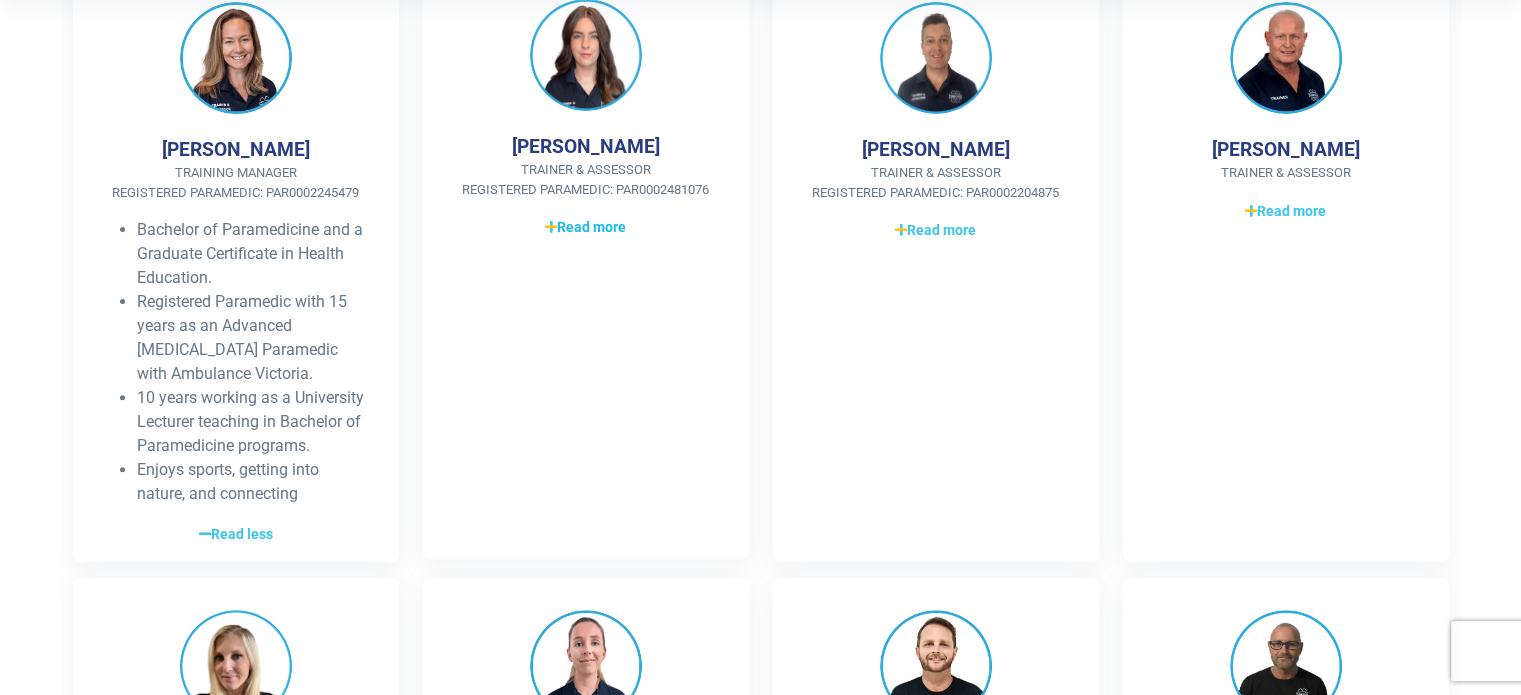 click on "Read more
Read less" at bounding box center [586, 227] 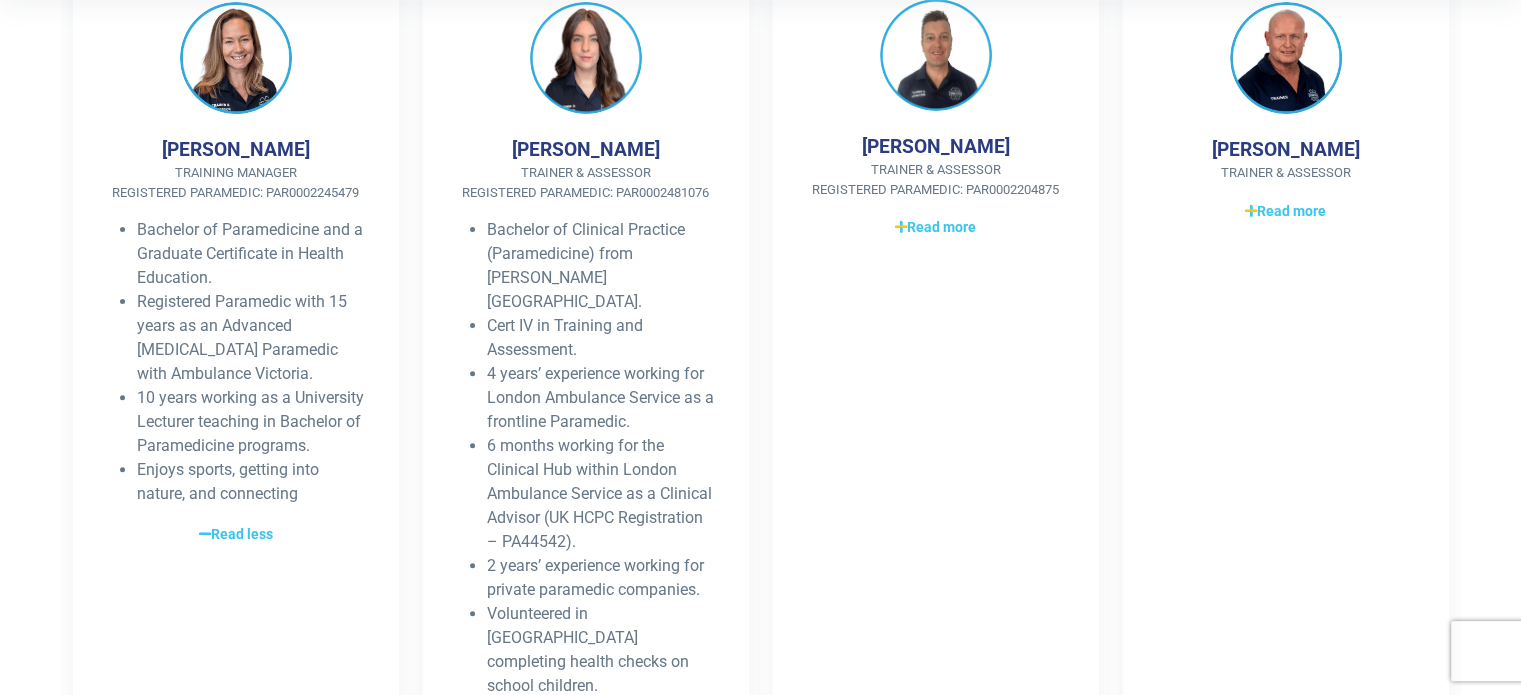 click on "Chris King
Trainer & Assessor Registered Paramedic: PAR0002204875
Bachelor of Health Science Paramedic
Certificate IV in Training & Assessment
6 years on road experience as an Advanced Life Support Paramedic and Clinical Instructor
3 years as a Trainer & Assessor and Training Team Leader in the First Aid and Healthcare Industry
Love motorbike riding, water skiing and training, and walking my 2 best friends (German Shepherd & Rottweiler)
Read more
Read less" at bounding box center [936, 371] 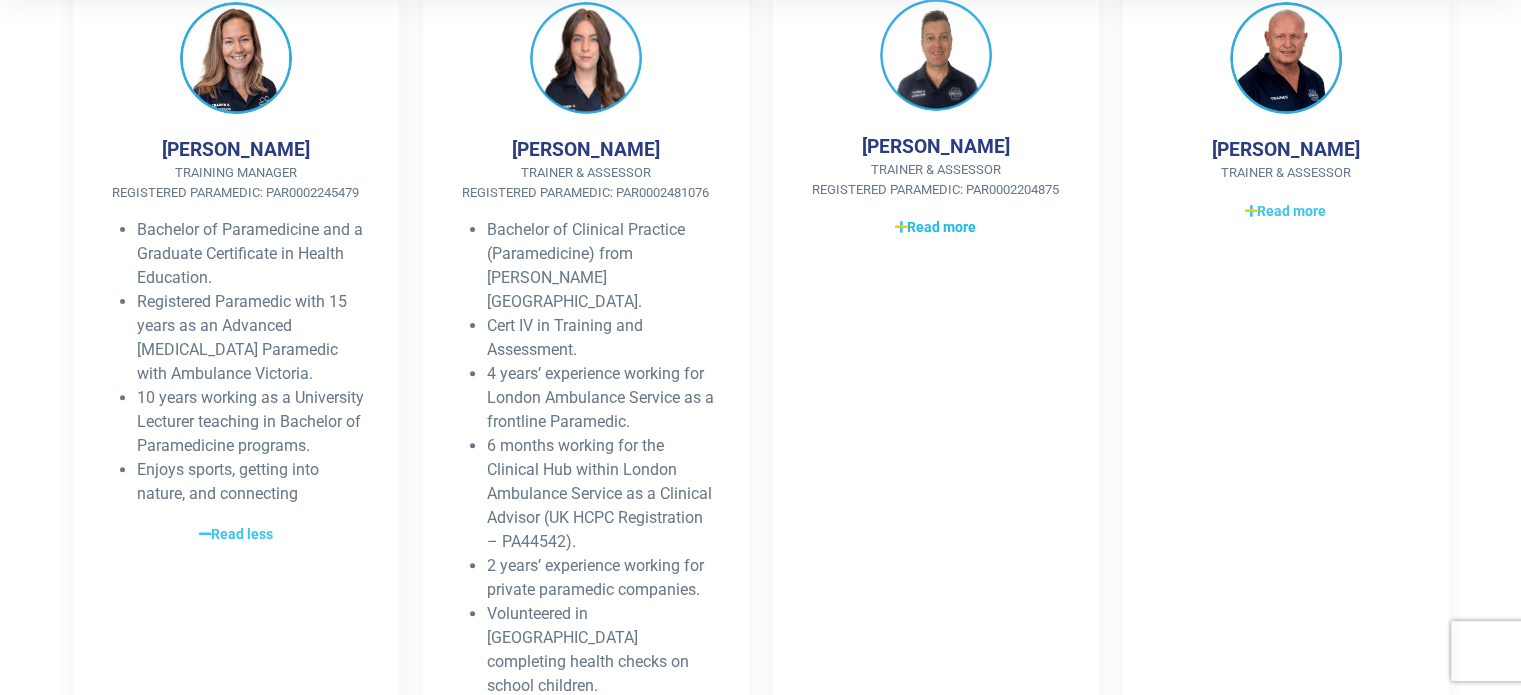 click on "Read more" at bounding box center [935, 227] 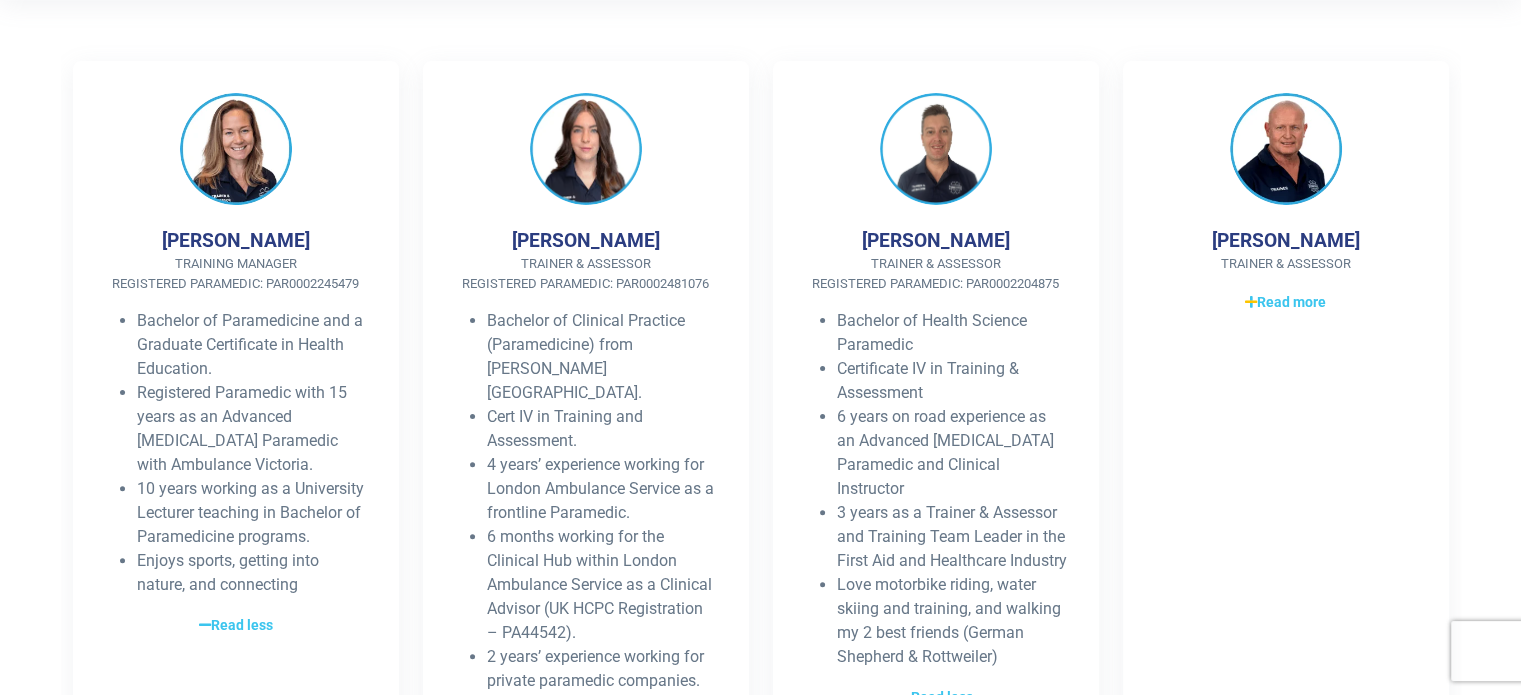 scroll, scrollTop: 499, scrollLeft: 0, axis: vertical 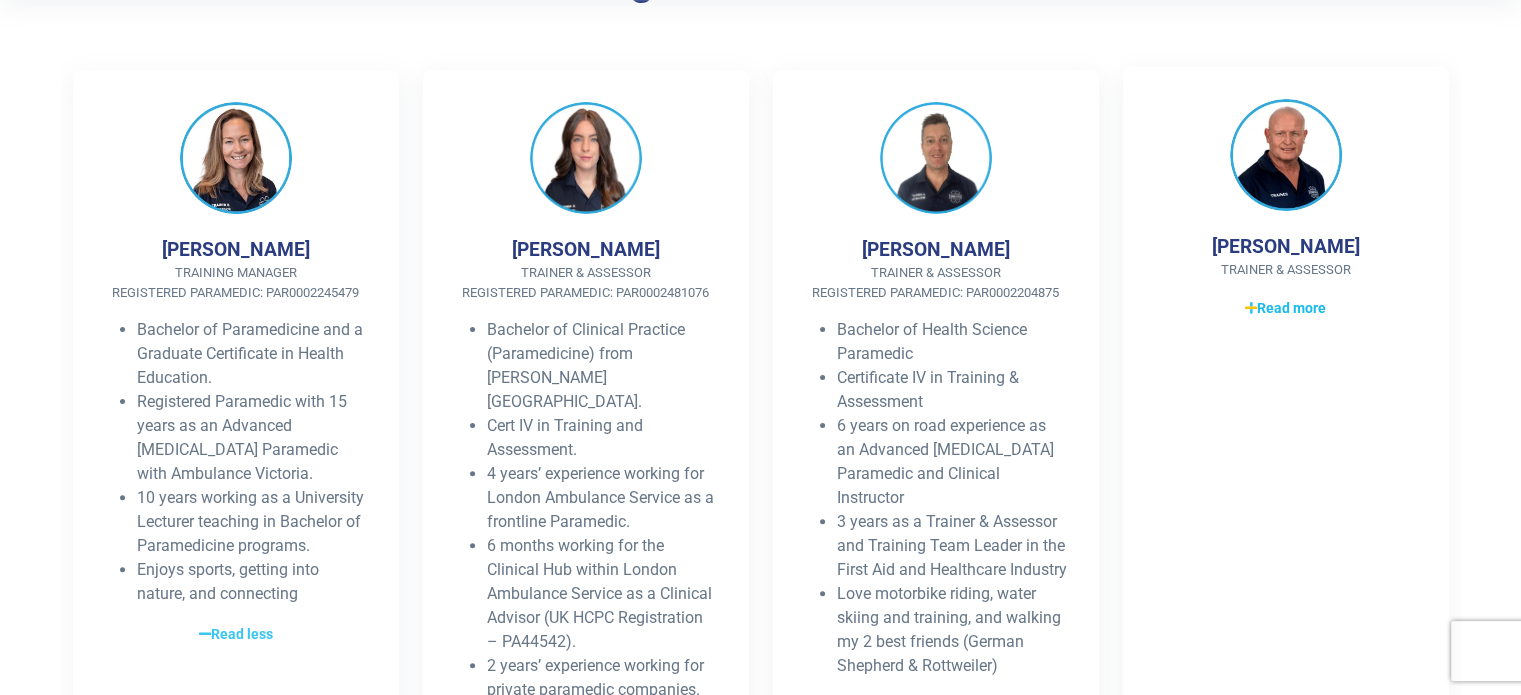 click on "Read more" at bounding box center (1285, 308) 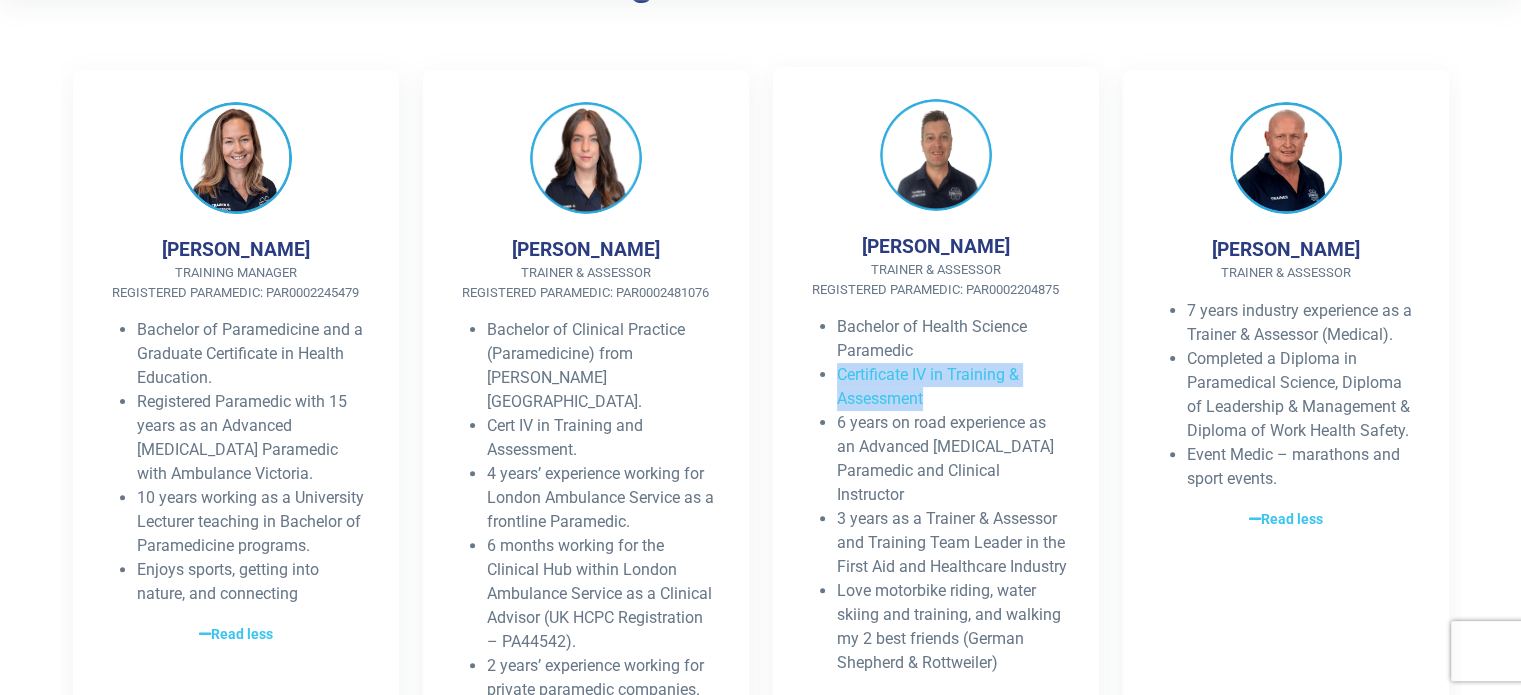drag, startPoint x: 840, startPoint y: 375, endPoint x: 950, endPoint y: 398, distance: 112.37882 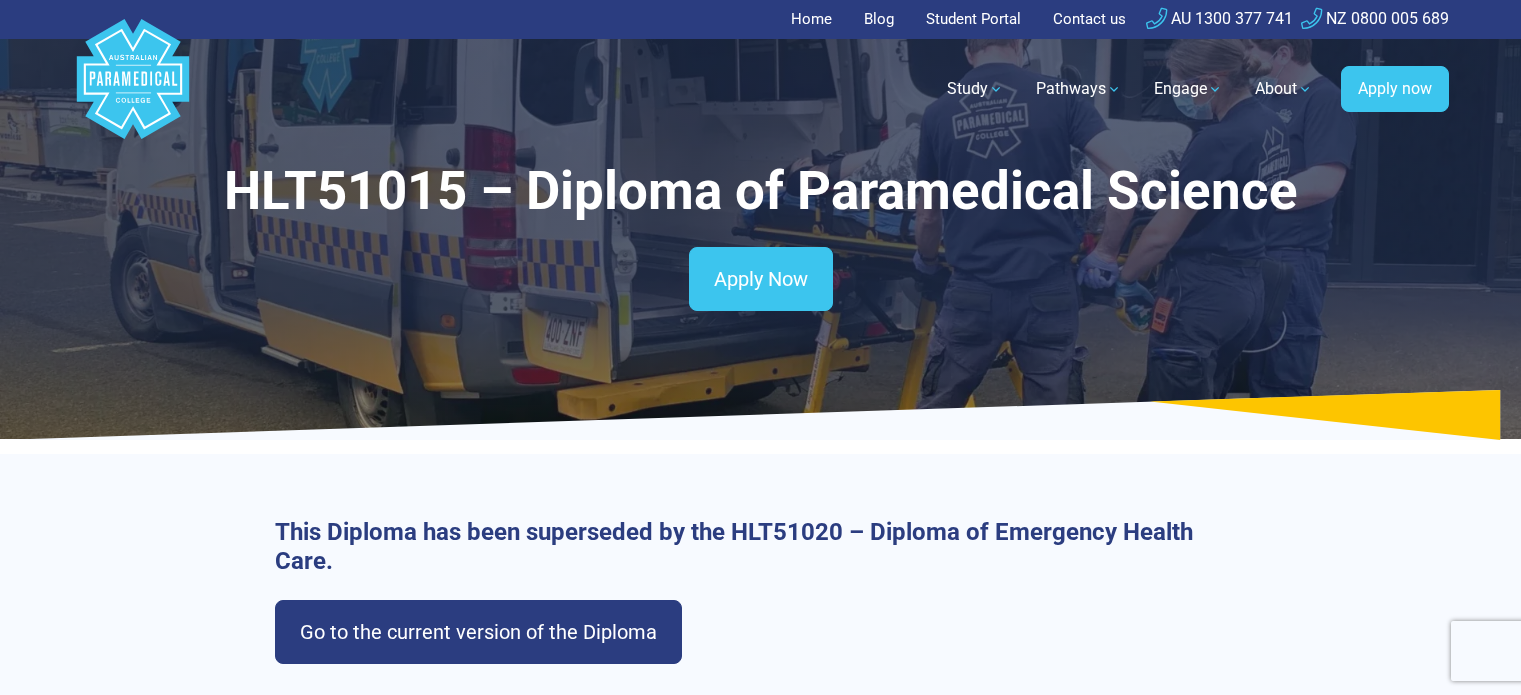 scroll, scrollTop: 0, scrollLeft: 0, axis: both 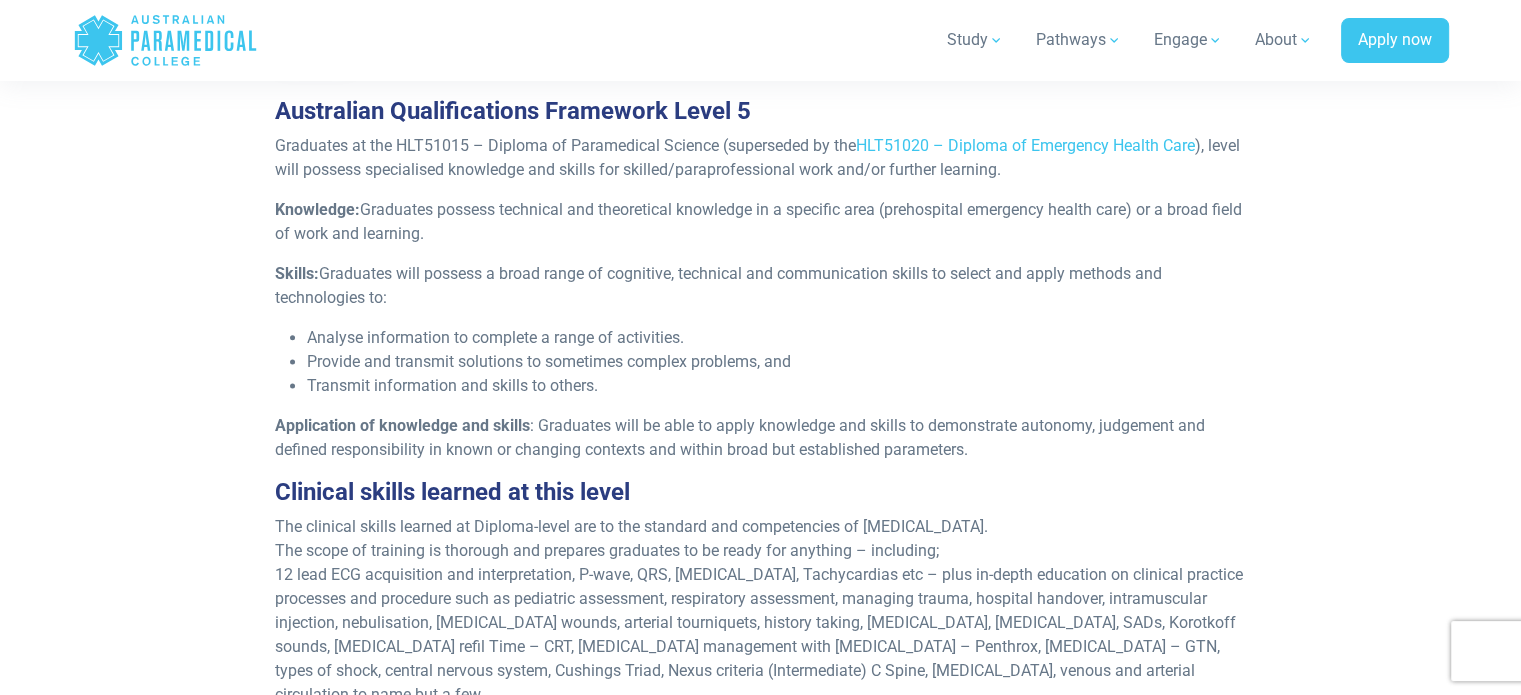 click on "Diploma information
Pathways to university
If you missed out on university, this diploma could get you an offer to study paramedical science at [GEOGRAPHIC_DATA] and eventually become an Ambulance Paramedic.
[GEOGRAPHIC_DATA]-wide training locations, with low deposit and payment plan options available.
Pathways into pre-hospital emergency health care careers
The HLT51015 – Diploma of Paramedical Science qualification (superseded by the  HLT51020 – Diploma of Emergency Health Care ),  reflects the role of pre-hospital and out-of-hospital workers employed by State/Territory ambulance authorities, the Australian Defence Force and the private sector to provide patient assessment, health care and transport services." at bounding box center (760, 889) 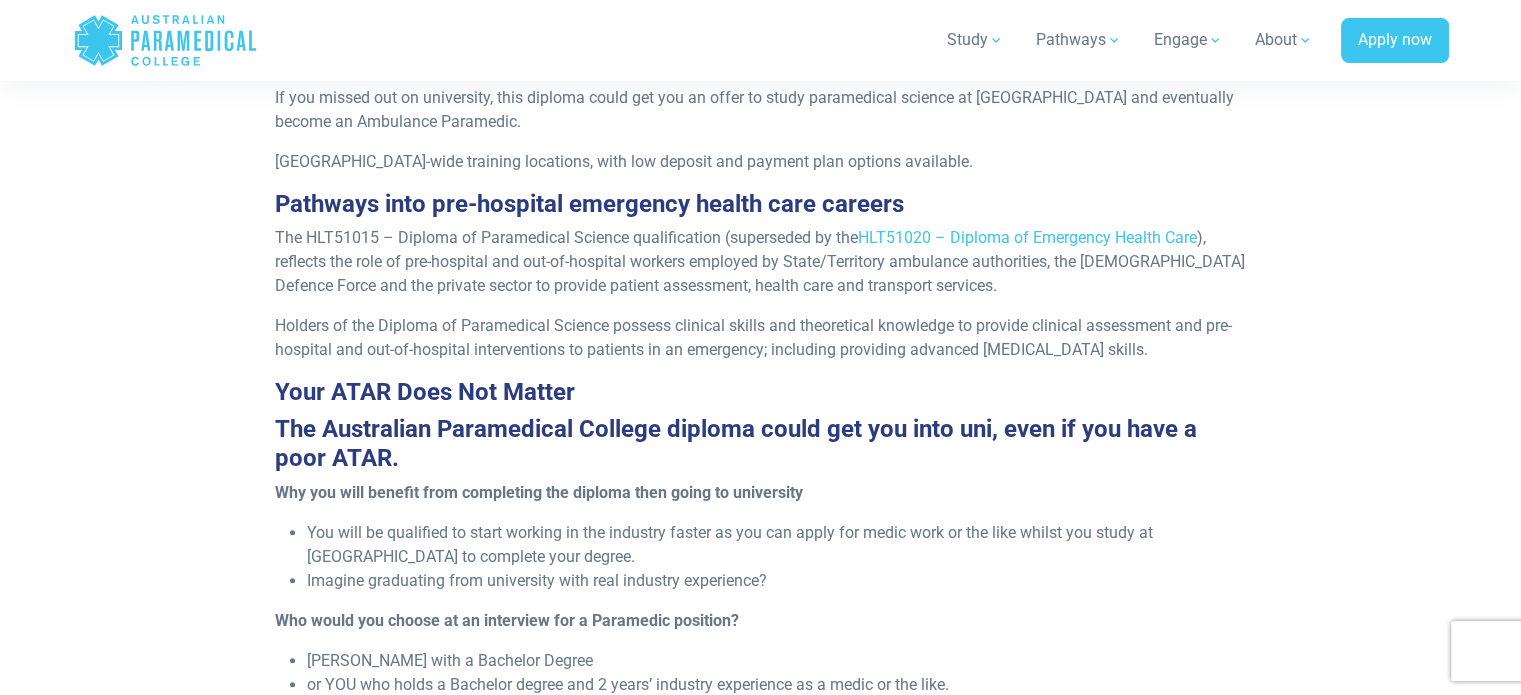 scroll, scrollTop: 0, scrollLeft: 0, axis: both 